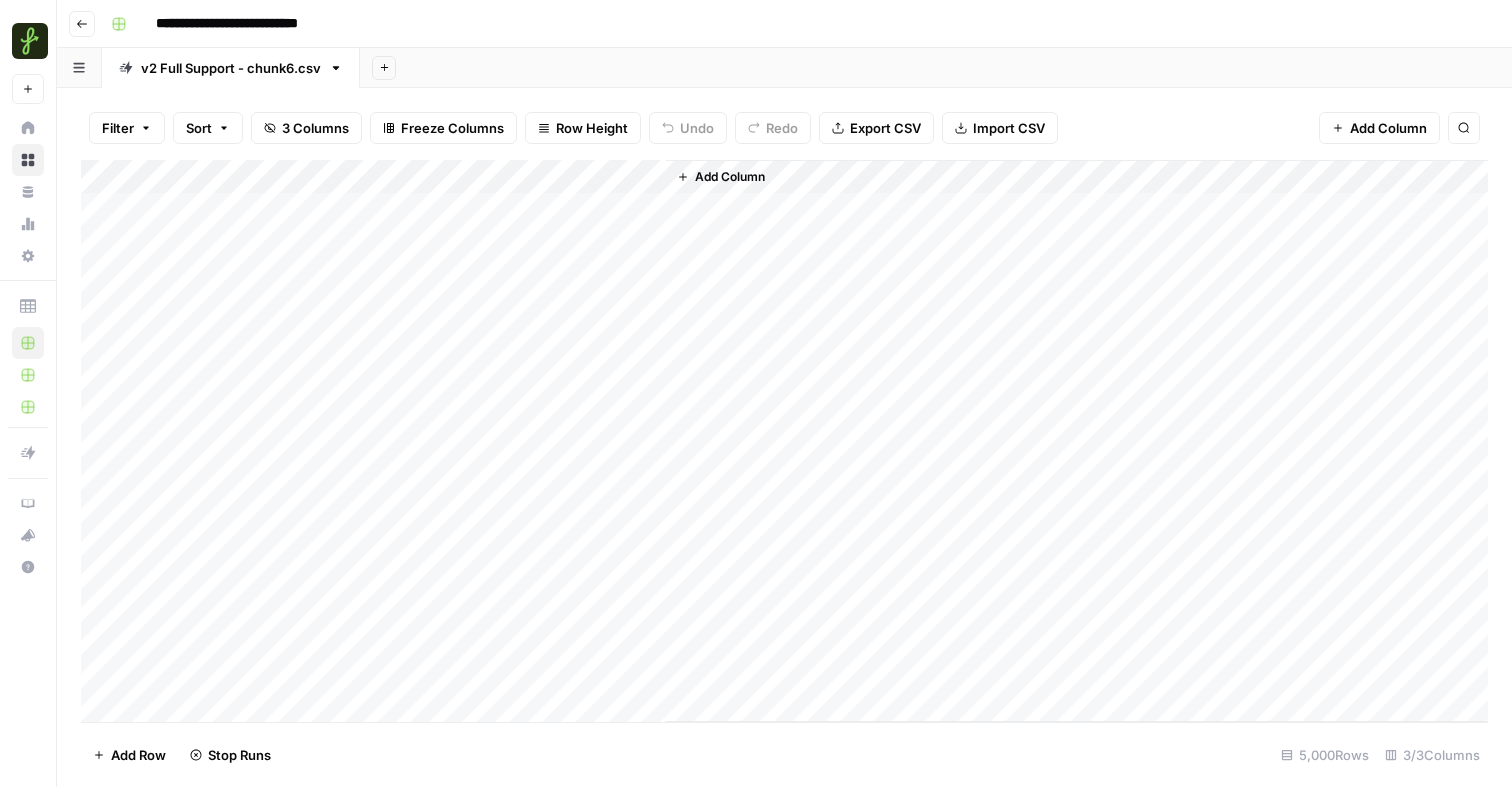 scroll, scrollTop: 0, scrollLeft: 0, axis: both 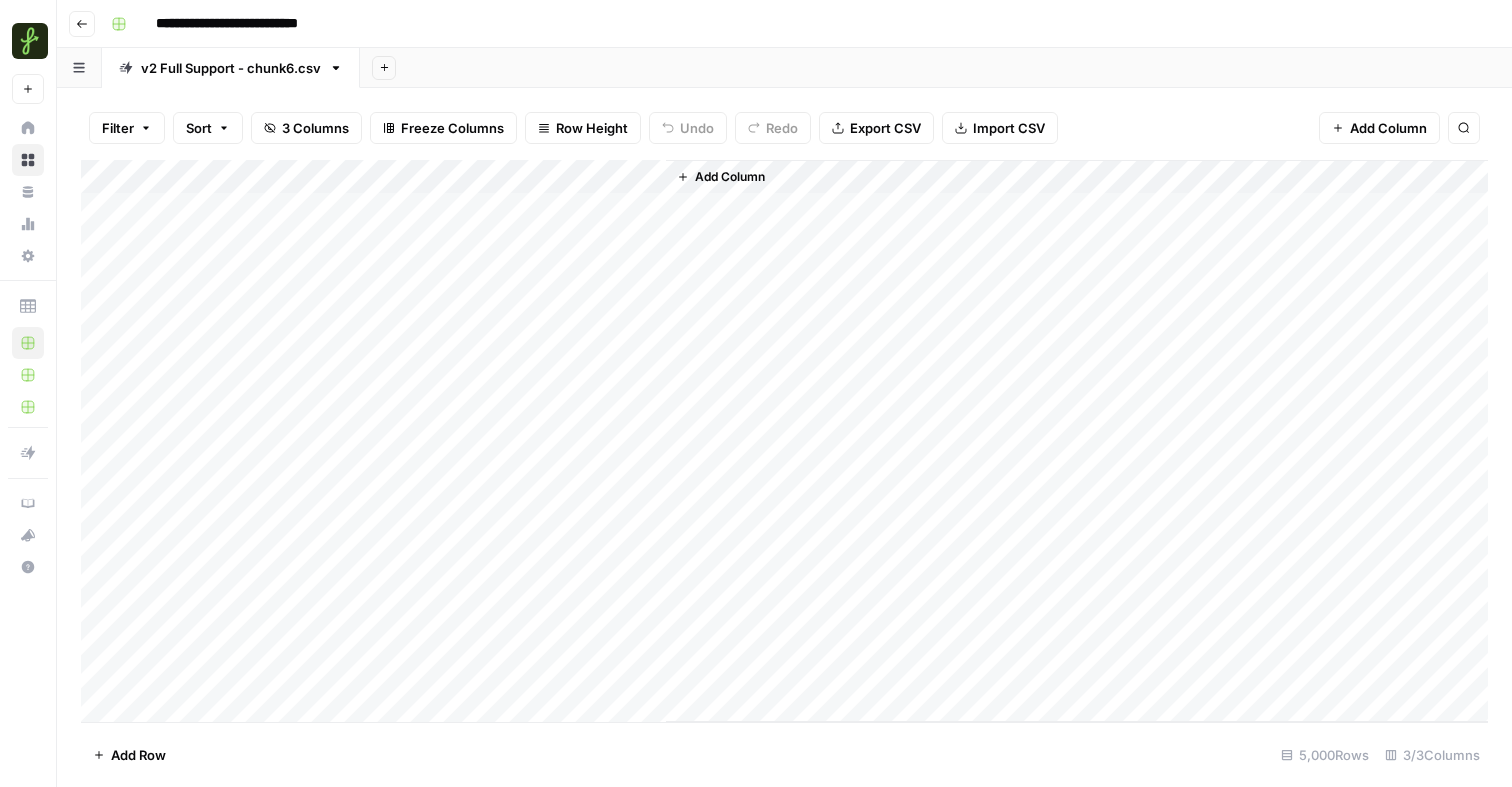 click on "Add Column" at bounding box center [784, 441] 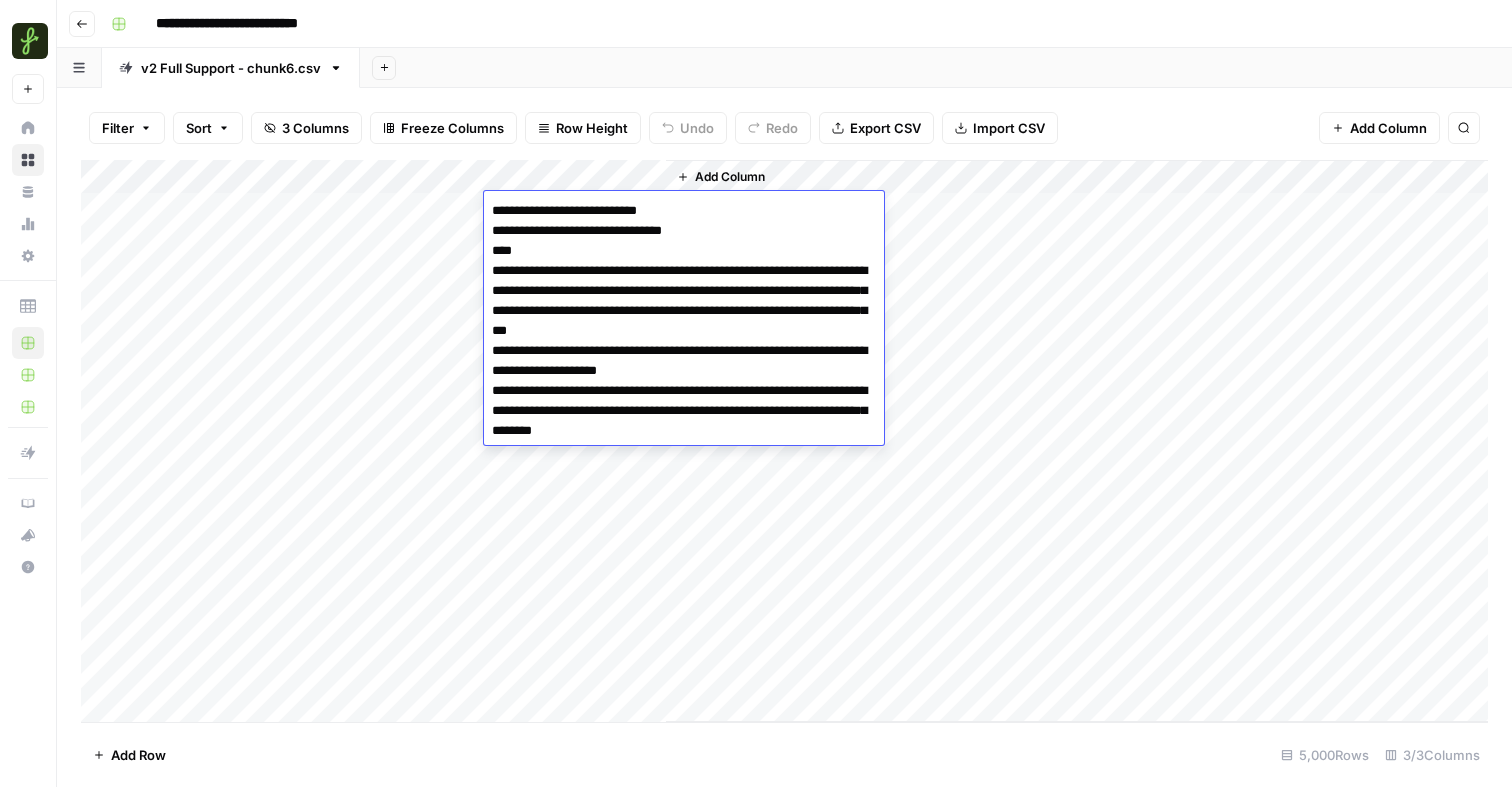 click on "**********" at bounding box center [684, 321] 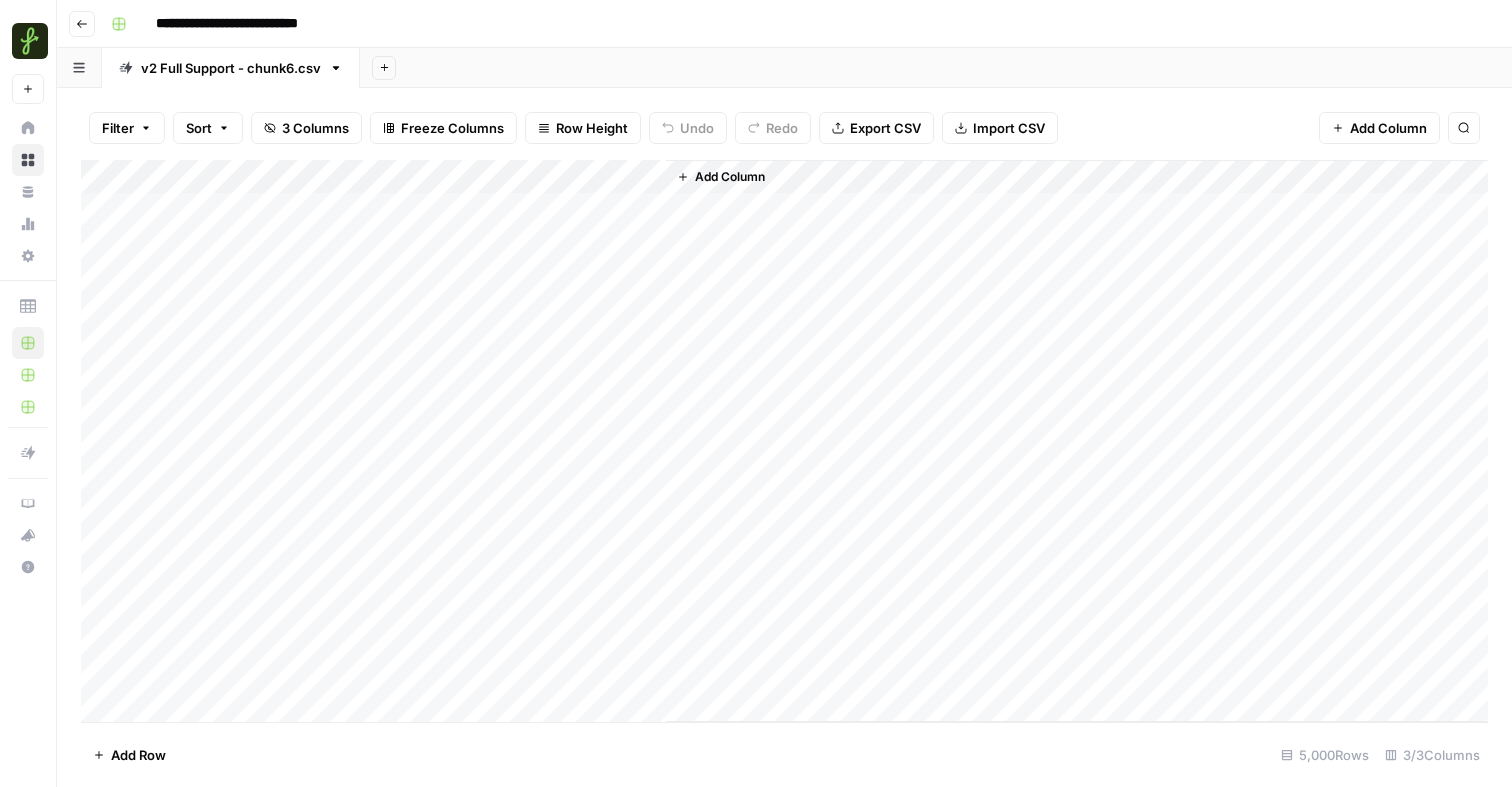 click on "Add Column" at bounding box center [721, 177] 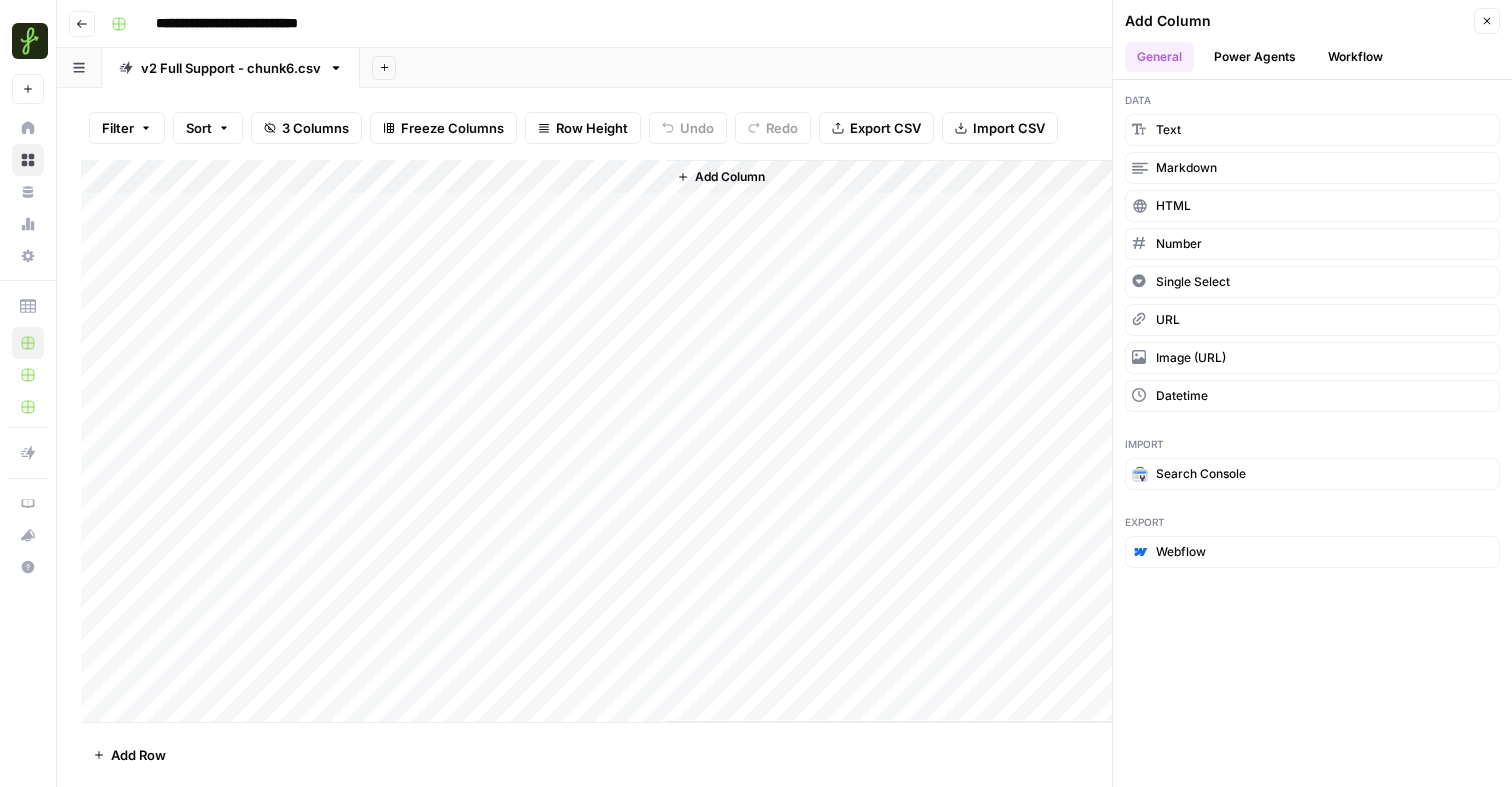 click on "Workflow" at bounding box center (1355, 57) 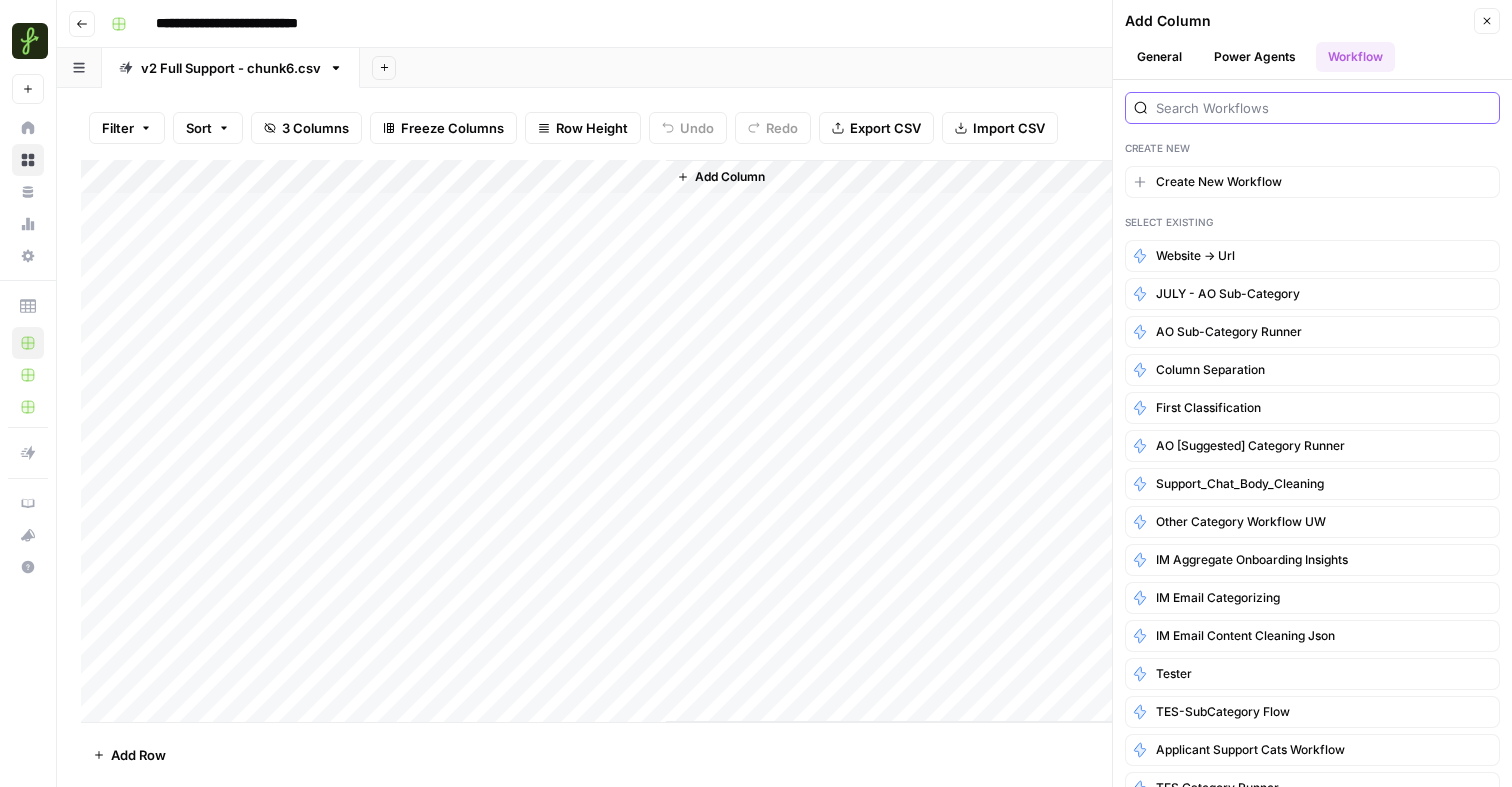 click at bounding box center (1323, 108) 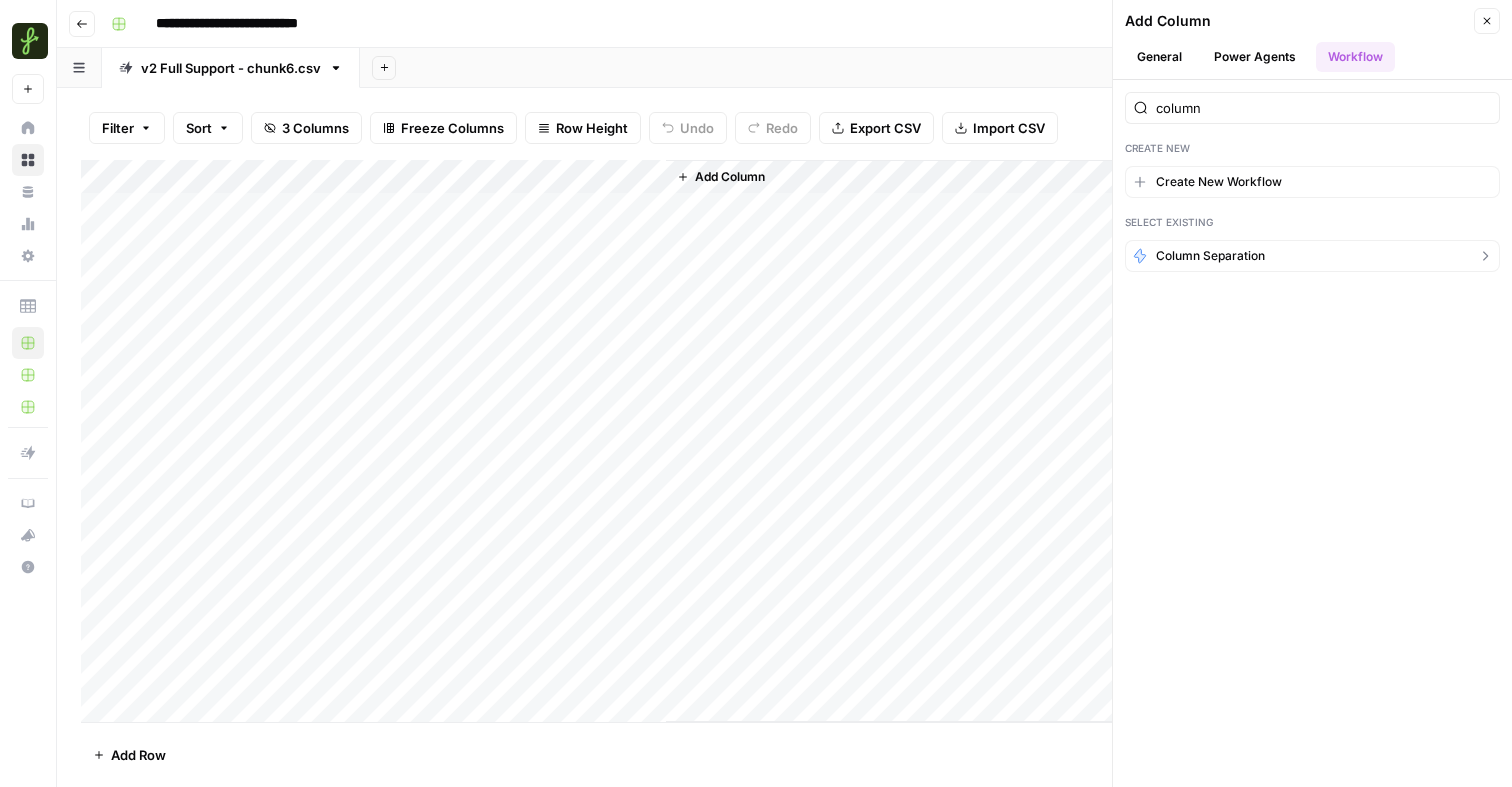 click on "Column Separation" at bounding box center [1312, 256] 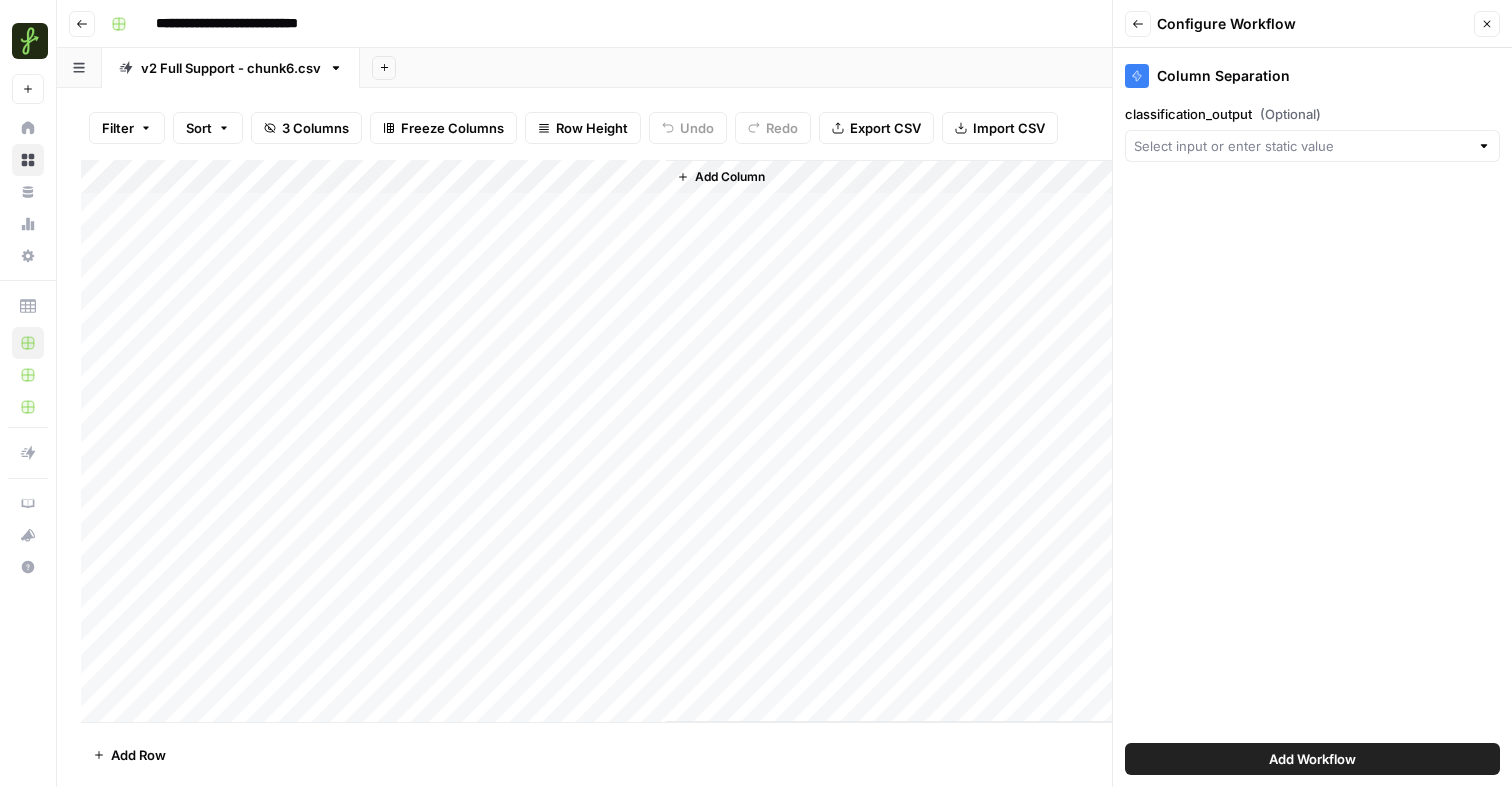 click on "Column Separation classification_output   (Optional) Add Workflow" at bounding box center [1312, 417] 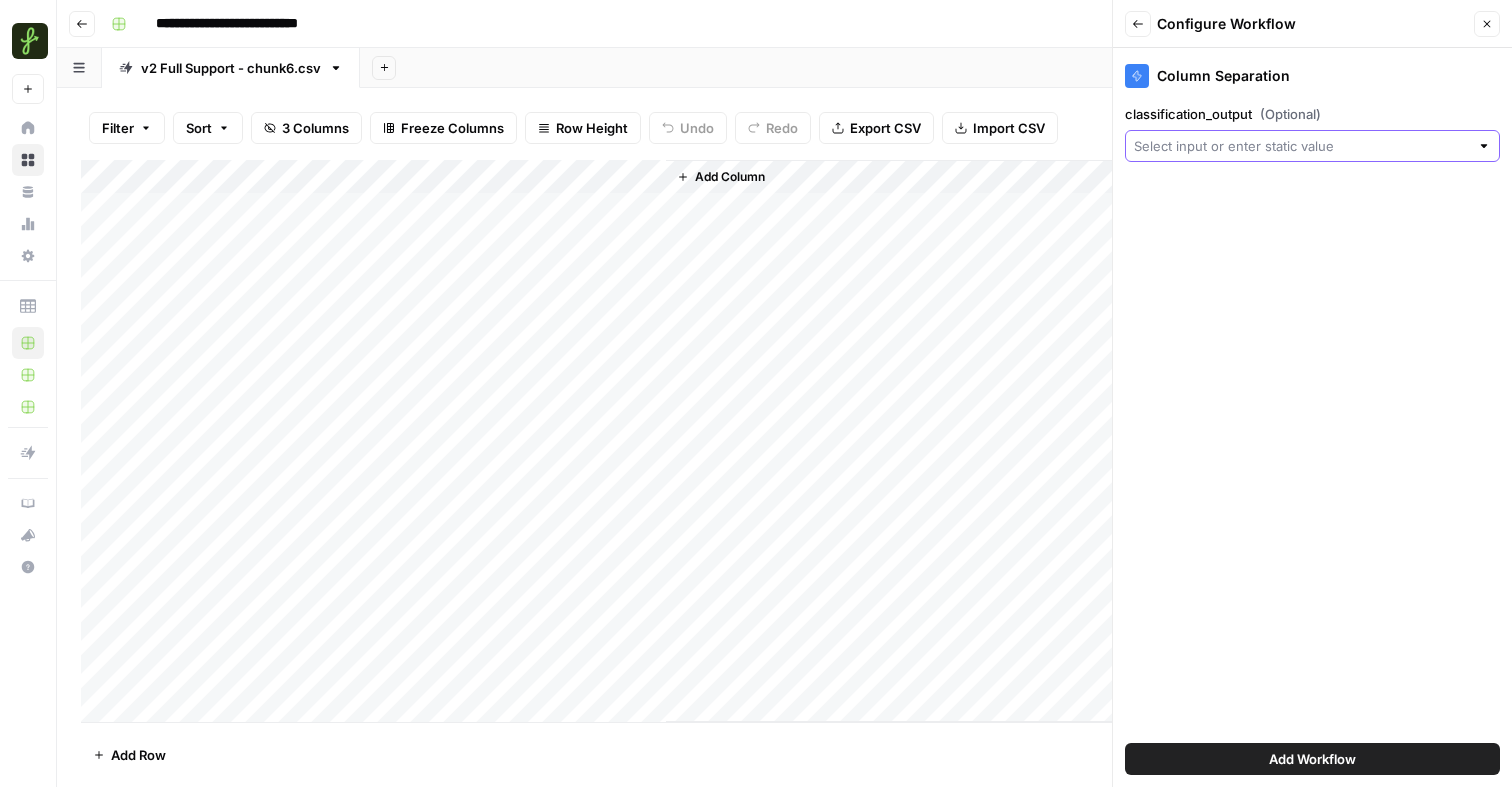 click on "classification_output   (Optional)" at bounding box center (1301, 146) 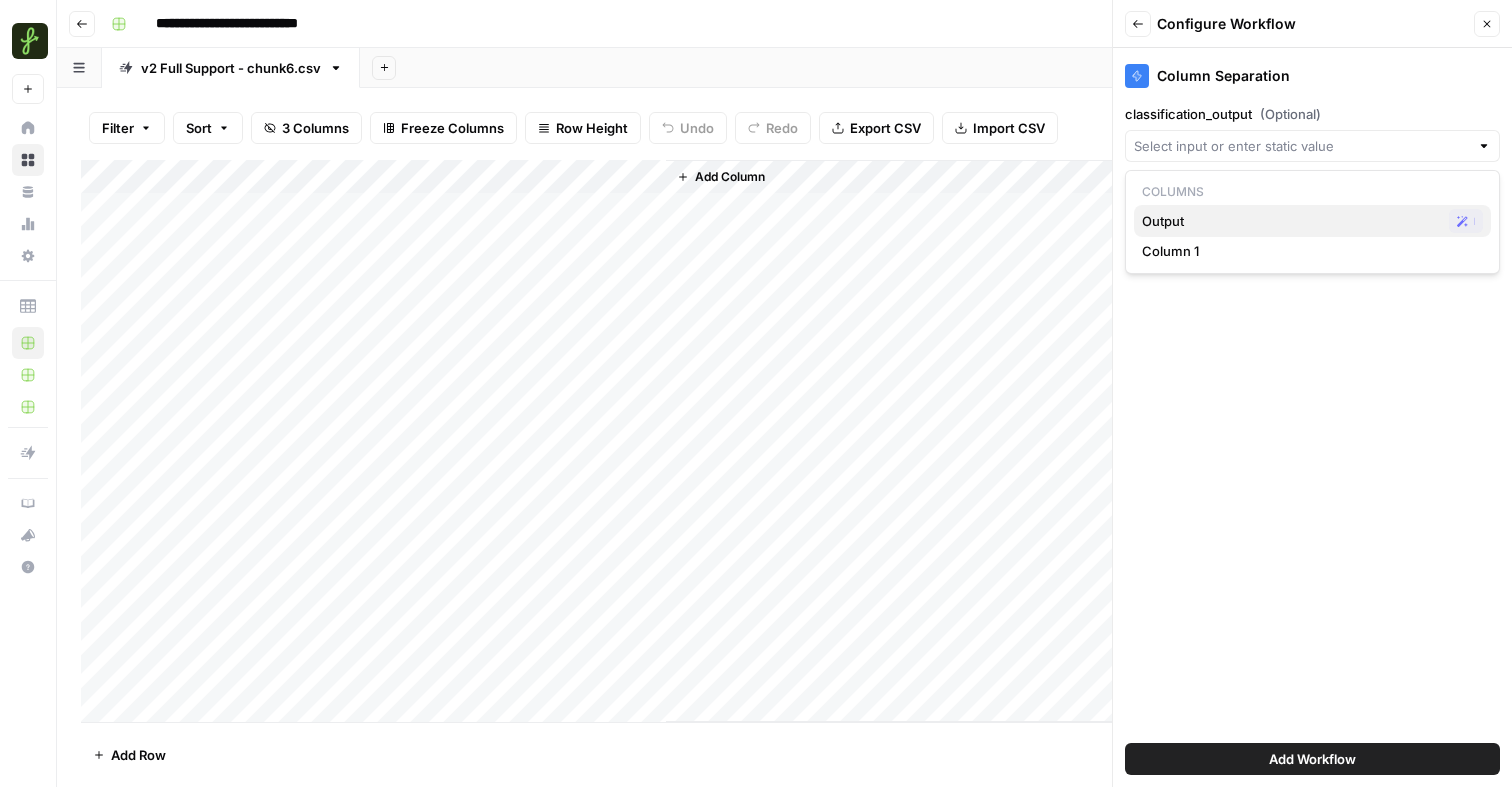 click on "Output Possible Match" at bounding box center (1312, 221) 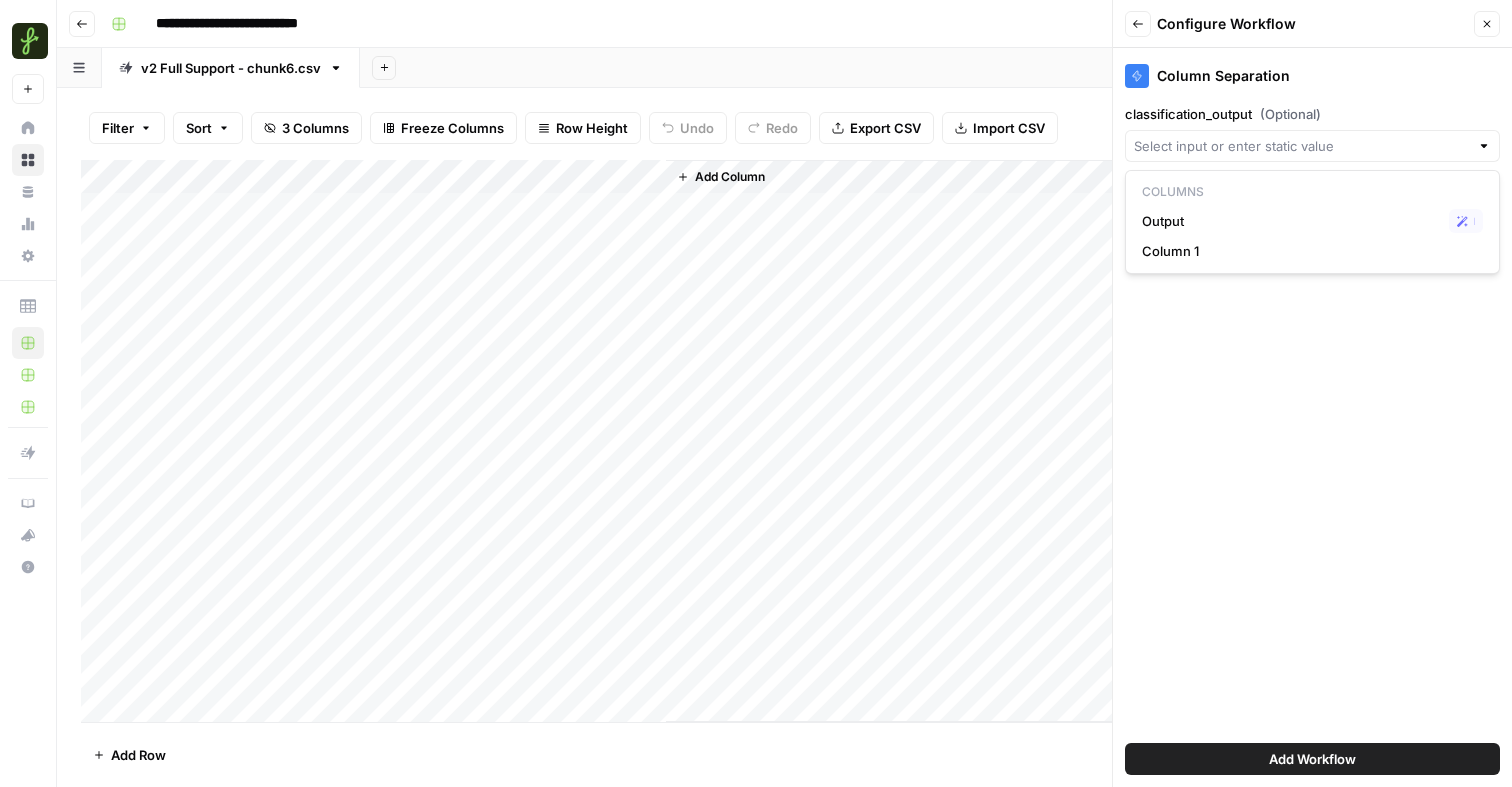 type on "Output" 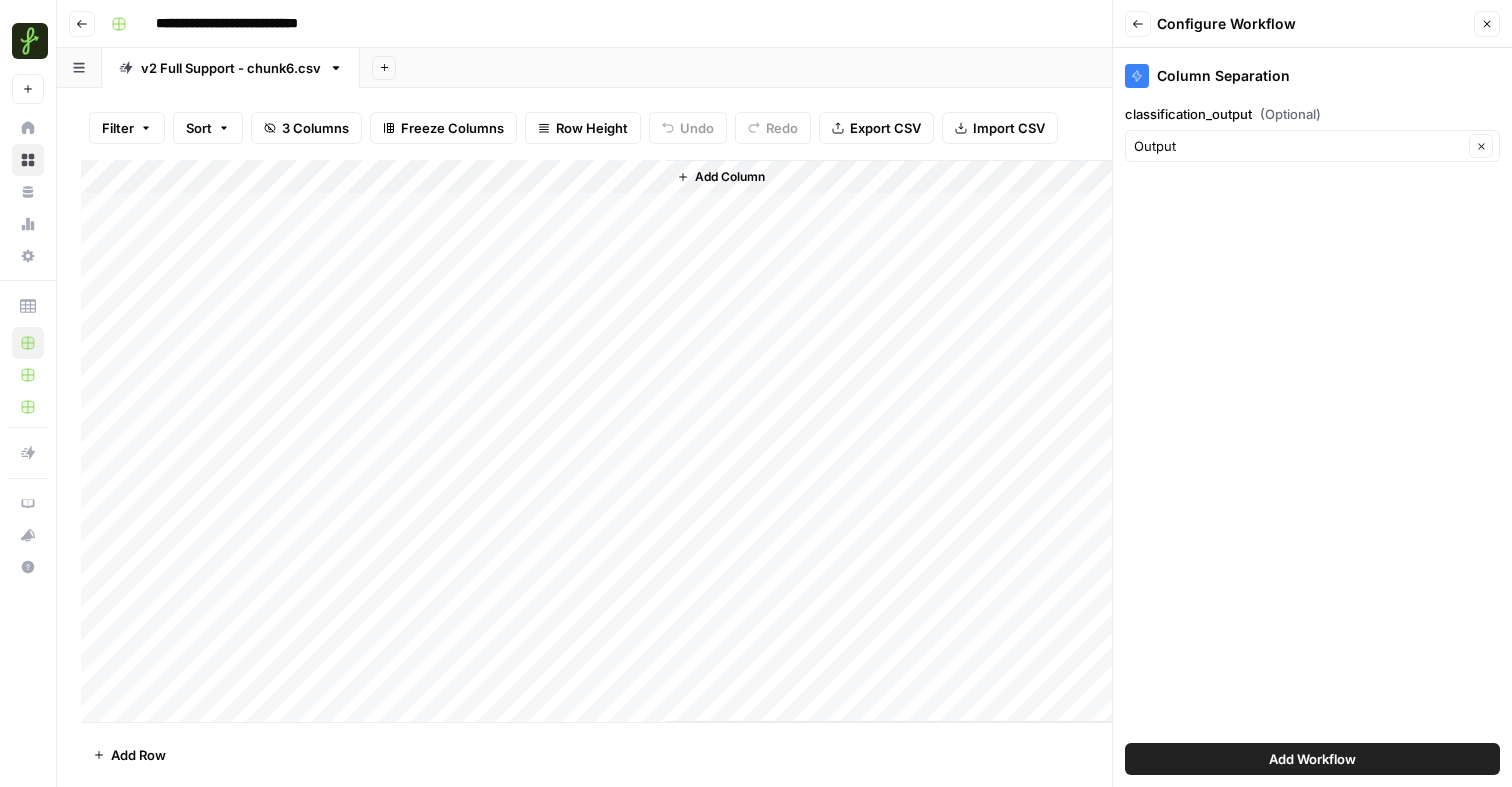 click on "Add Workflow" at bounding box center (1312, 759) 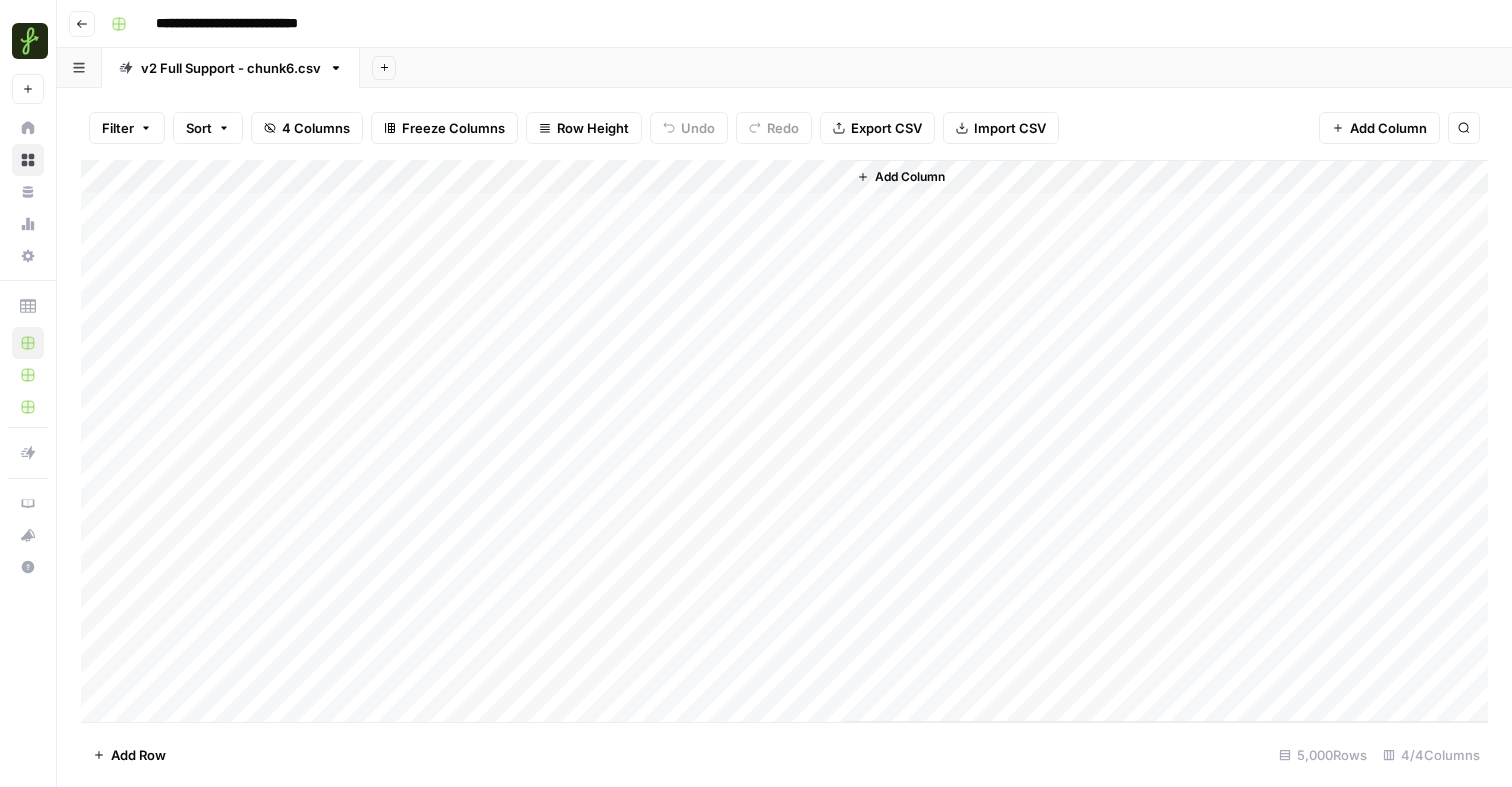 click on "Add Column" at bounding box center [784, 441] 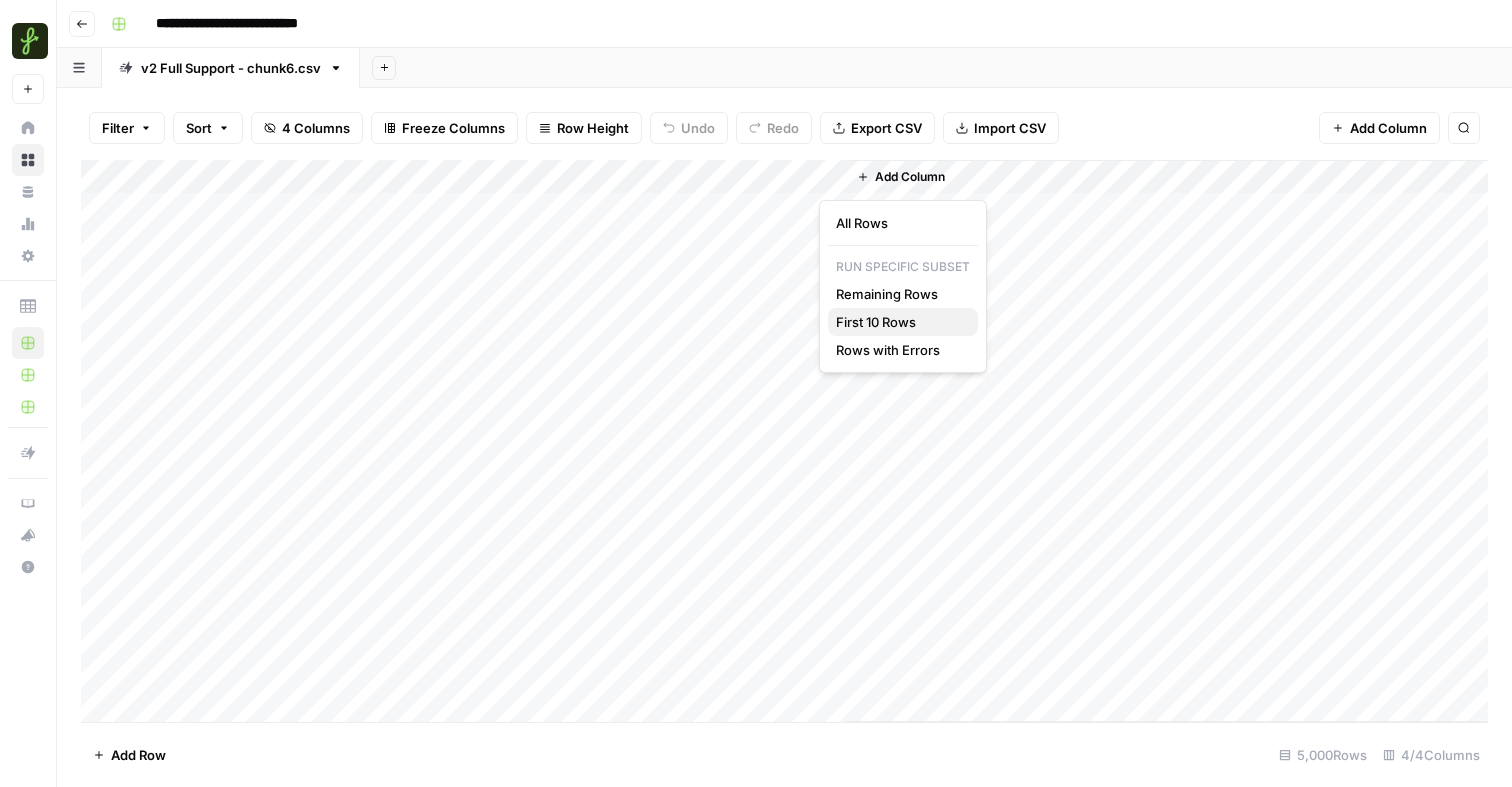 click on "First 10 Rows" at bounding box center (899, 322) 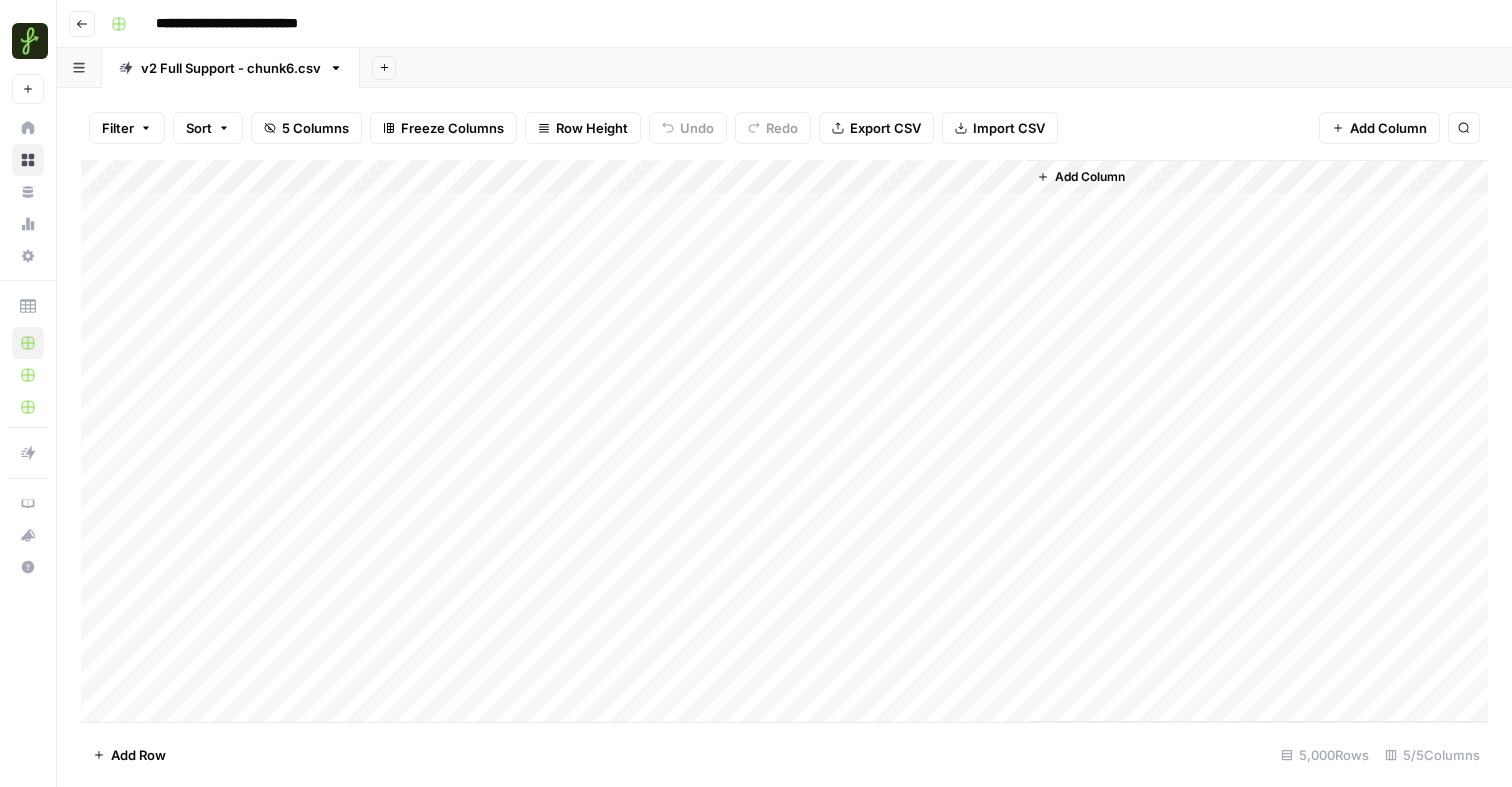 click on "Add Column" at bounding box center [784, 441] 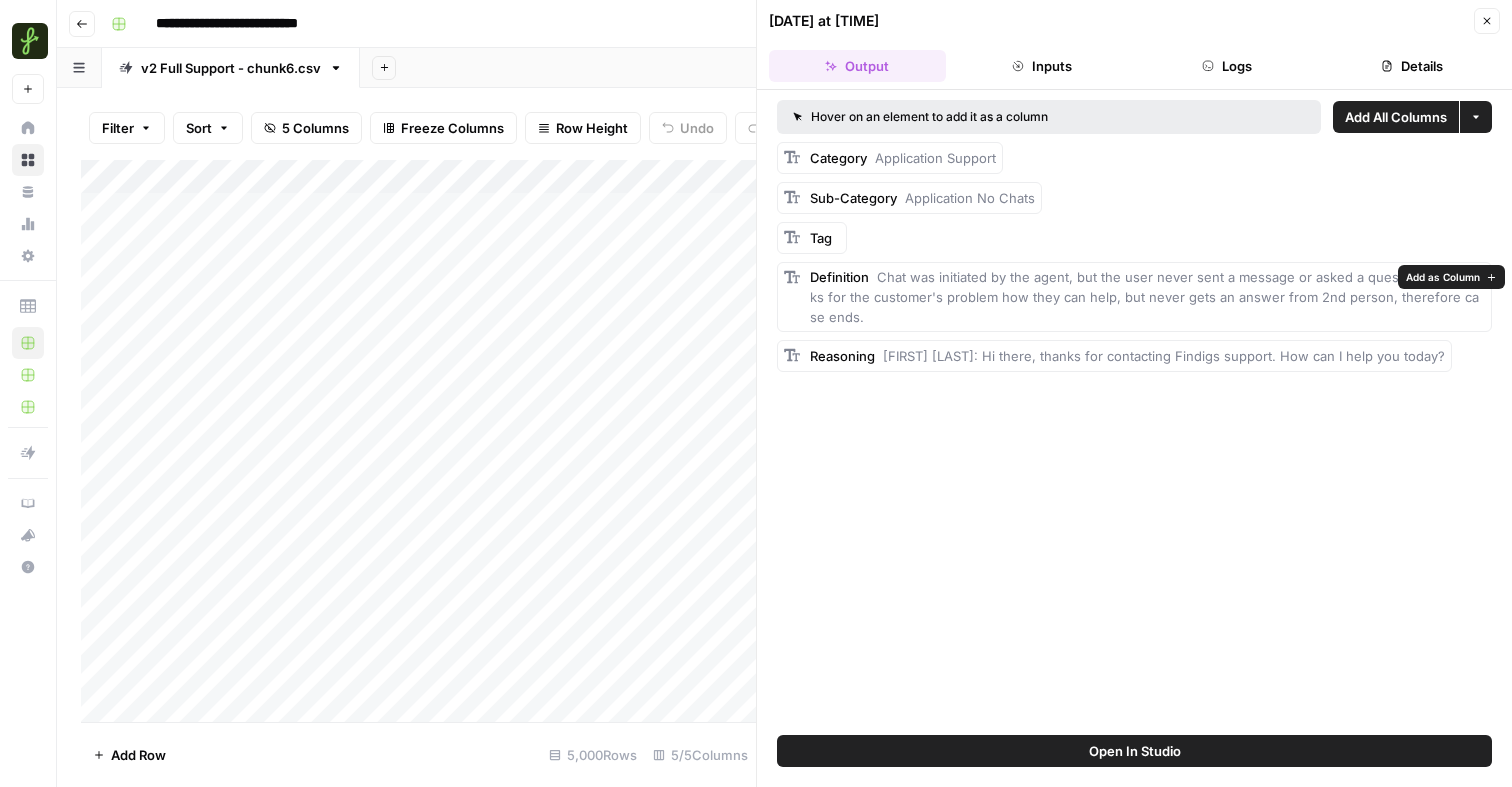 click on "Add as Column" at bounding box center (1443, 277) 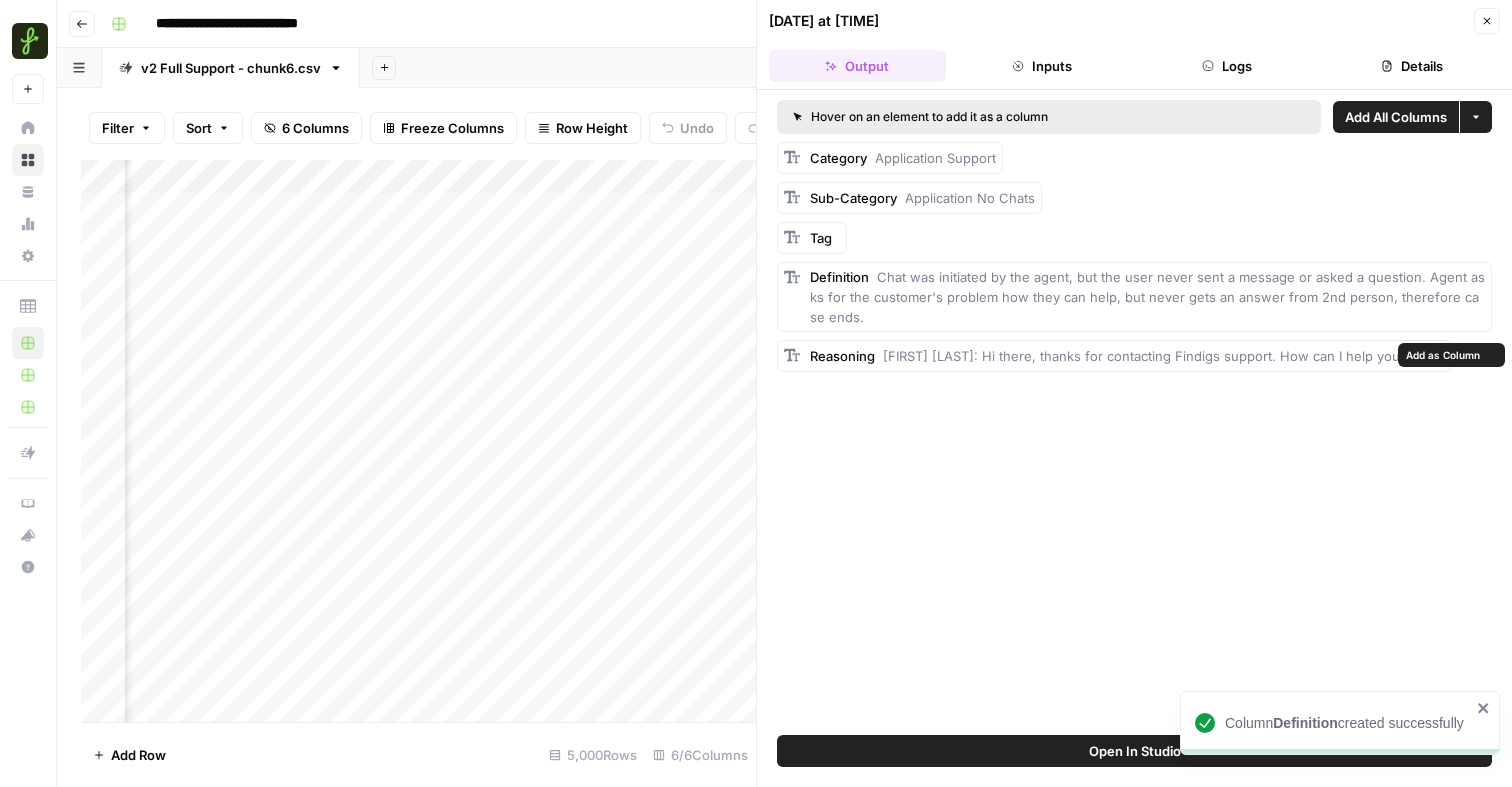 scroll, scrollTop: 0, scrollLeft: 420, axis: horizontal 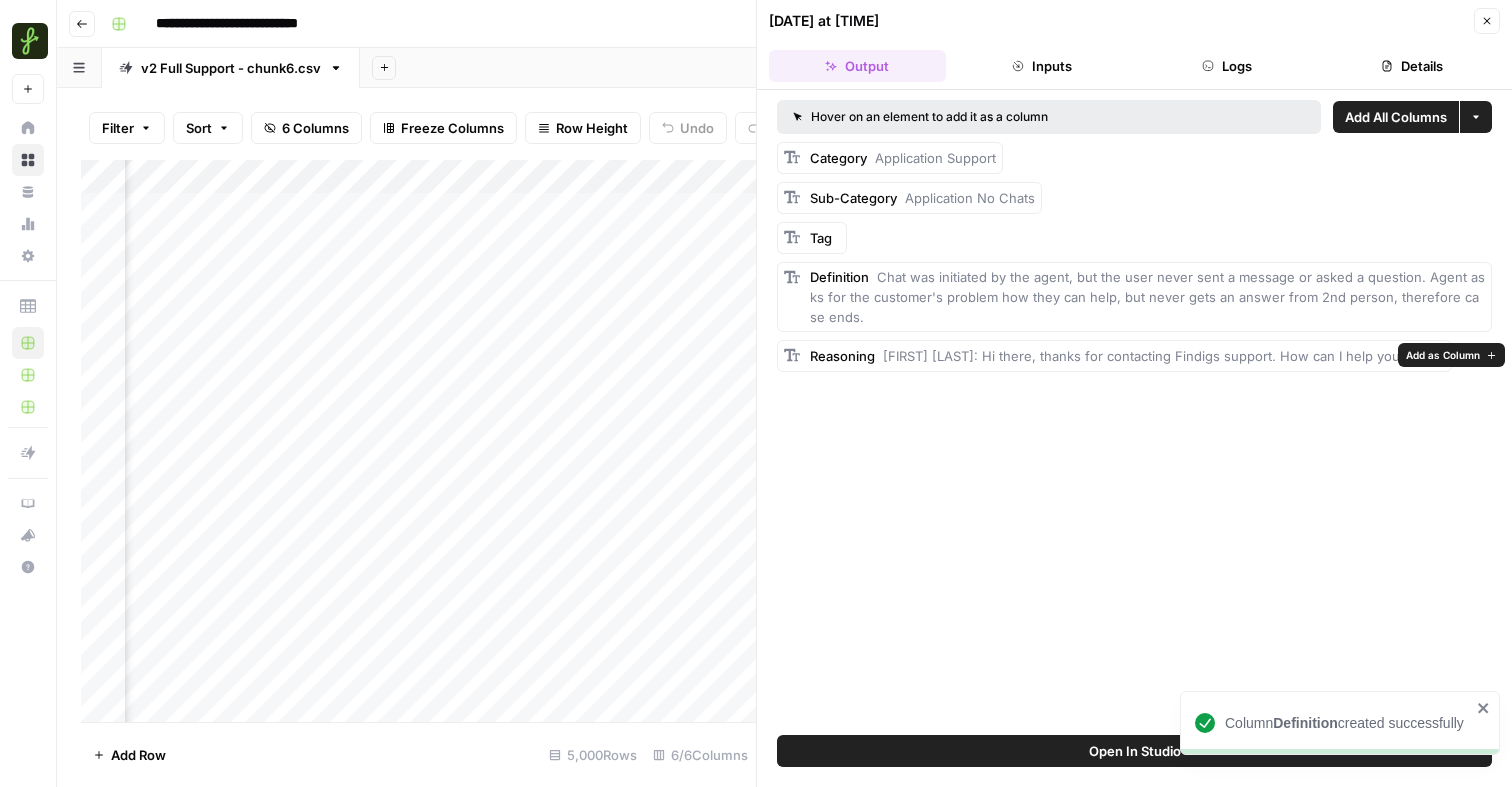 click on "Add as Column" at bounding box center [1443, 355] 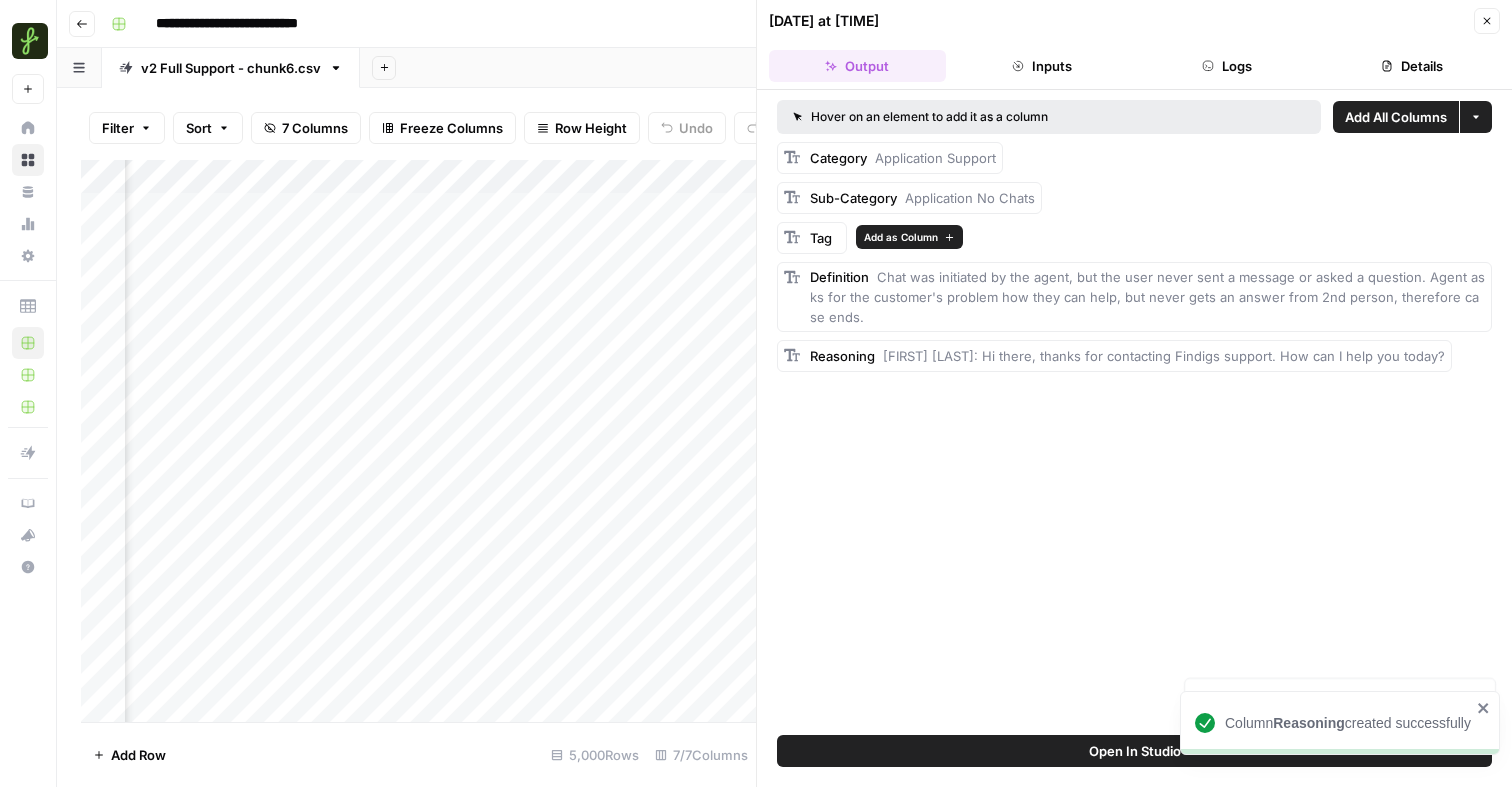 click on "Add as Column" at bounding box center [901, 237] 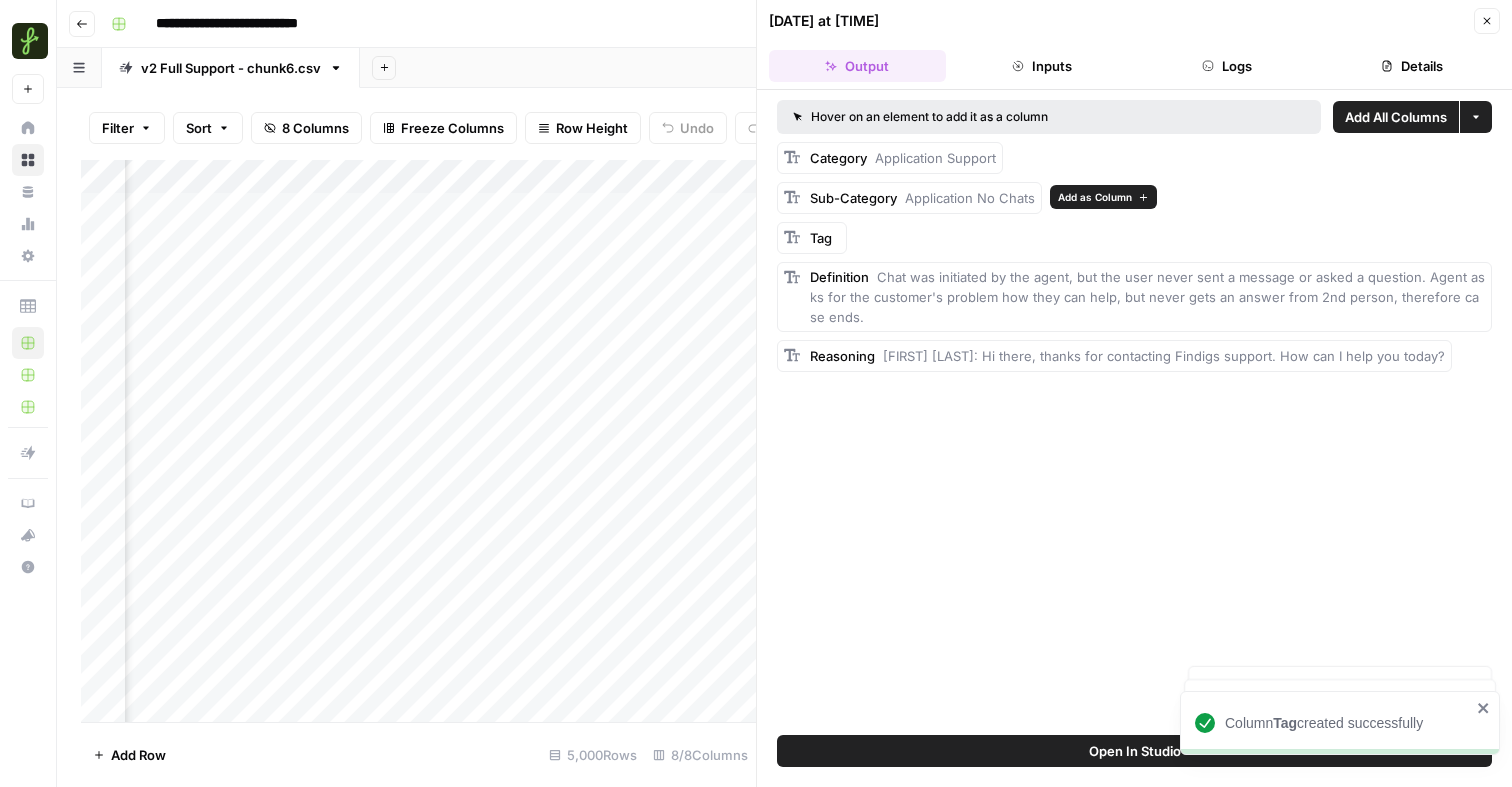 click on "Add as Column" at bounding box center (1095, 197) 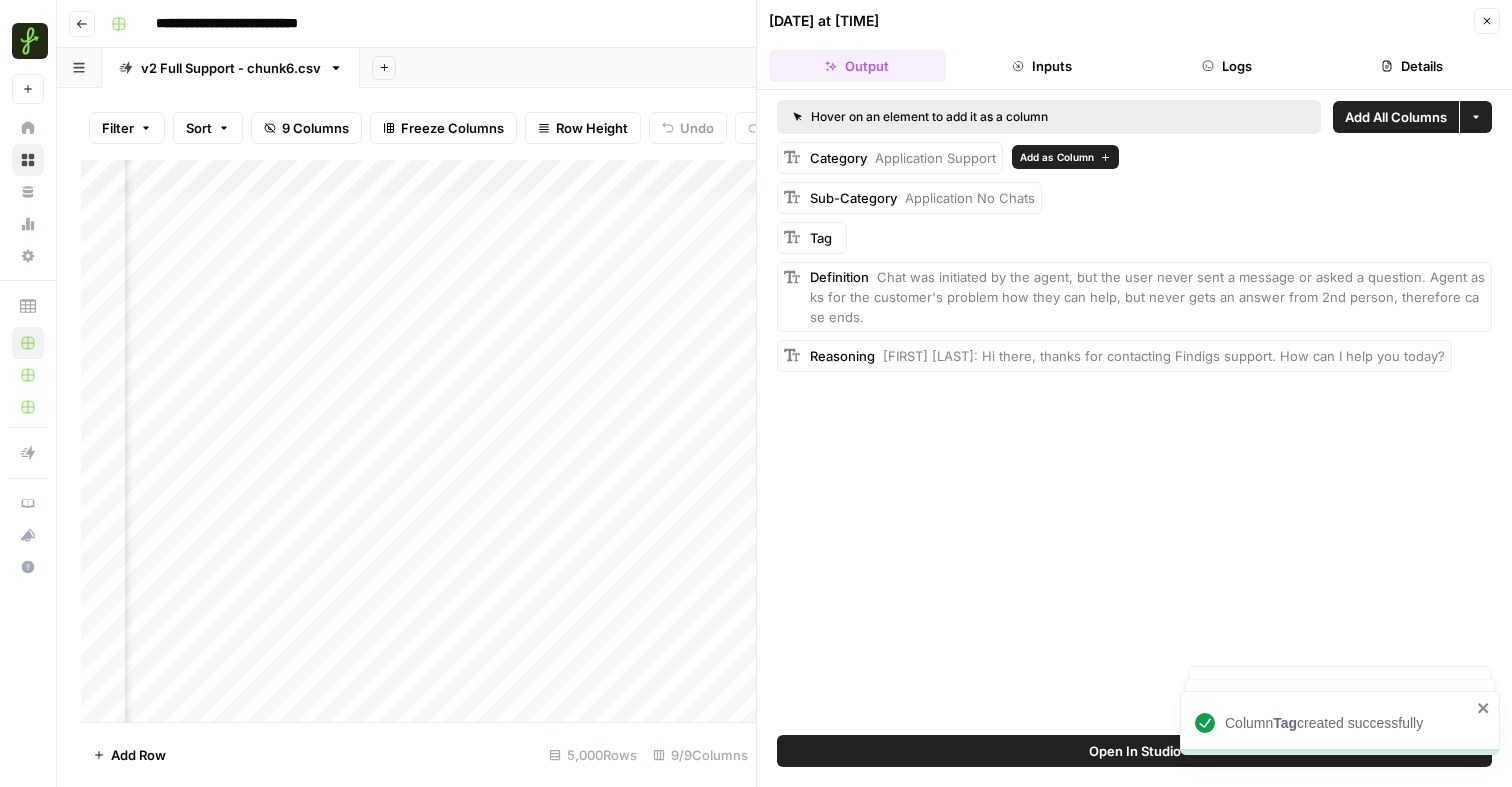 click on "Add as Column" at bounding box center [1057, 157] 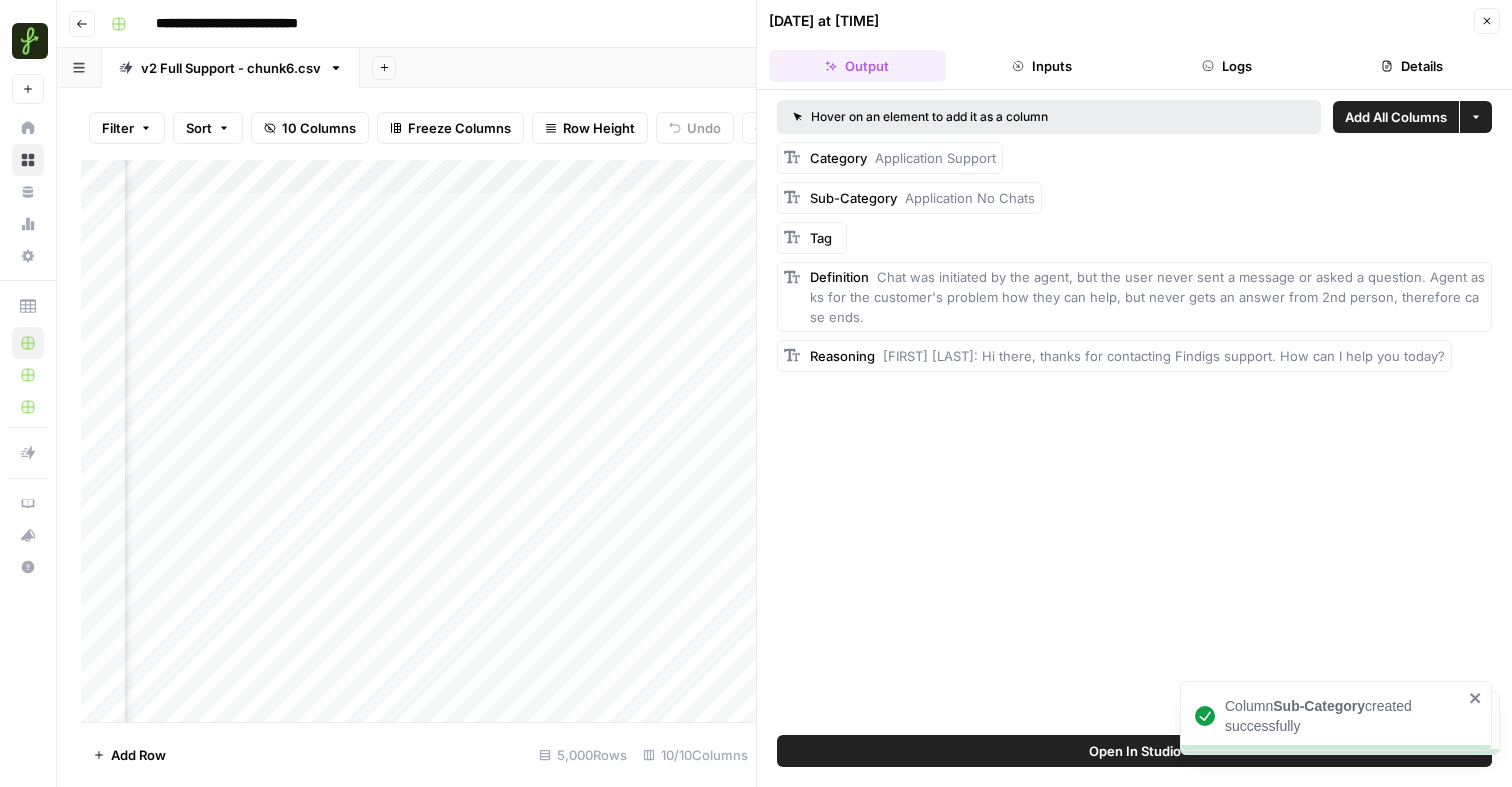 click on "Close" at bounding box center (1487, 21) 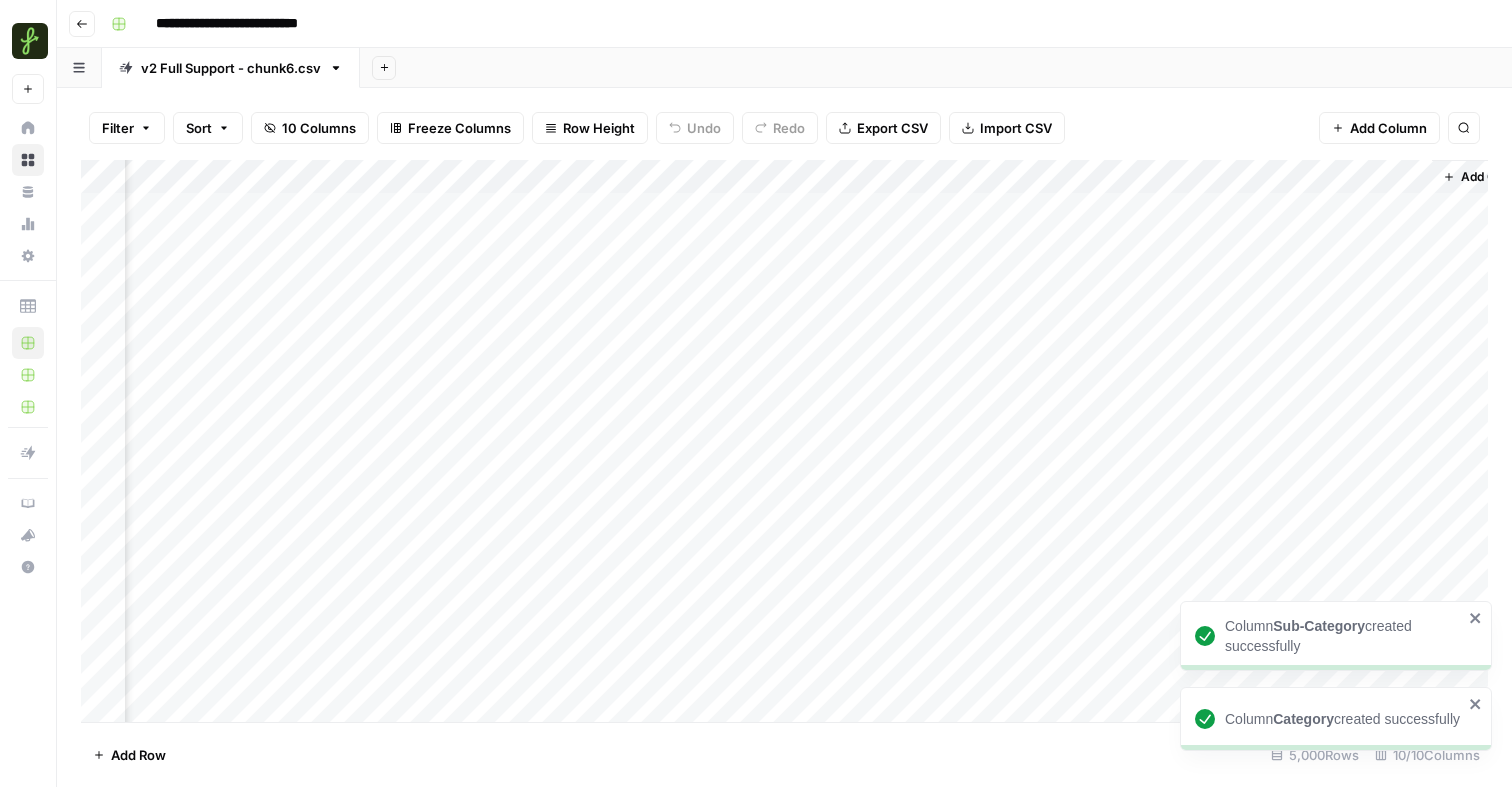 scroll, scrollTop: 0, scrollLeft: 549, axis: horizontal 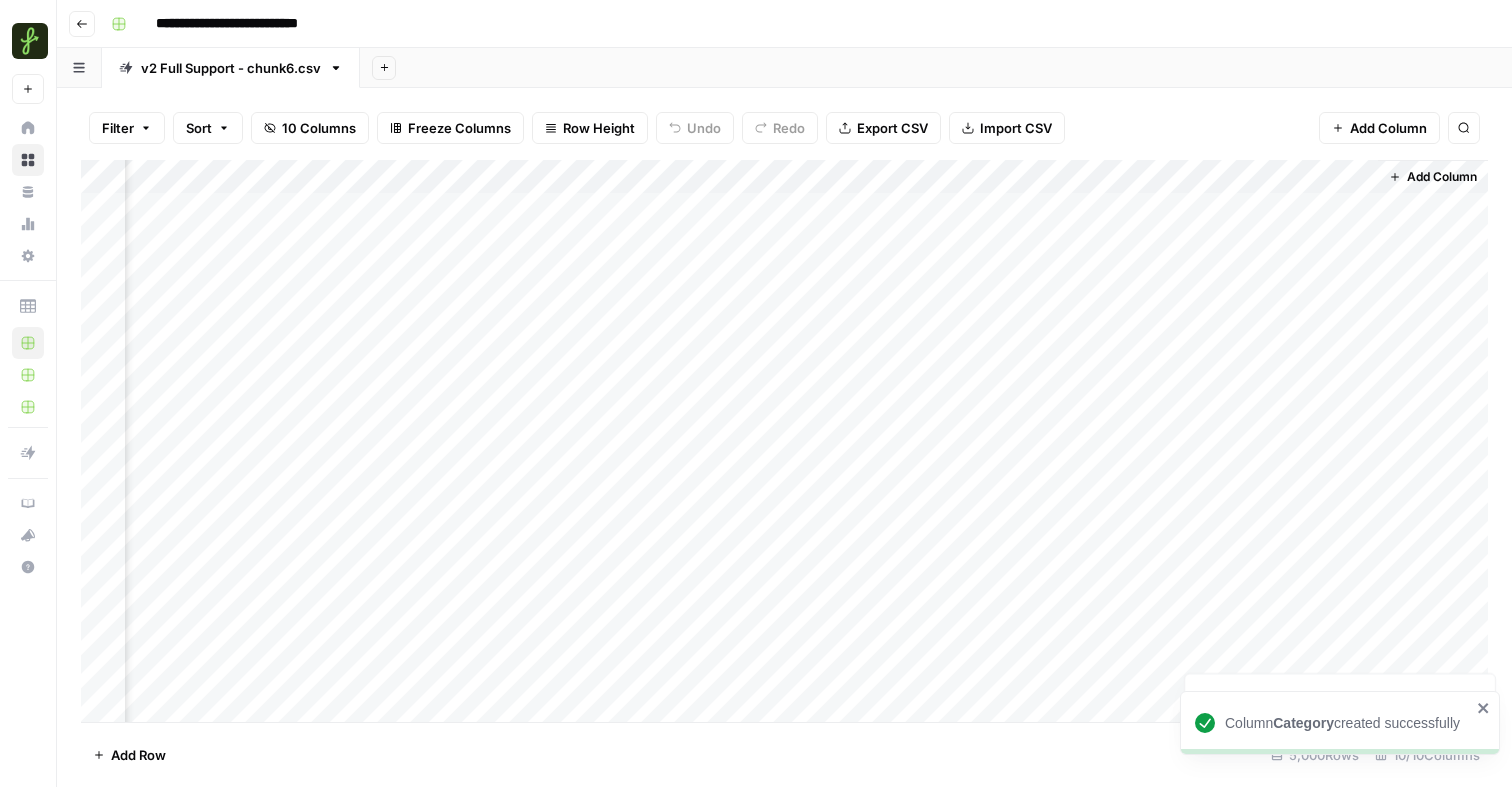 click on "Add Column" at bounding box center (784, 441) 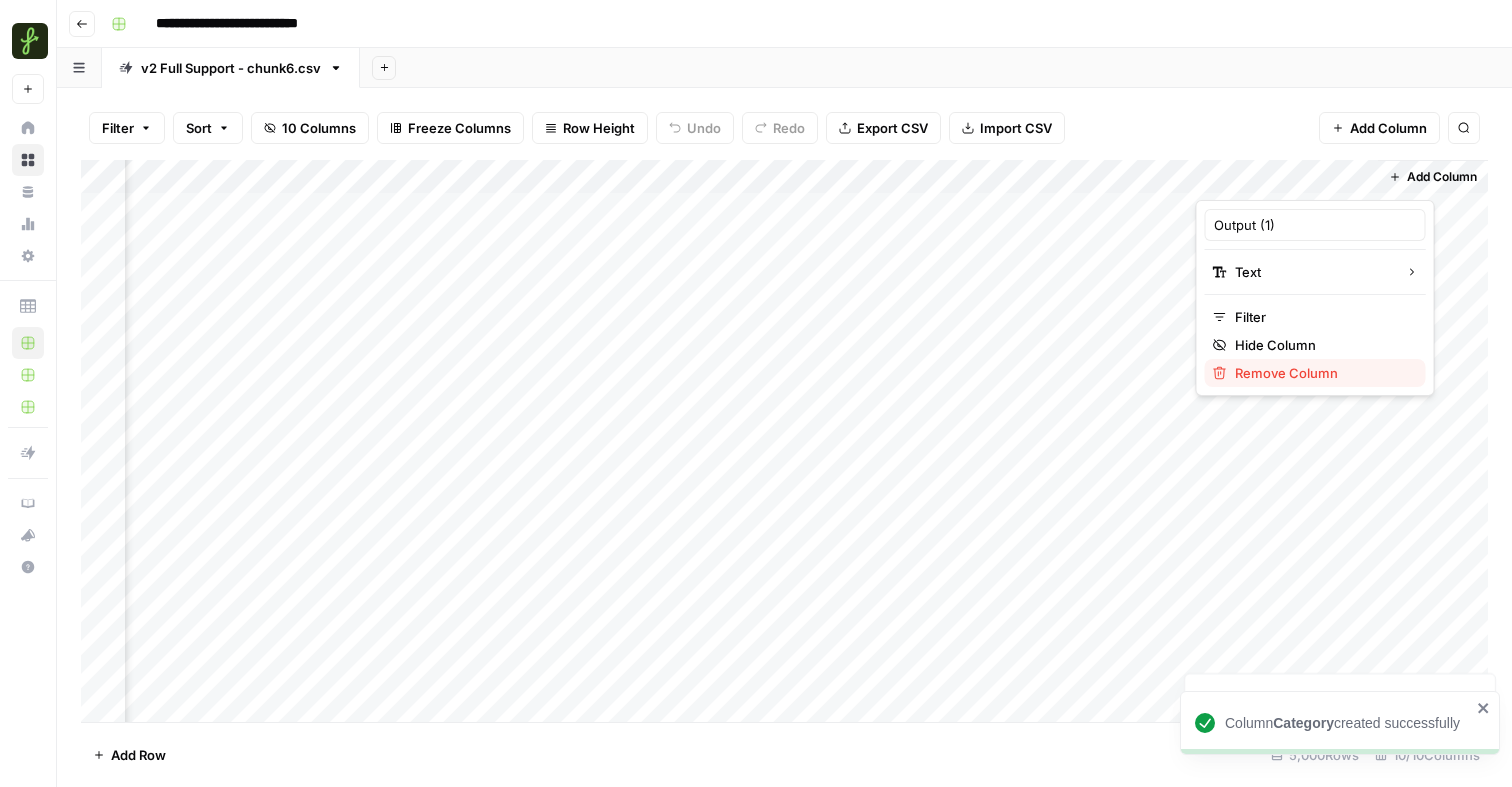click on "Remove Column" at bounding box center (1322, 373) 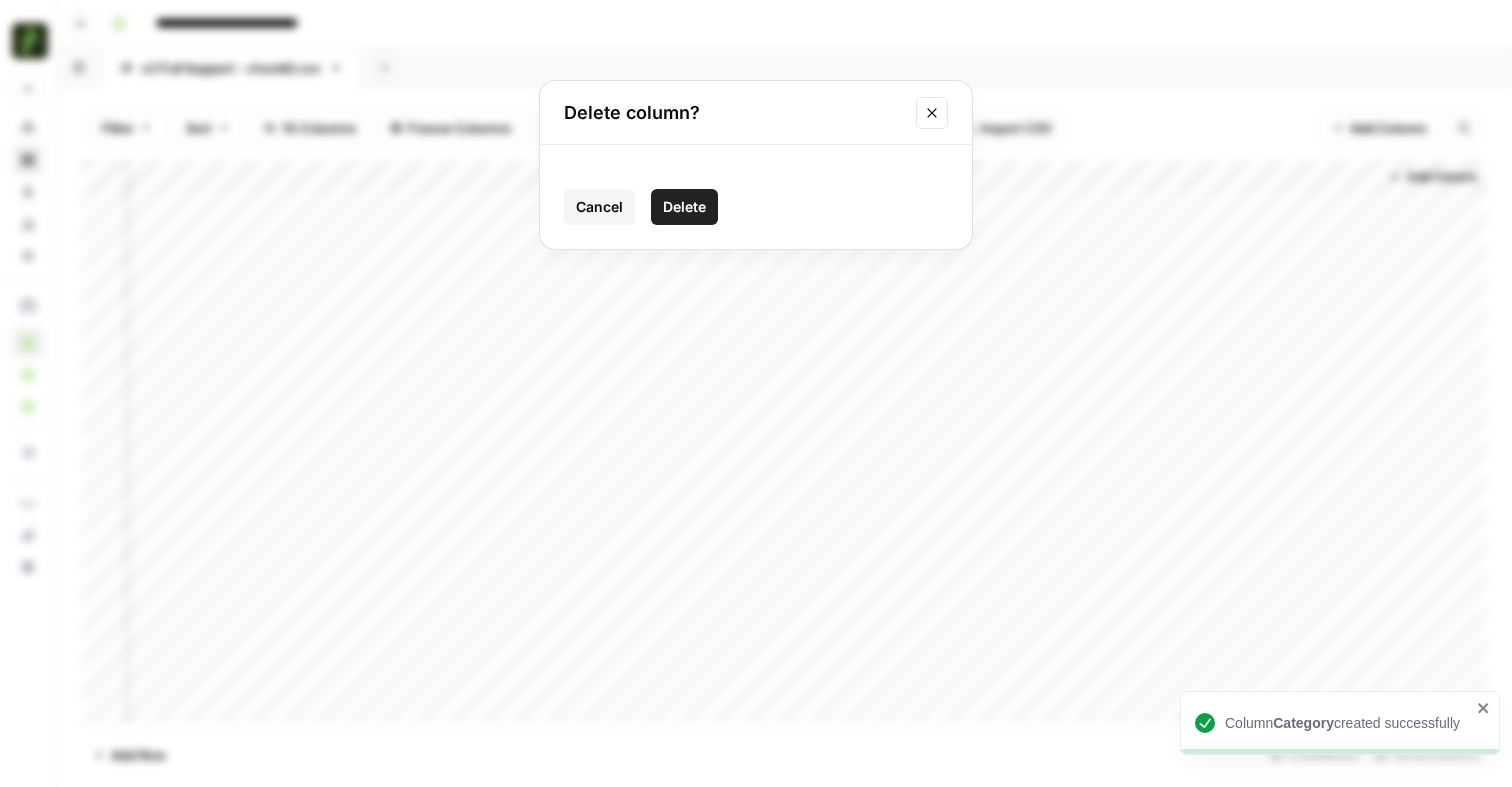 click on "Delete" at bounding box center [684, 207] 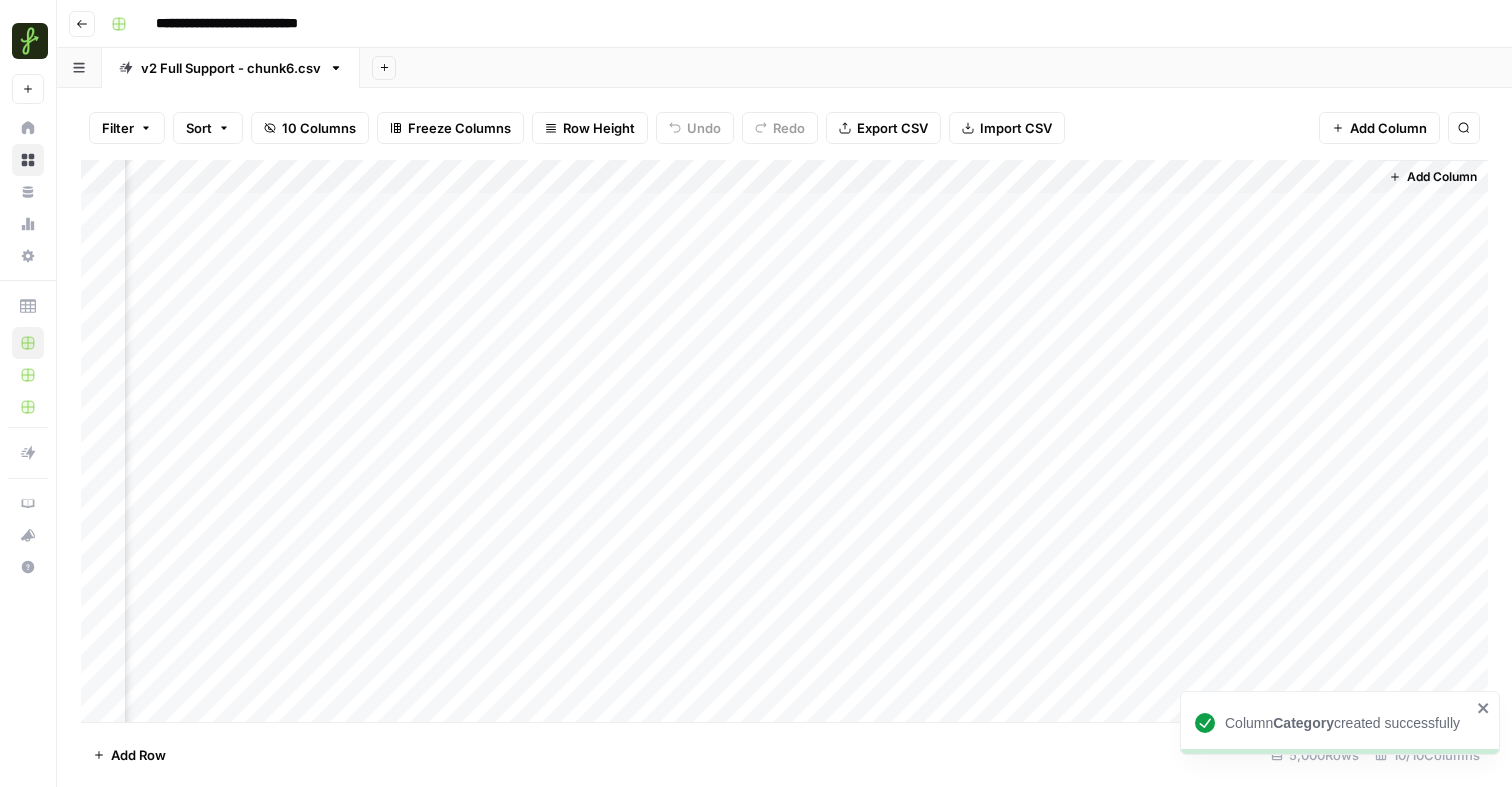 scroll, scrollTop: 0, scrollLeft: 0, axis: both 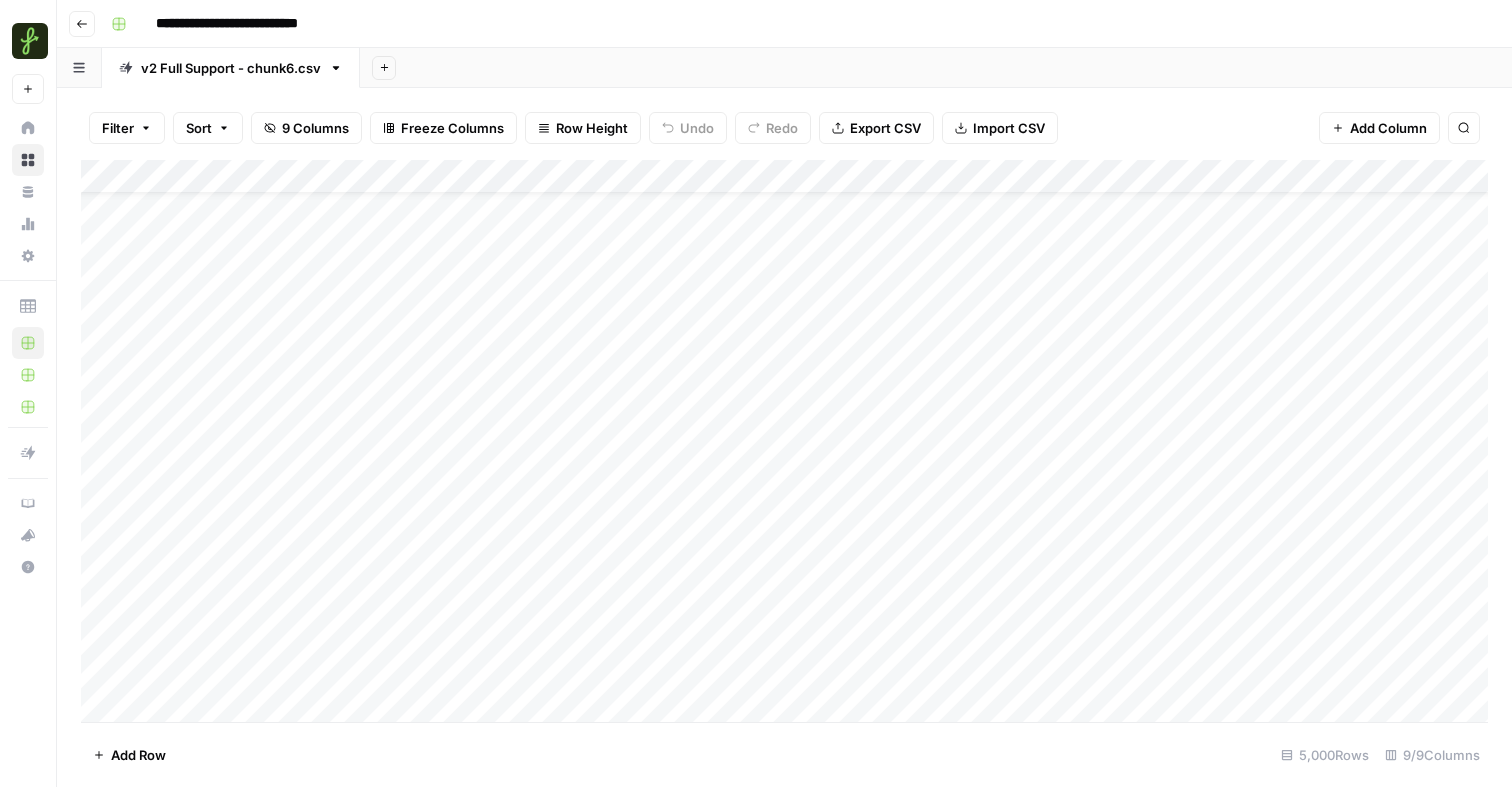 click on "Add Column" at bounding box center [784, 441] 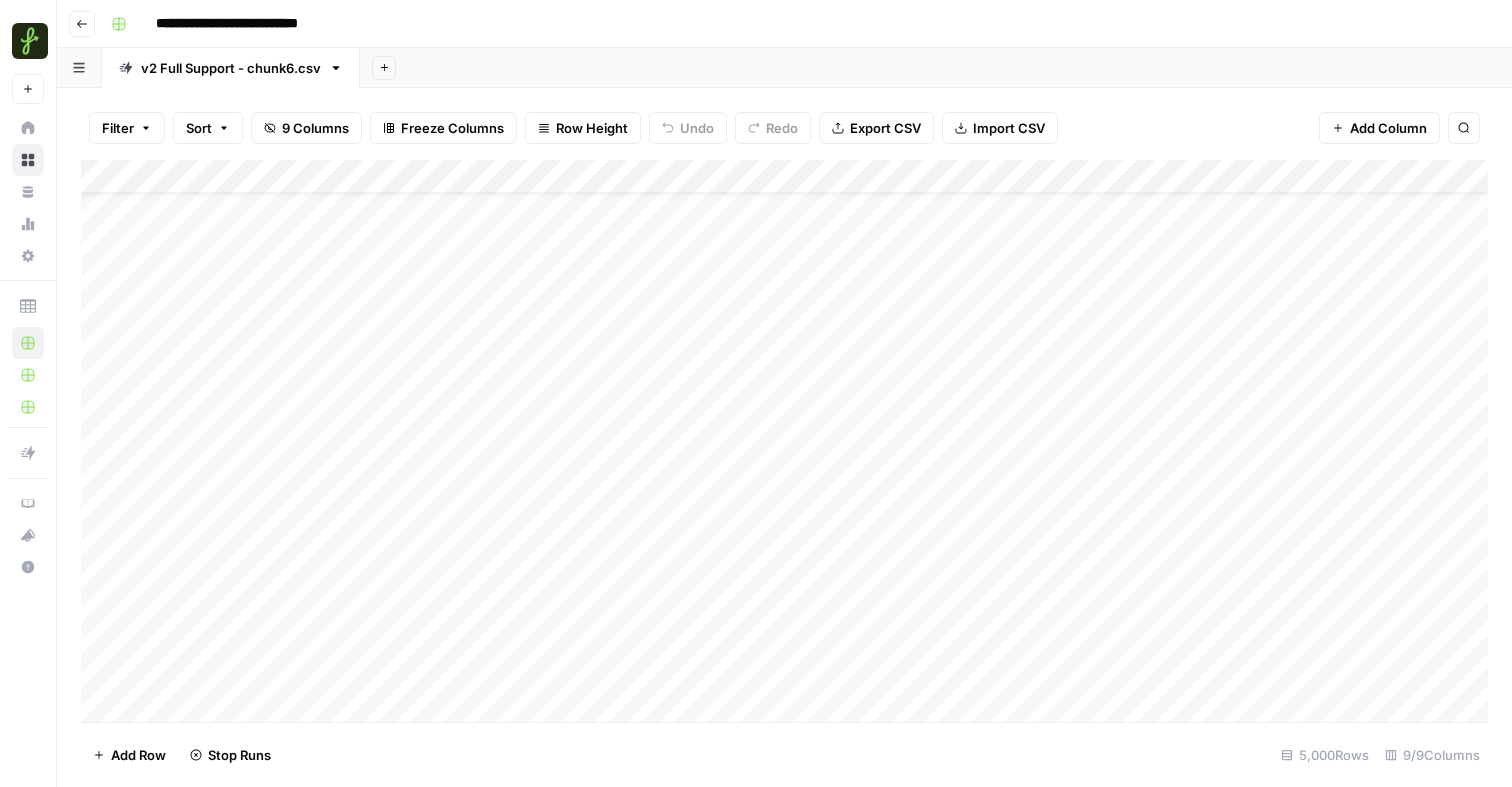 click on "Add Column" at bounding box center [784, 441] 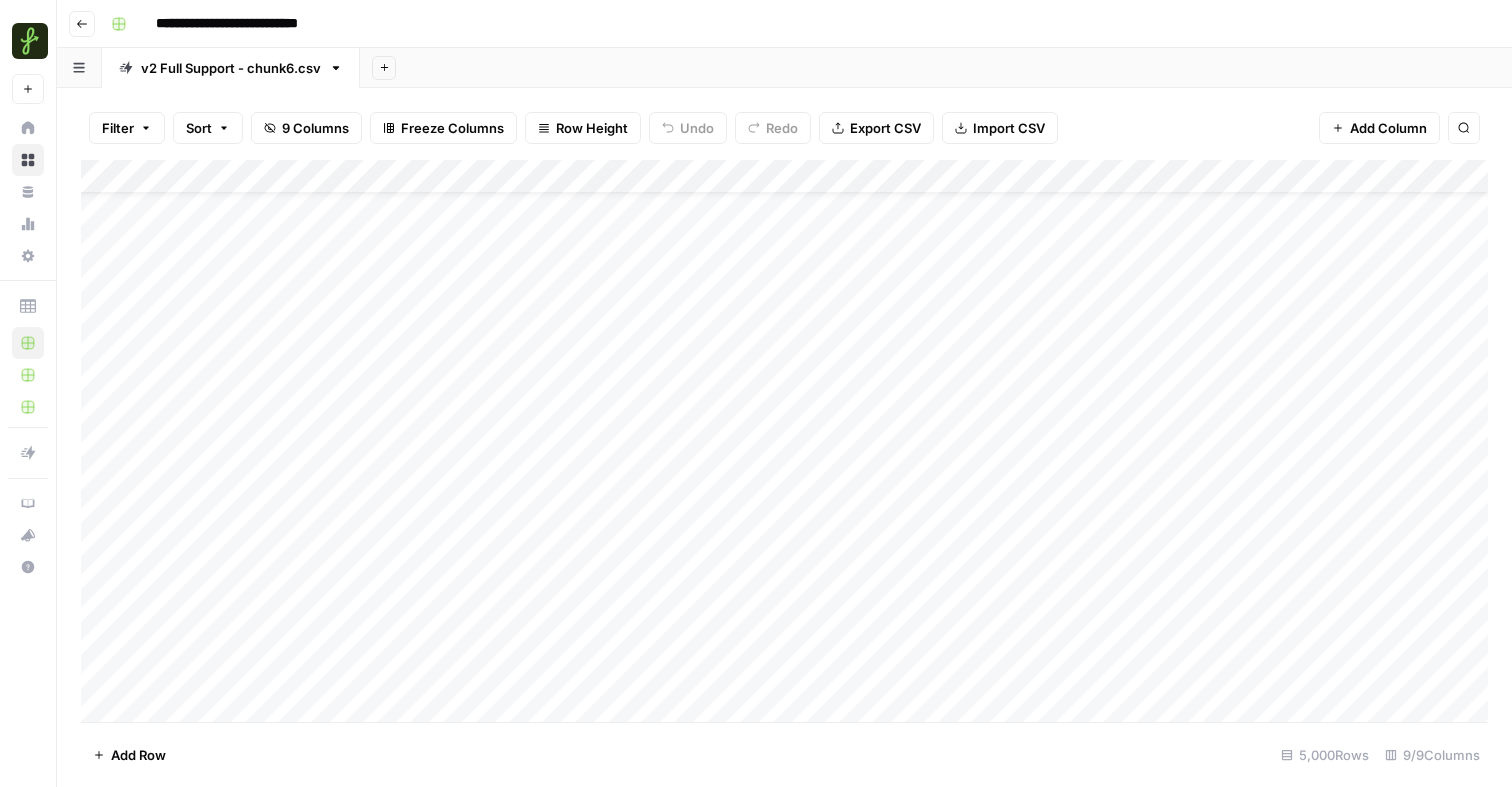 click on "Add Column" at bounding box center (784, 441) 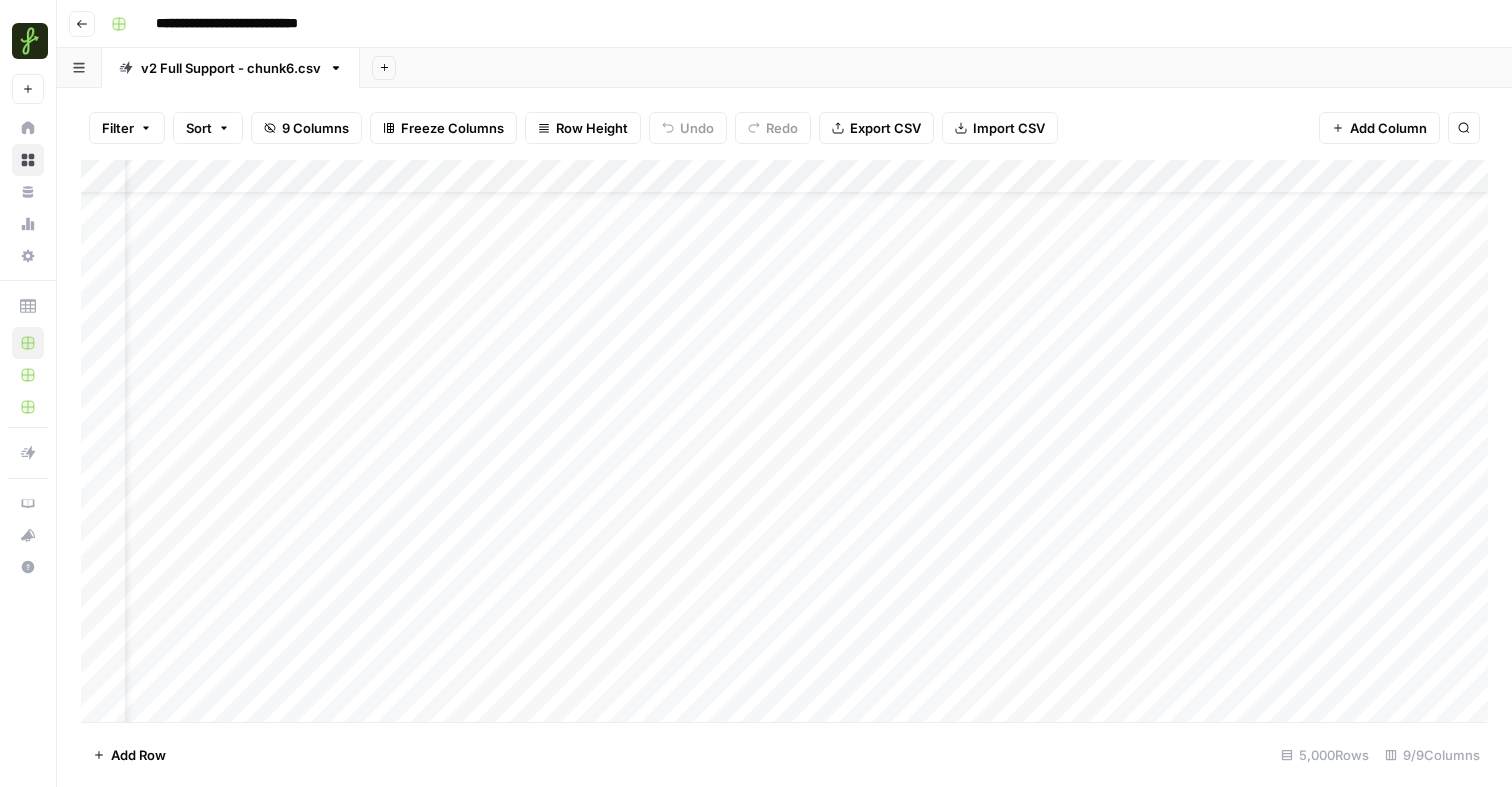 scroll, scrollTop: 55, scrollLeft: 68, axis: both 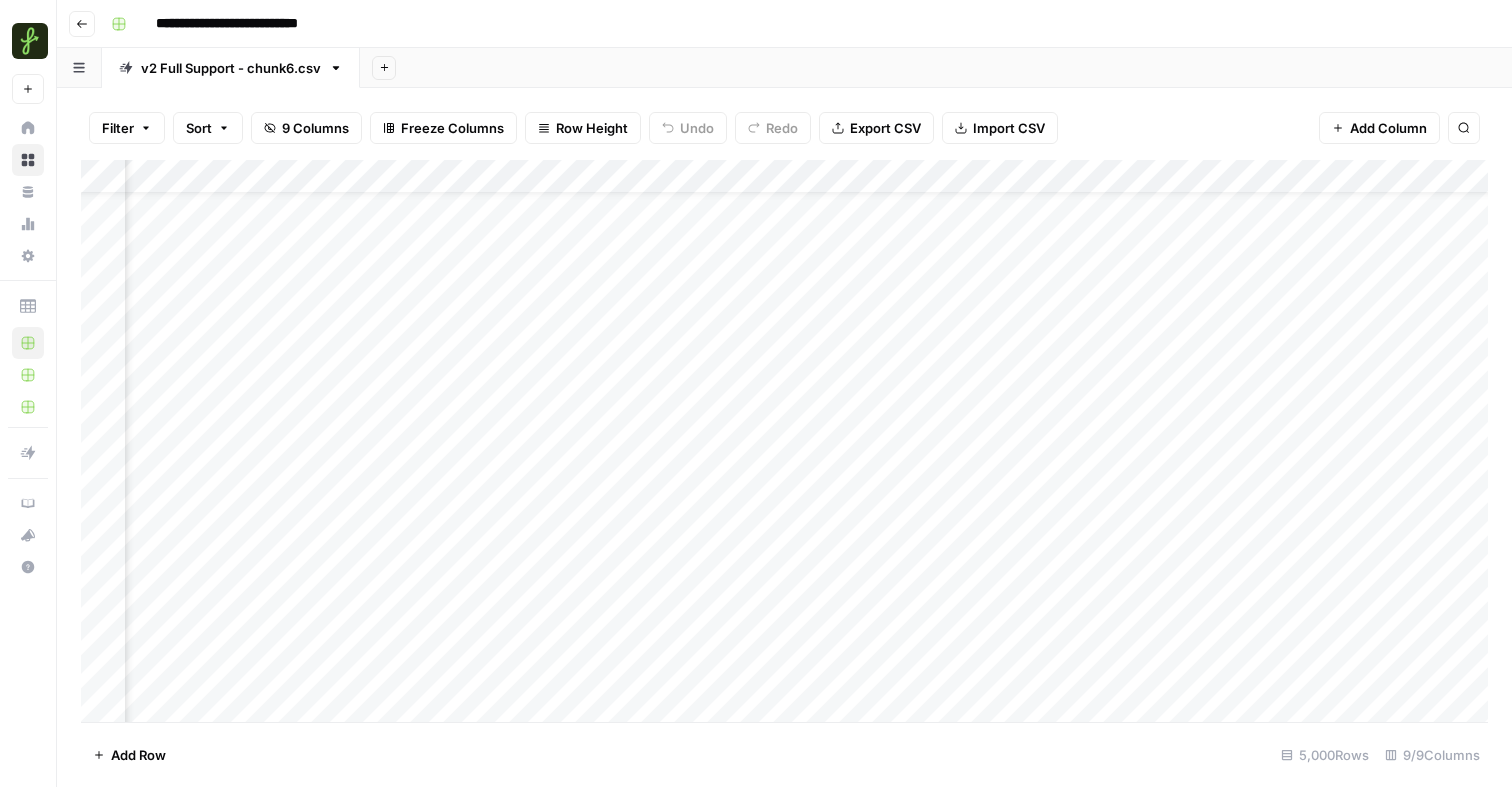 click on "Add Column" at bounding box center [784, 441] 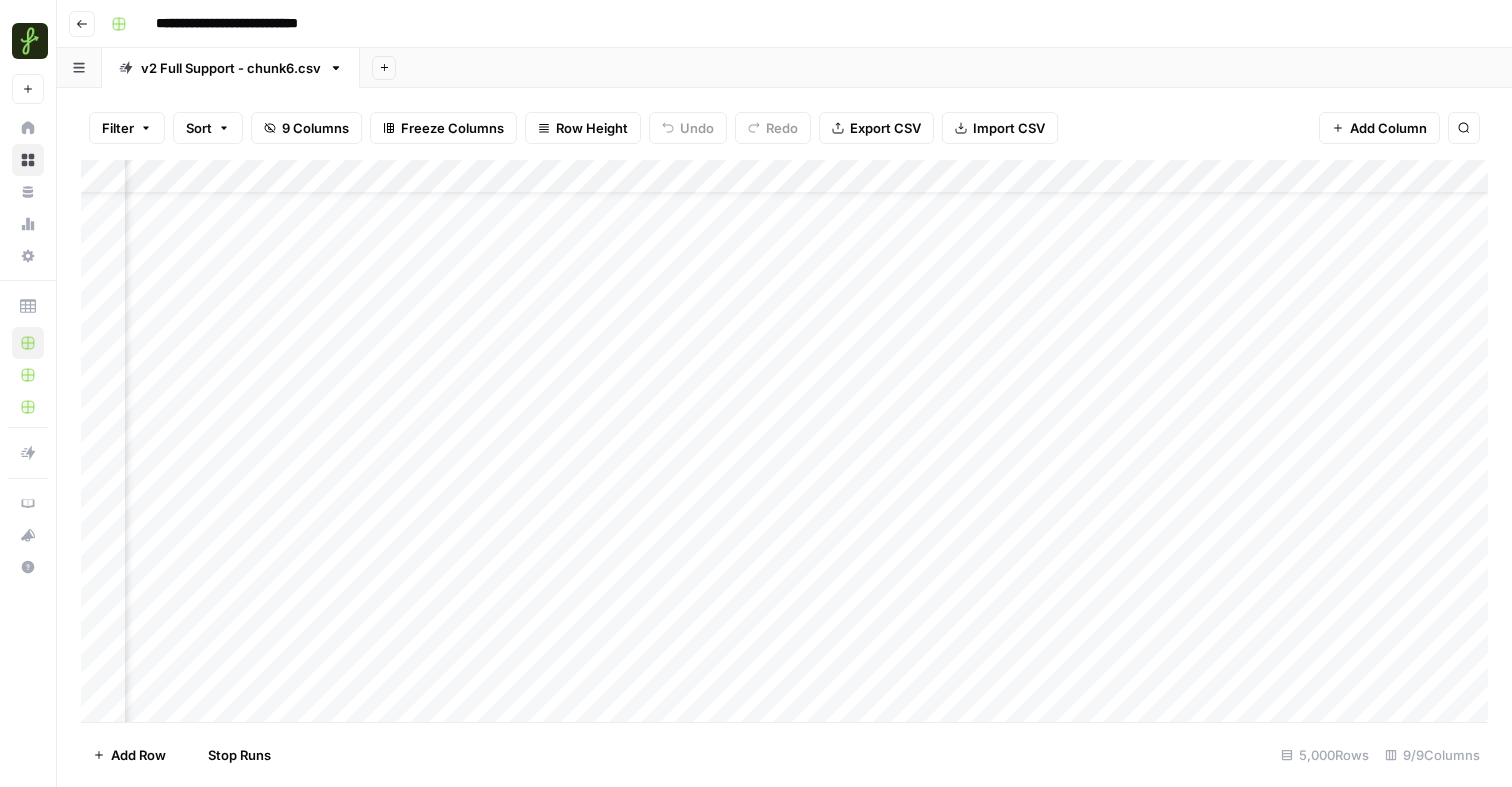 click on "Add Column" at bounding box center [784, 441] 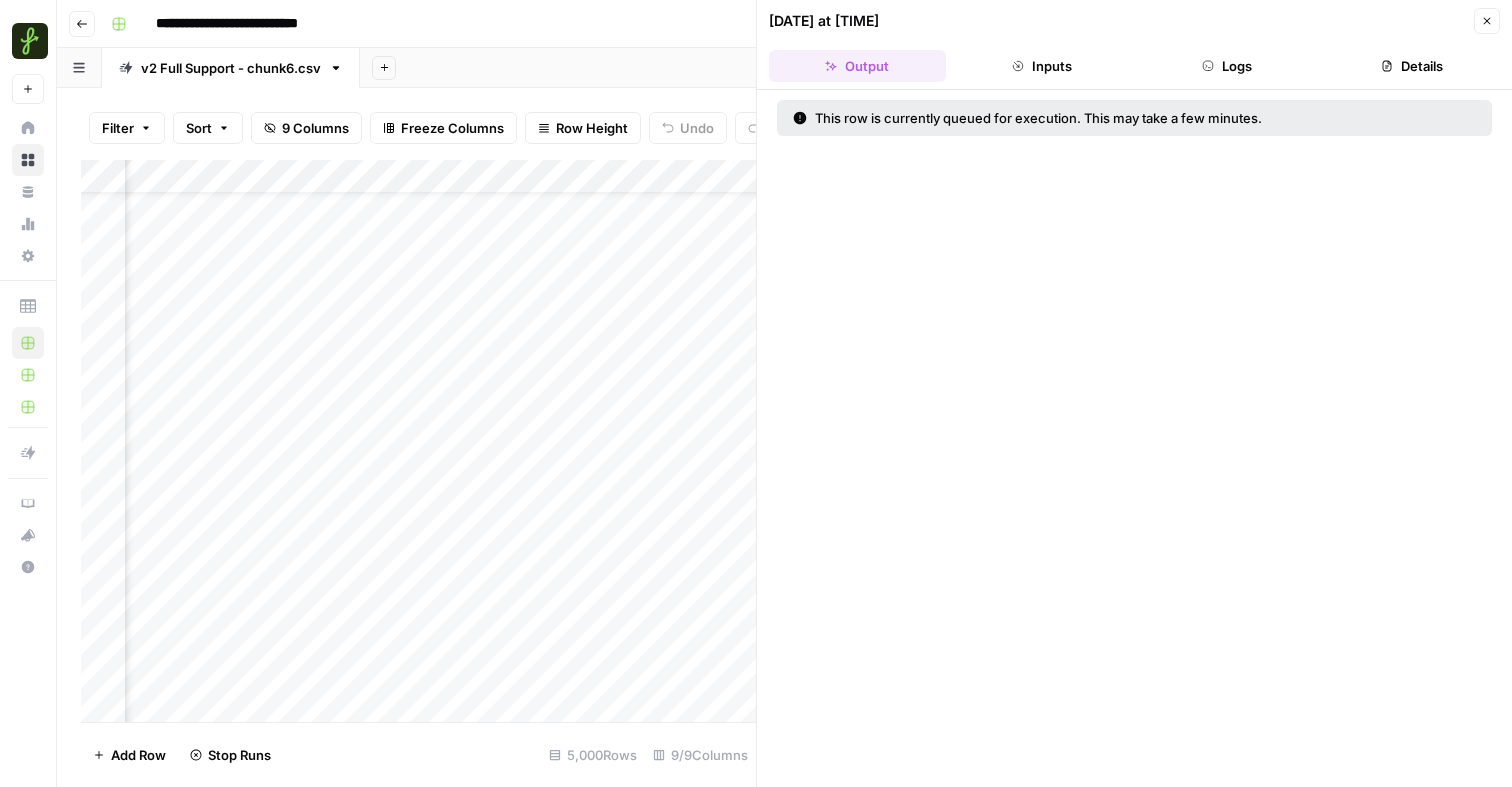 click on "Close" at bounding box center (1487, 21) 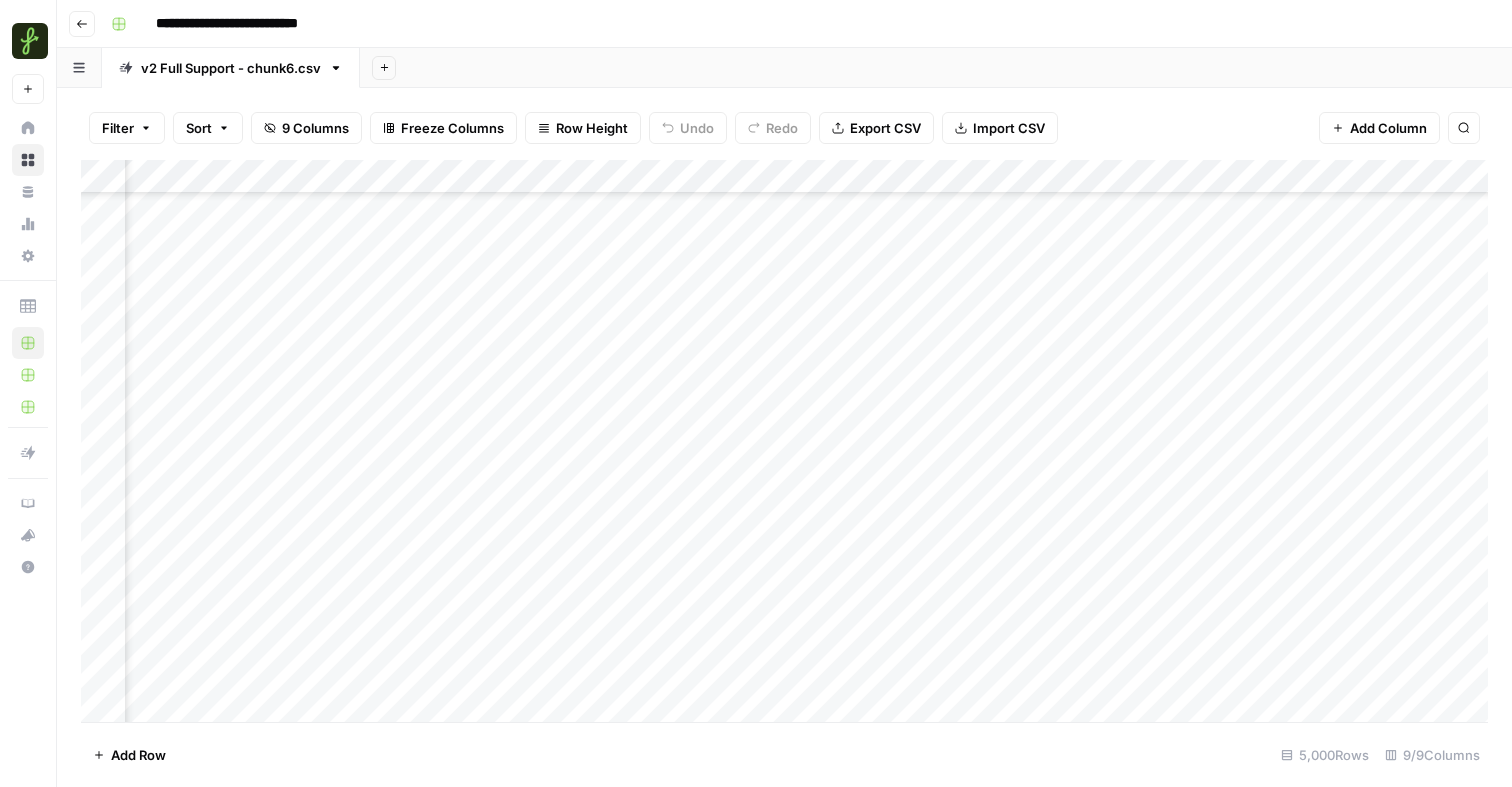 scroll, scrollTop: 144, scrollLeft: 234, axis: both 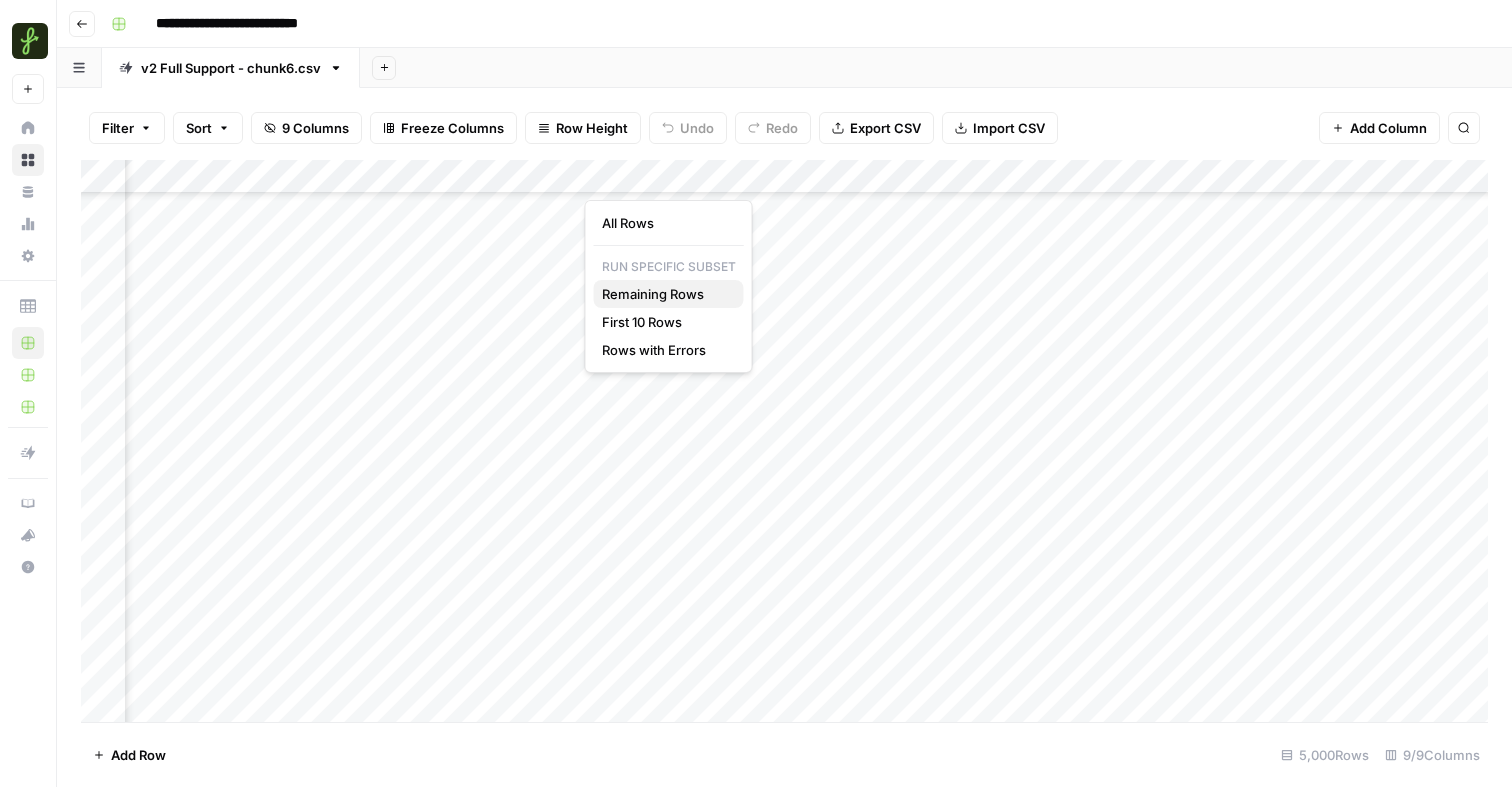 click on "Remaining Rows" at bounding box center (665, 294) 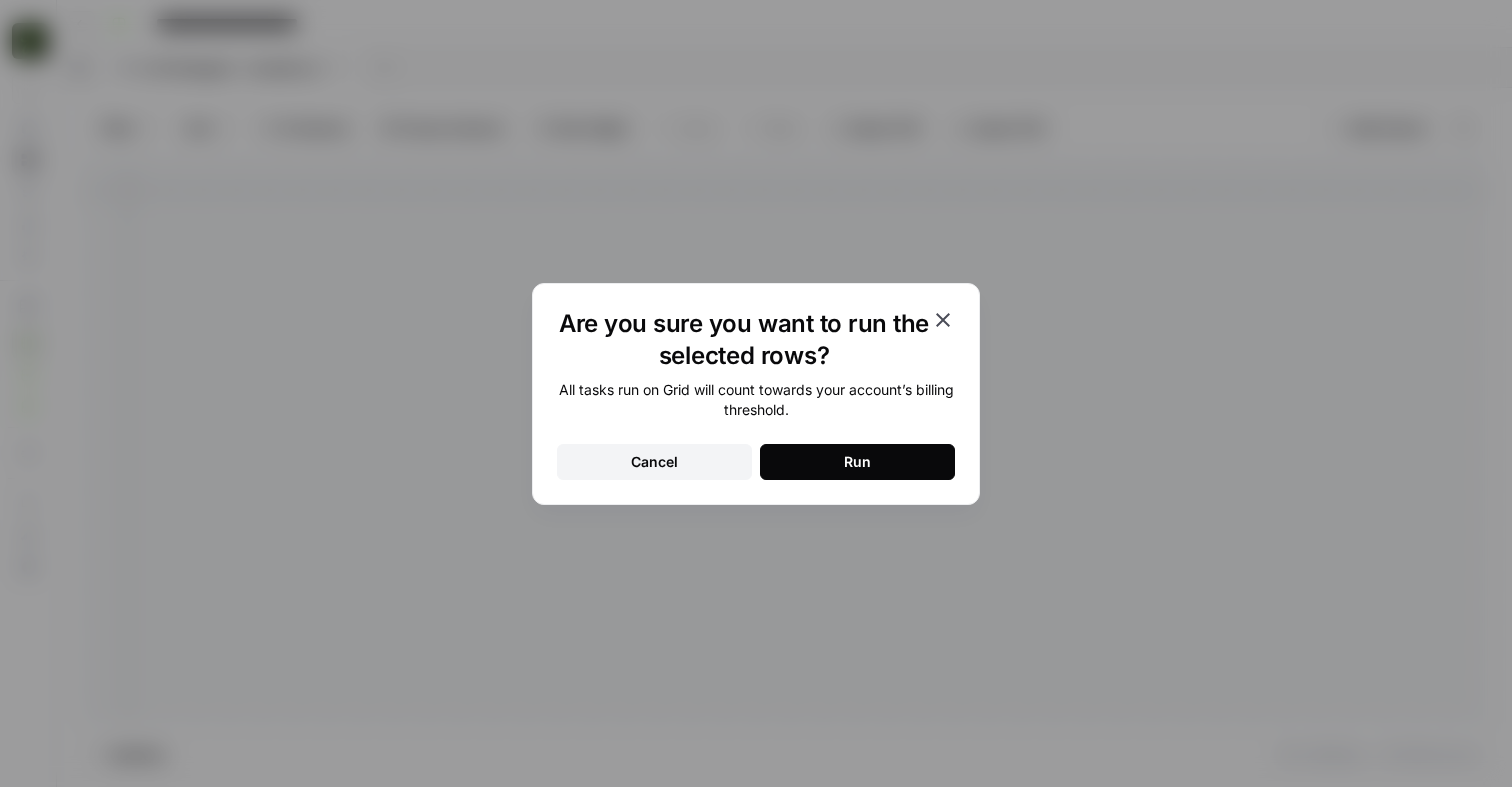 click on "Run" at bounding box center (857, 462) 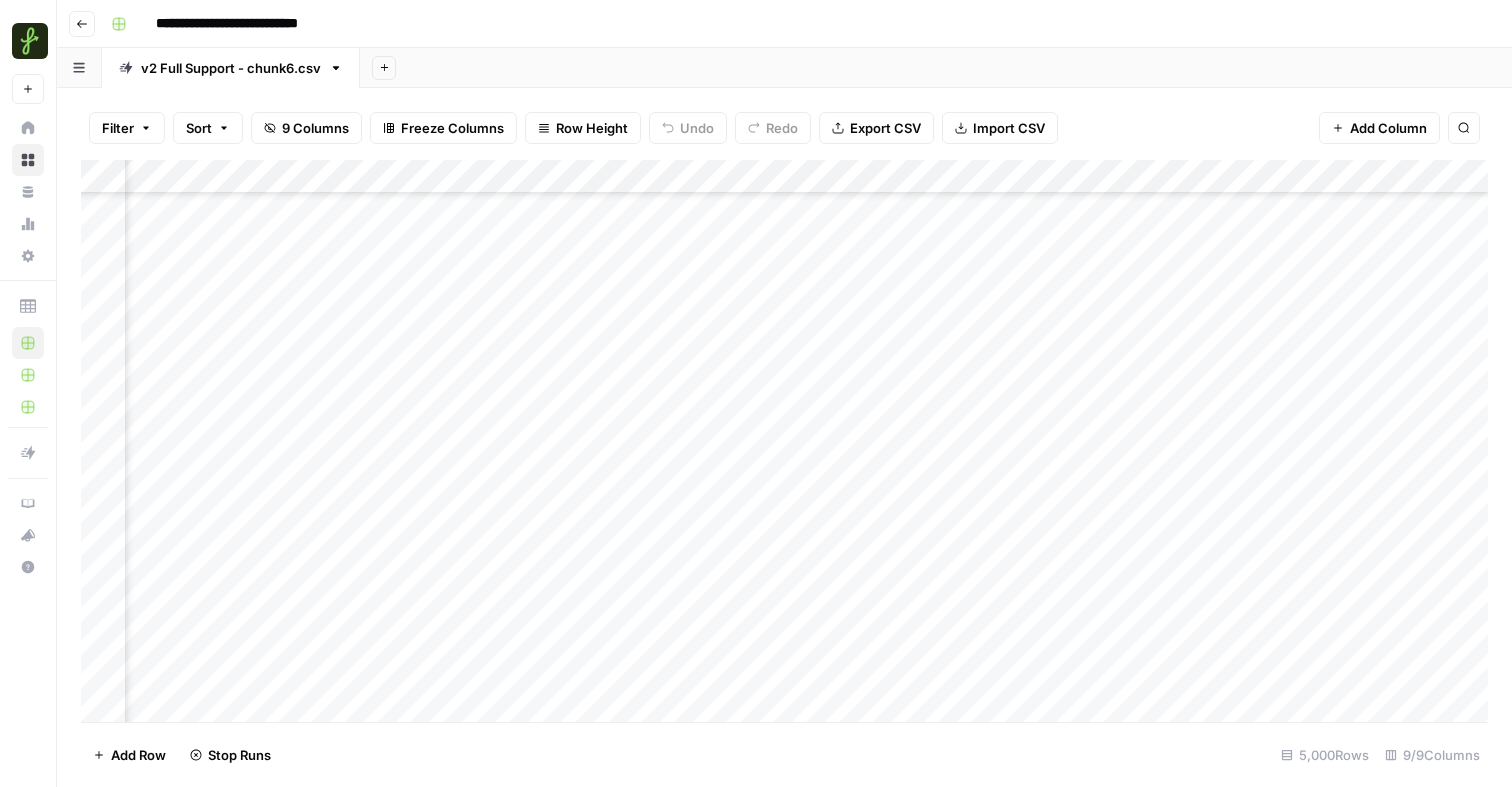 scroll, scrollTop: 588, scrollLeft: 234, axis: both 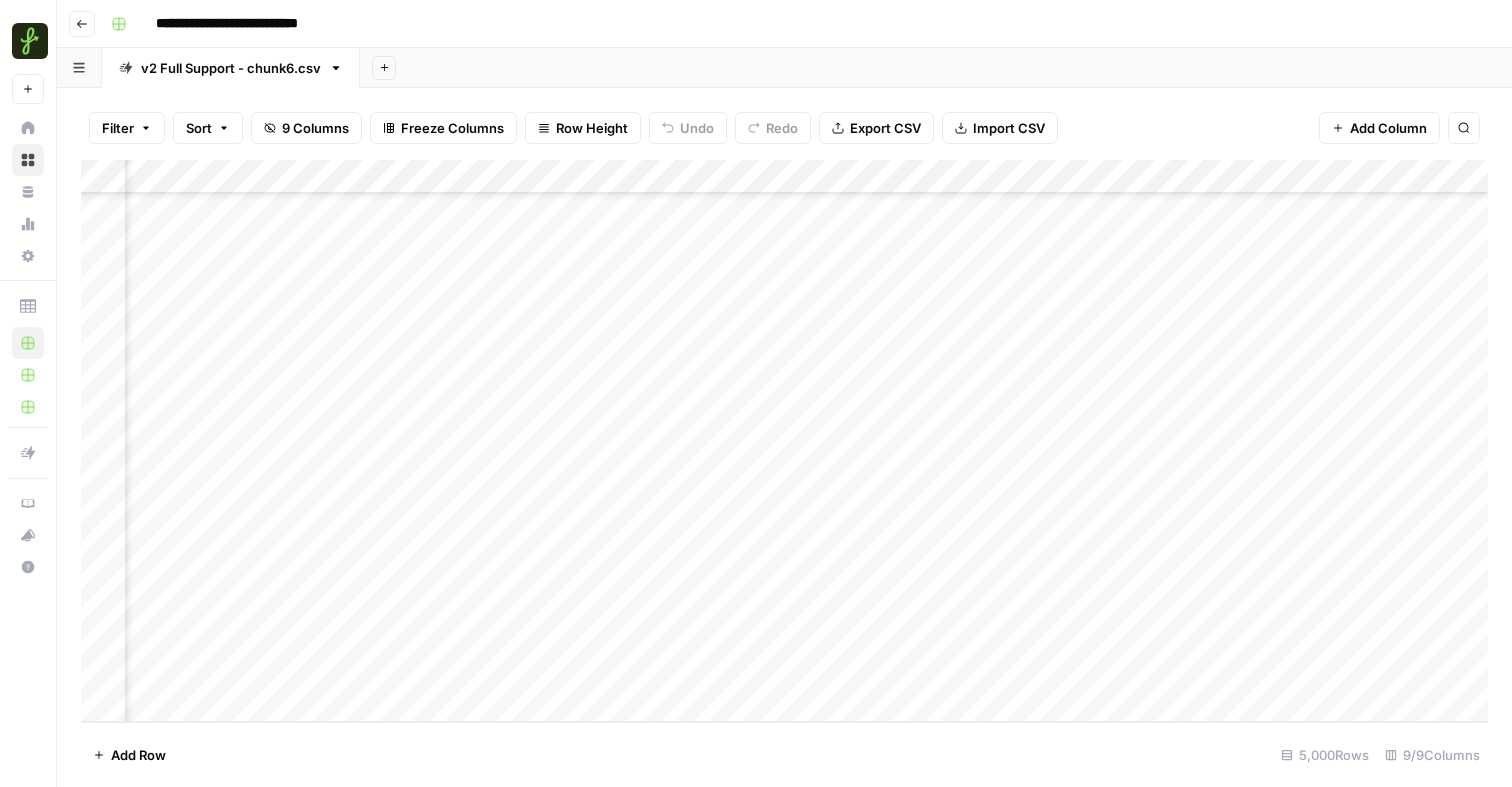 click on "Add Column" at bounding box center [784, 441] 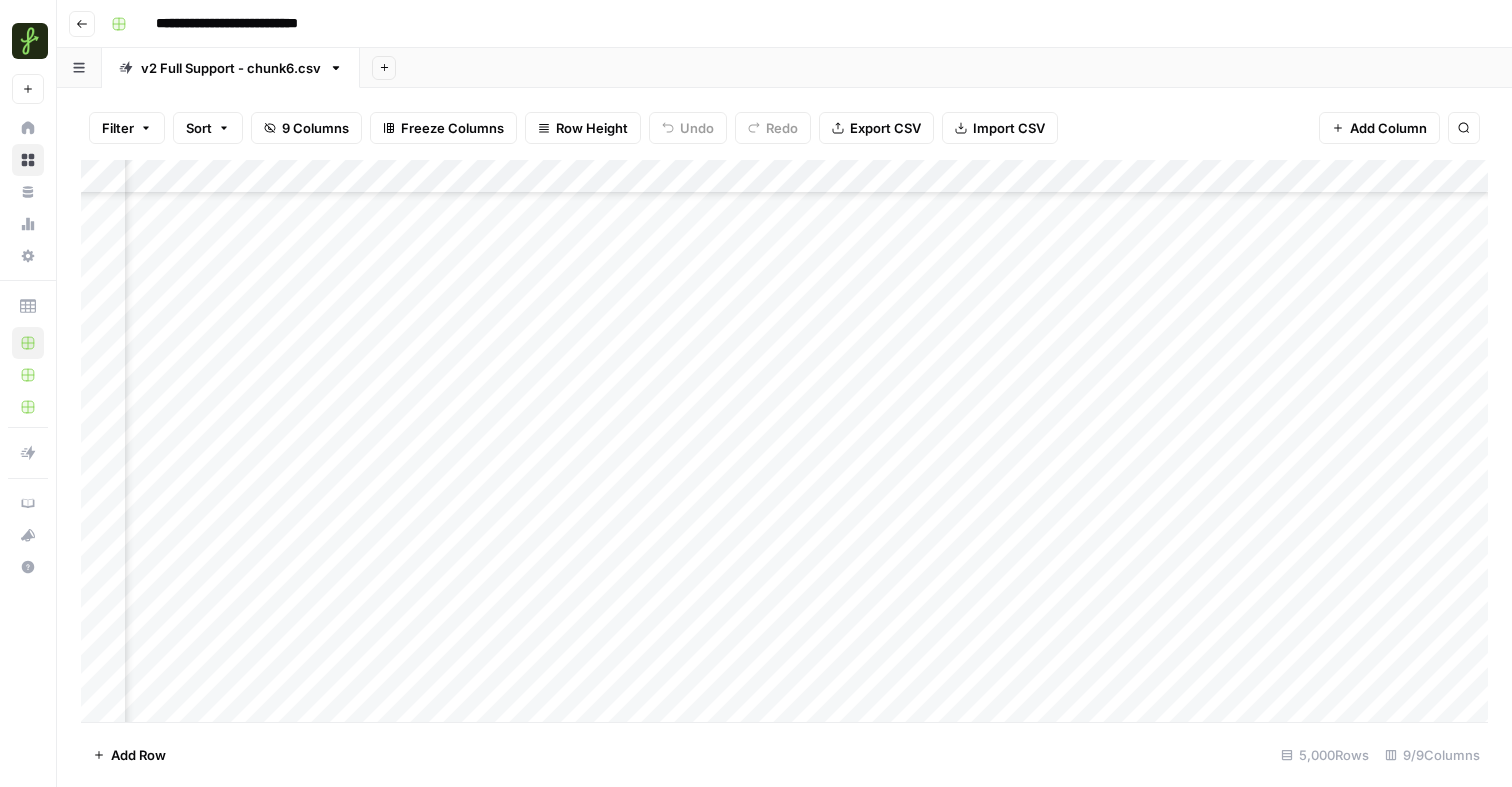 scroll, scrollTop: 157004, scrollLeft: 234, axis: both 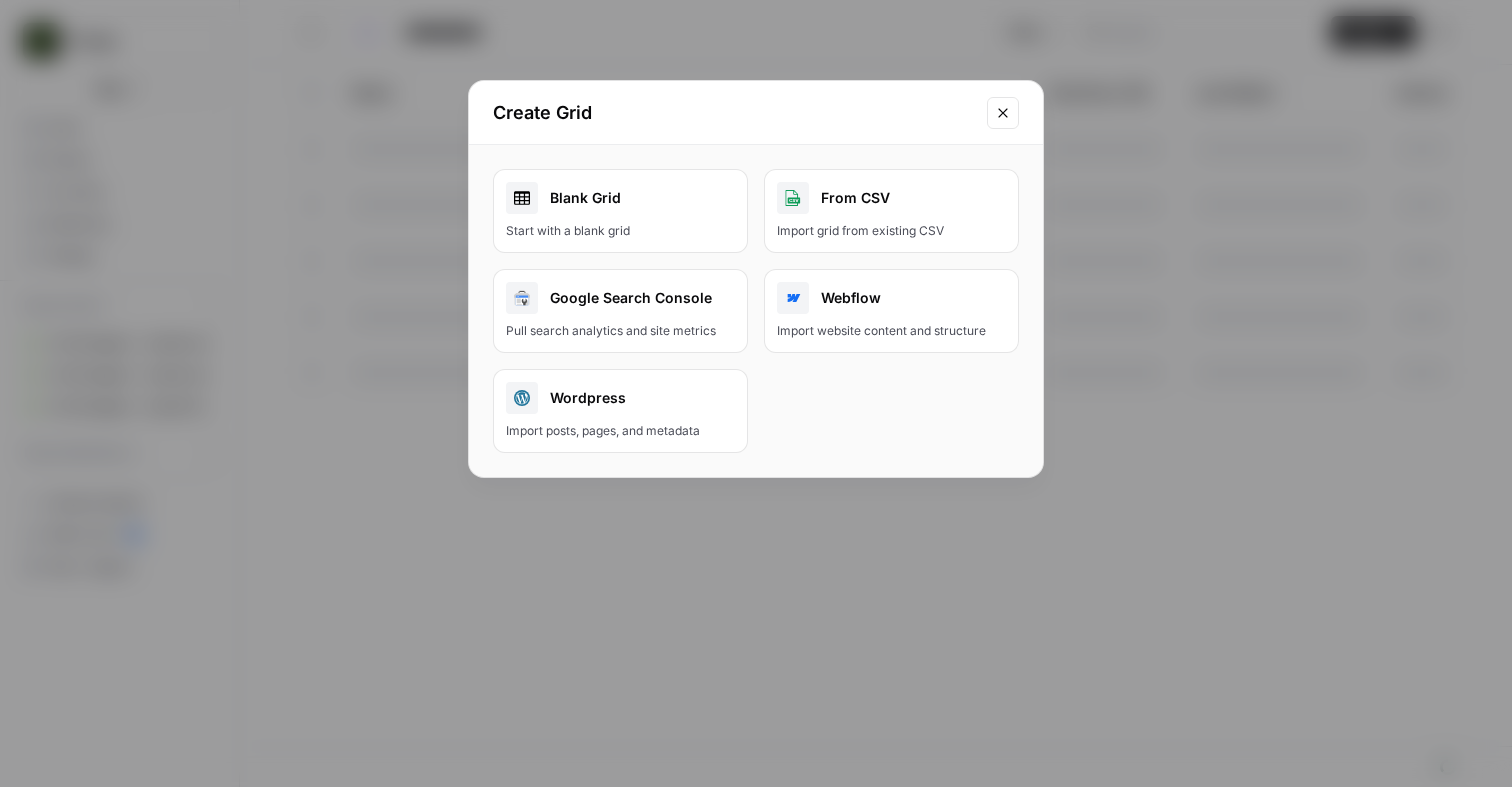 click on "From CSV" at bounding box center (891, 198) 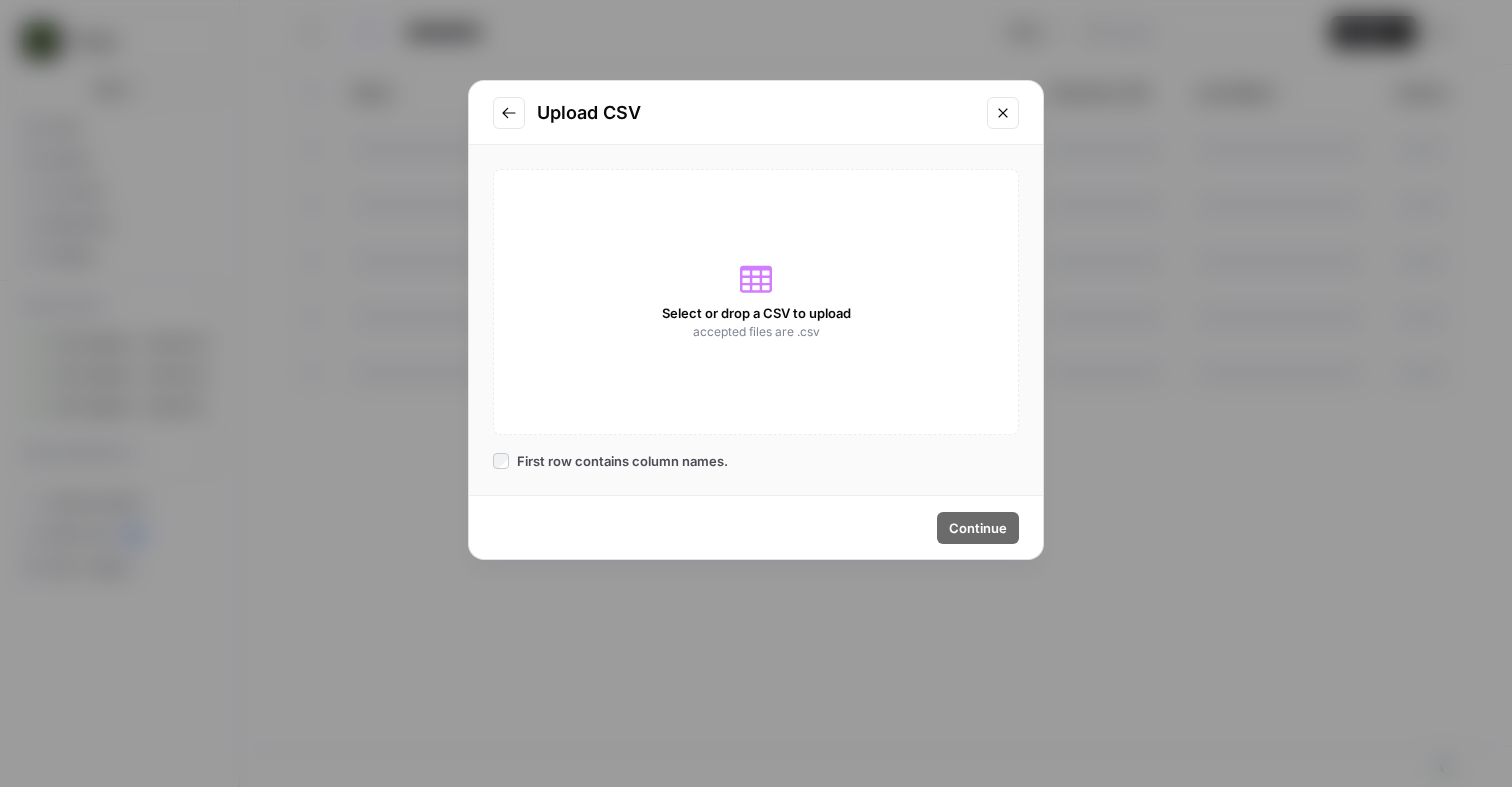 click on "First row contains column names." at bounding box center [622, 461] 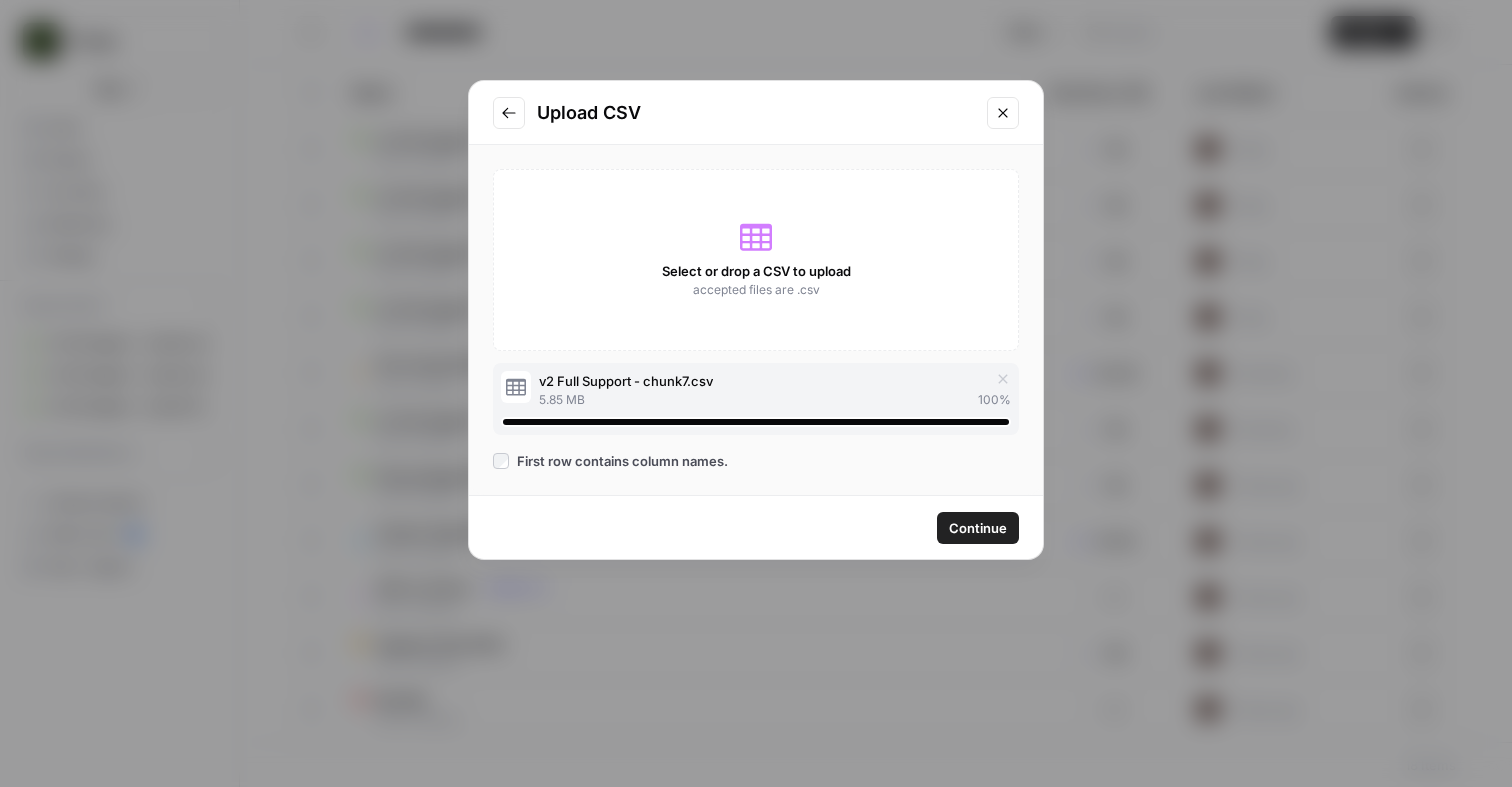 click on "Continue" at bounding box center (978, 528) 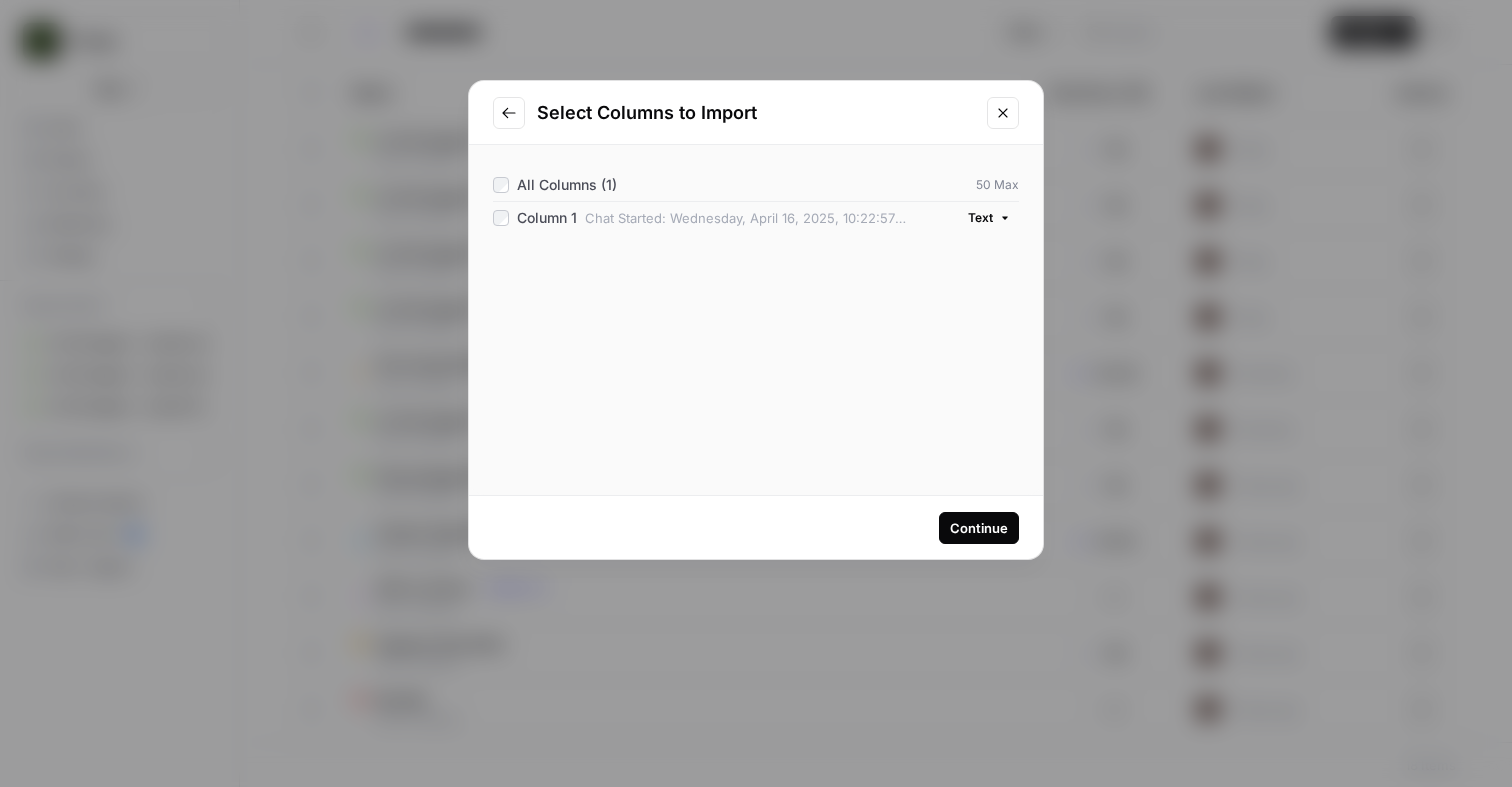 click on "Continue" at bounding box center [979, 528] 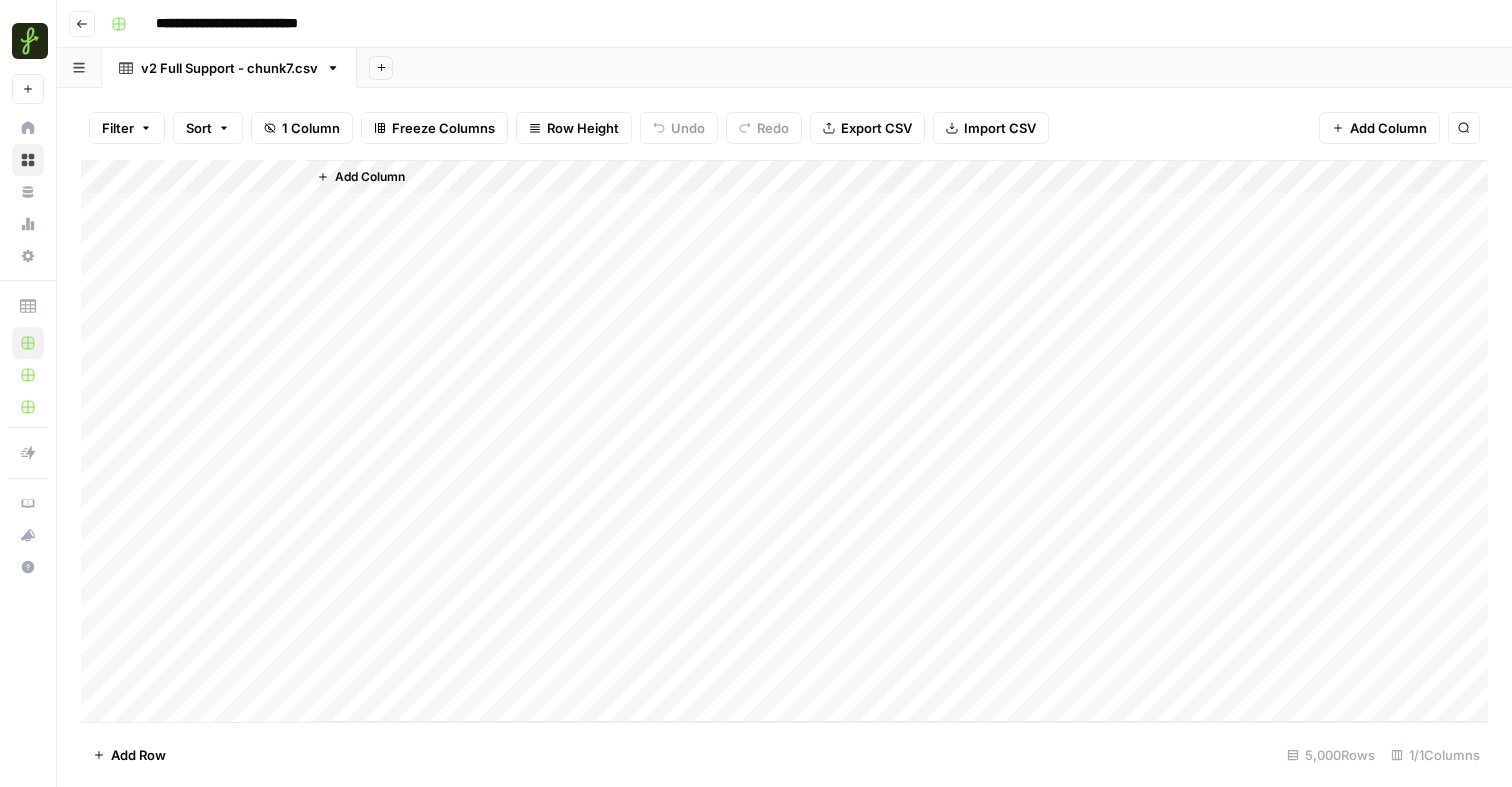 click on "Add Column" at bounding box center (361, 177) 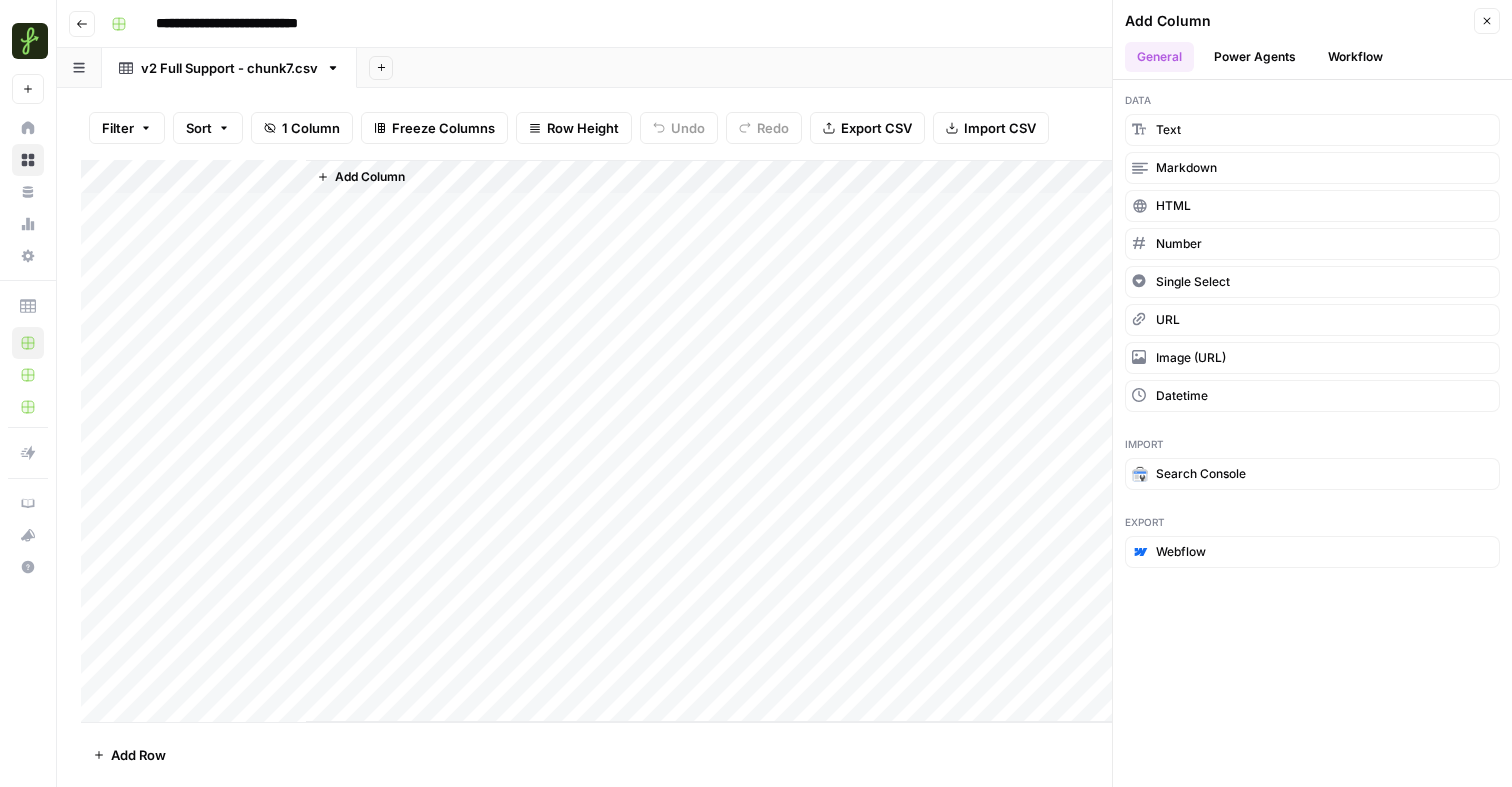 click on "Data
text
markdown
HTML
number
Single Select
URL
Image (URL)
datetime" at bounding box center (1312, 252) 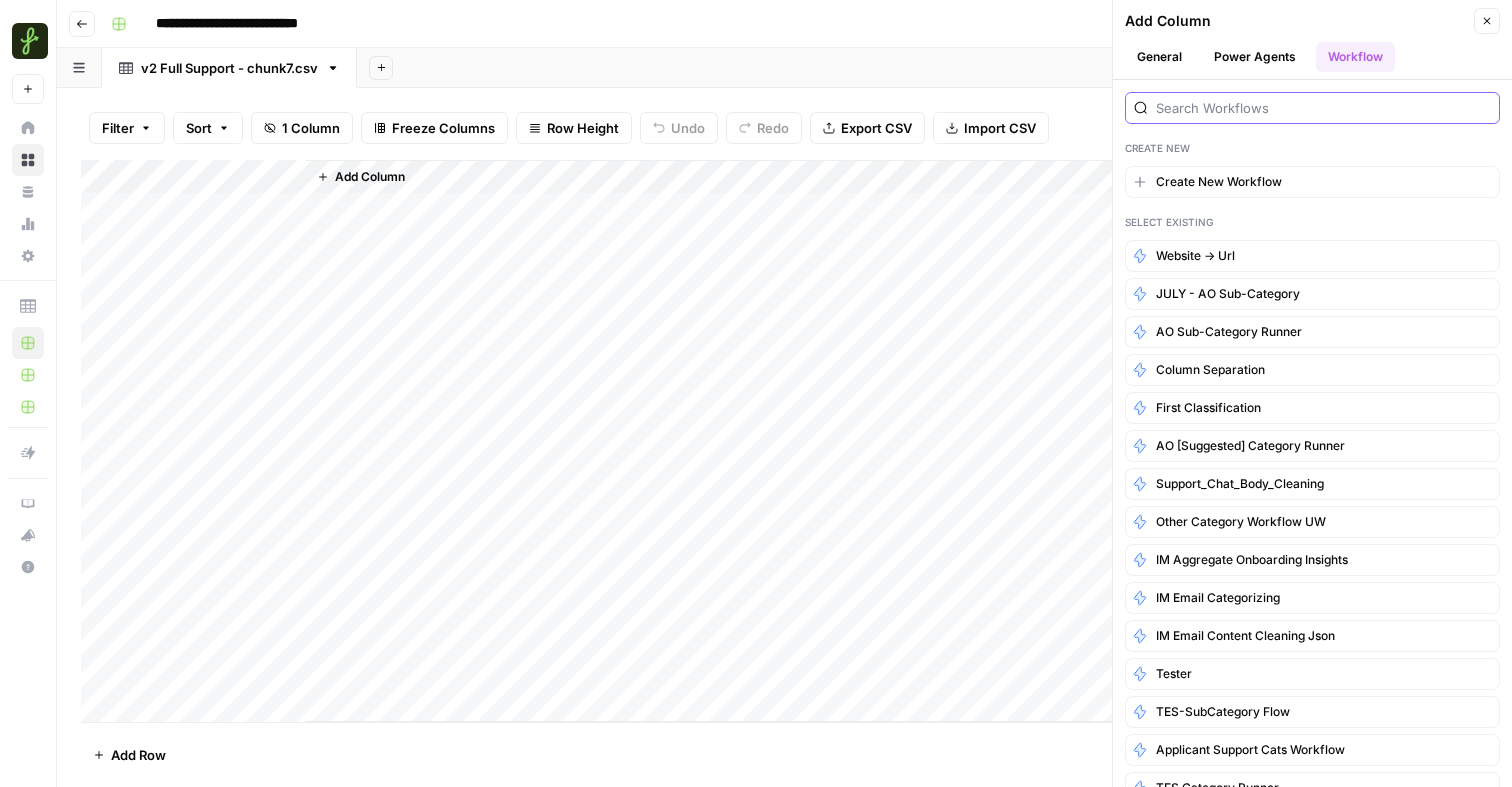 click at bounding box center (1323, 108) 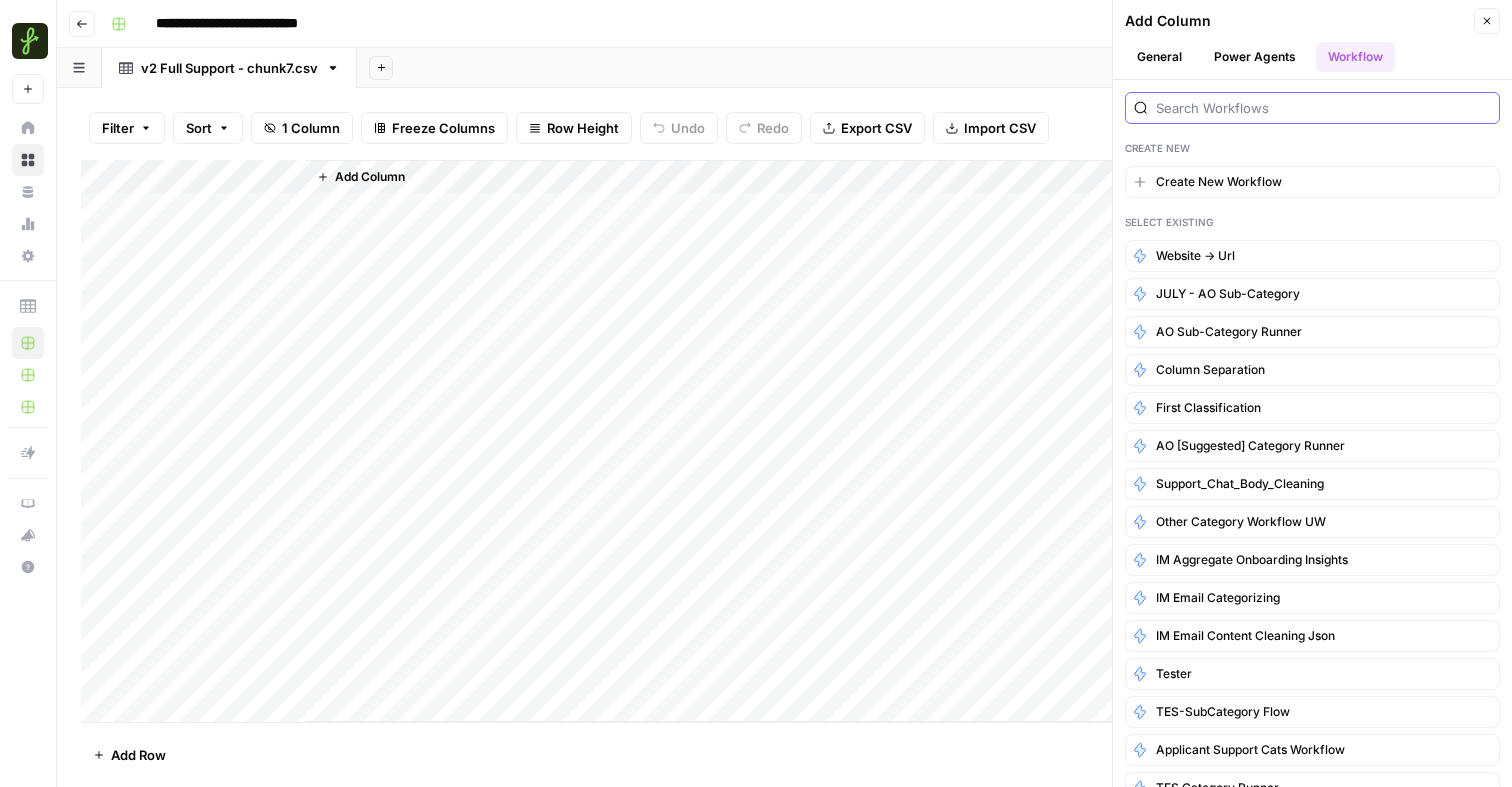 type on "first" 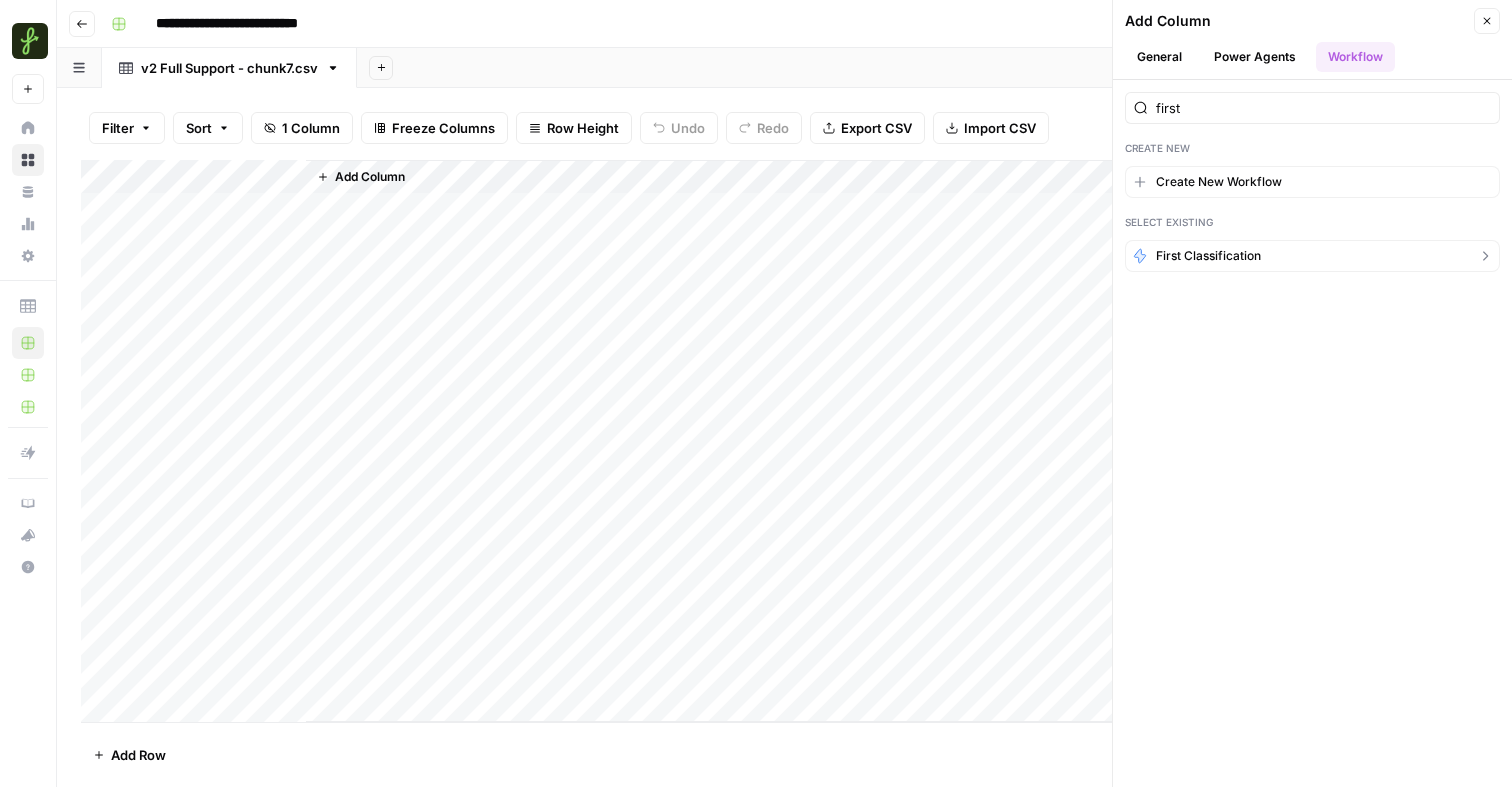 click on "First Classification" at bounding box center (1312, 256) 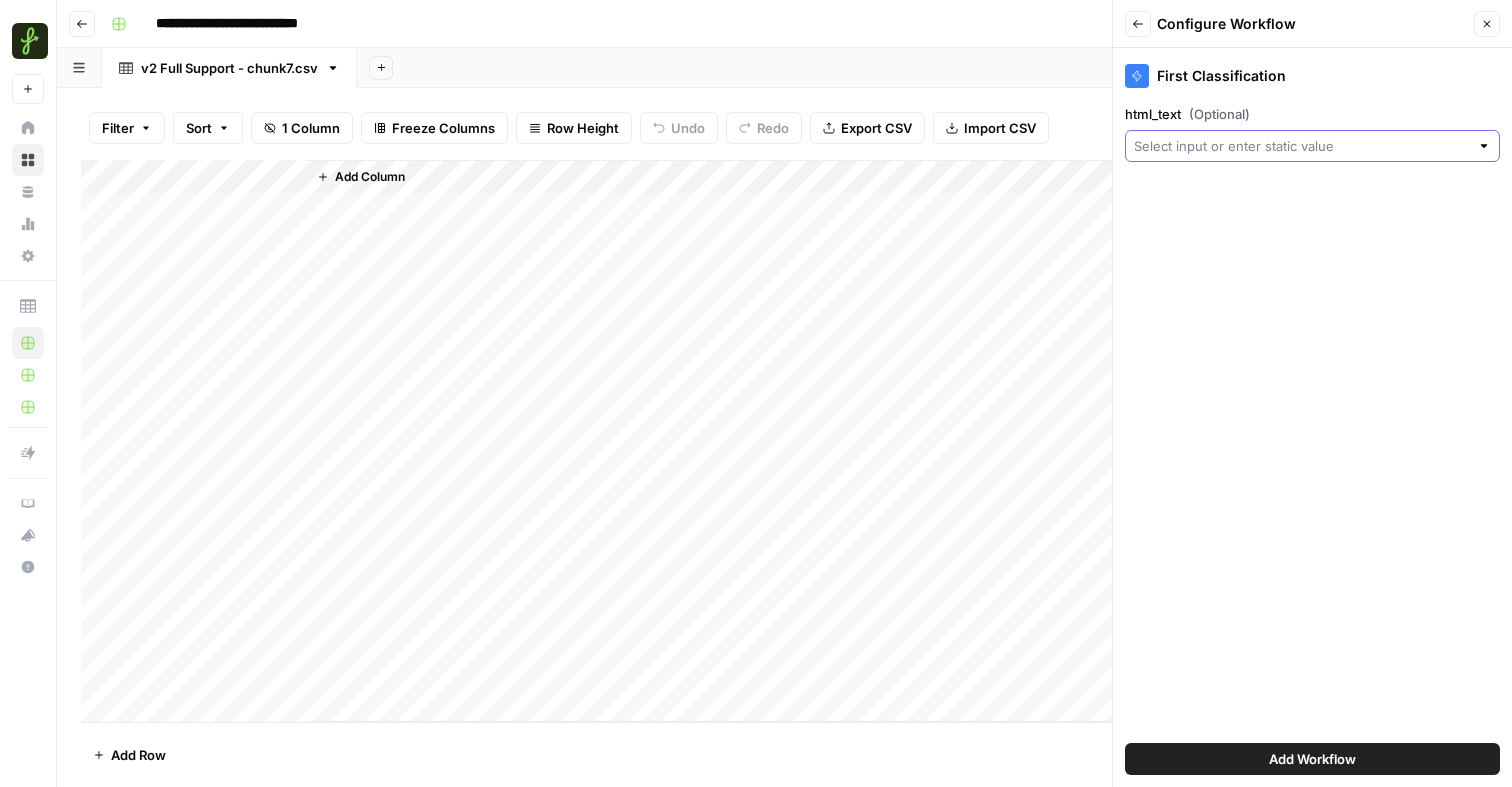 click on "html_text   (Optional)" at bounding box center (1301, 146) 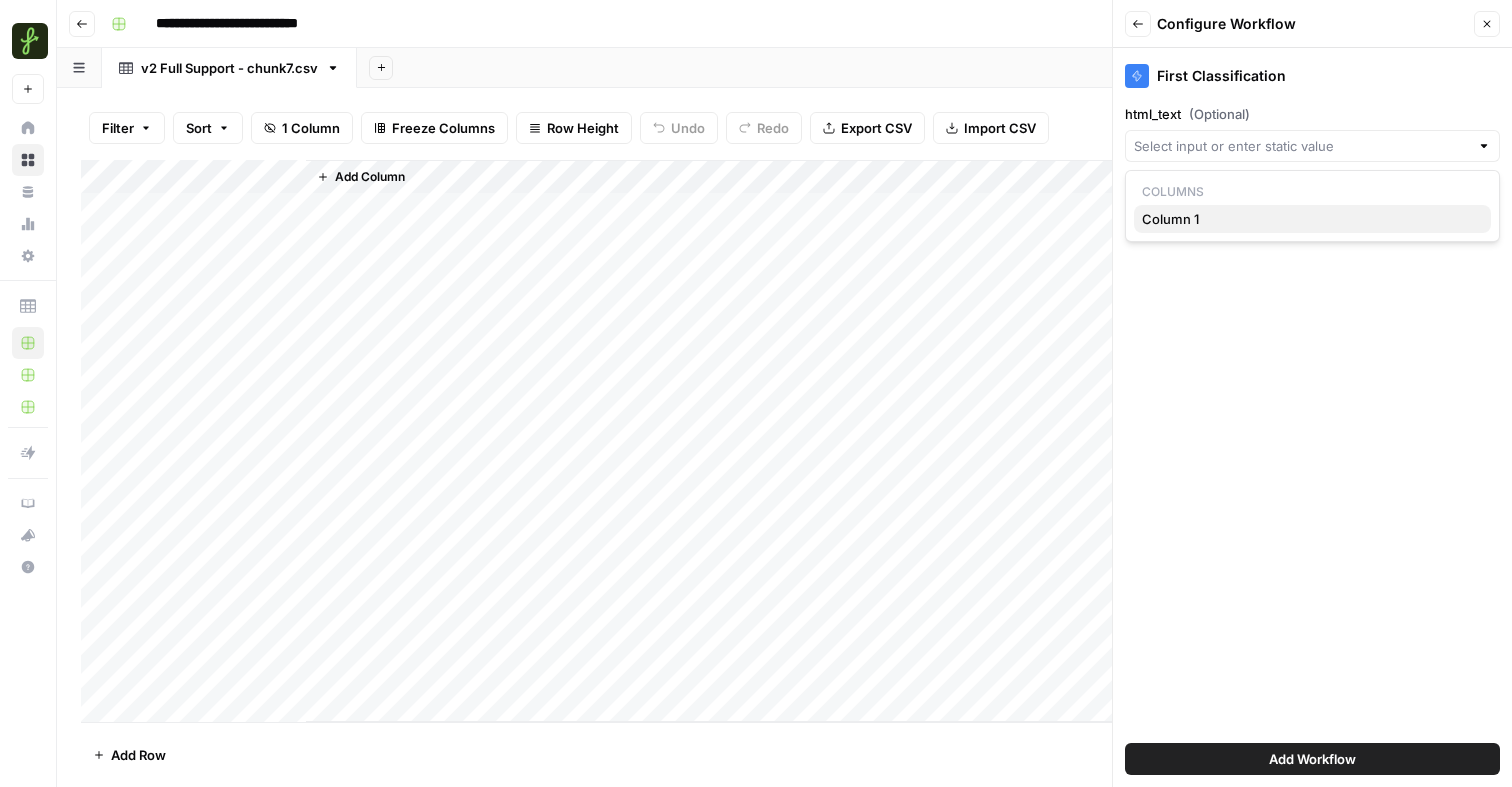 click on "Column 1" at bounding box center (1308, 219) 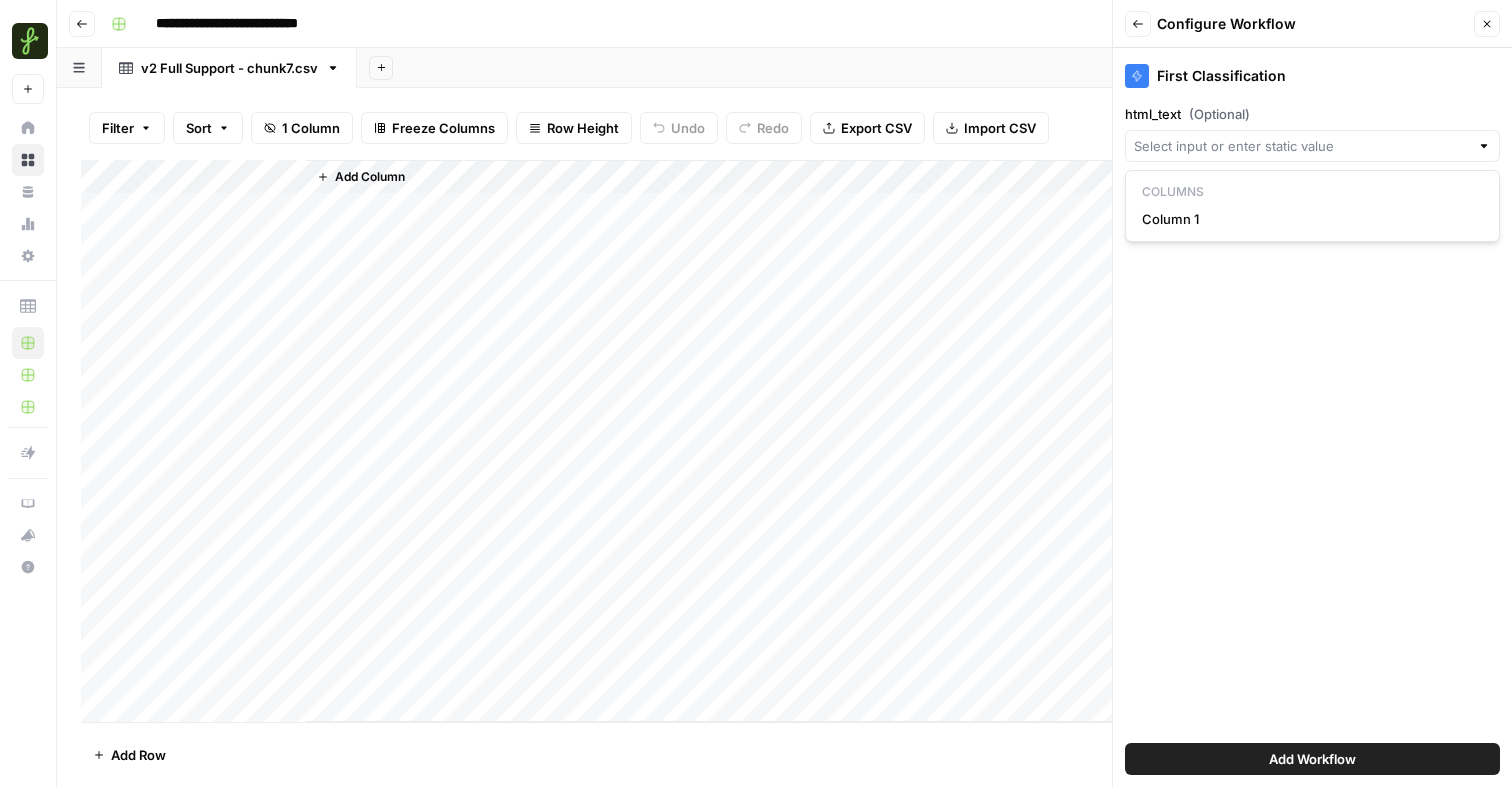 type on "Column 1" 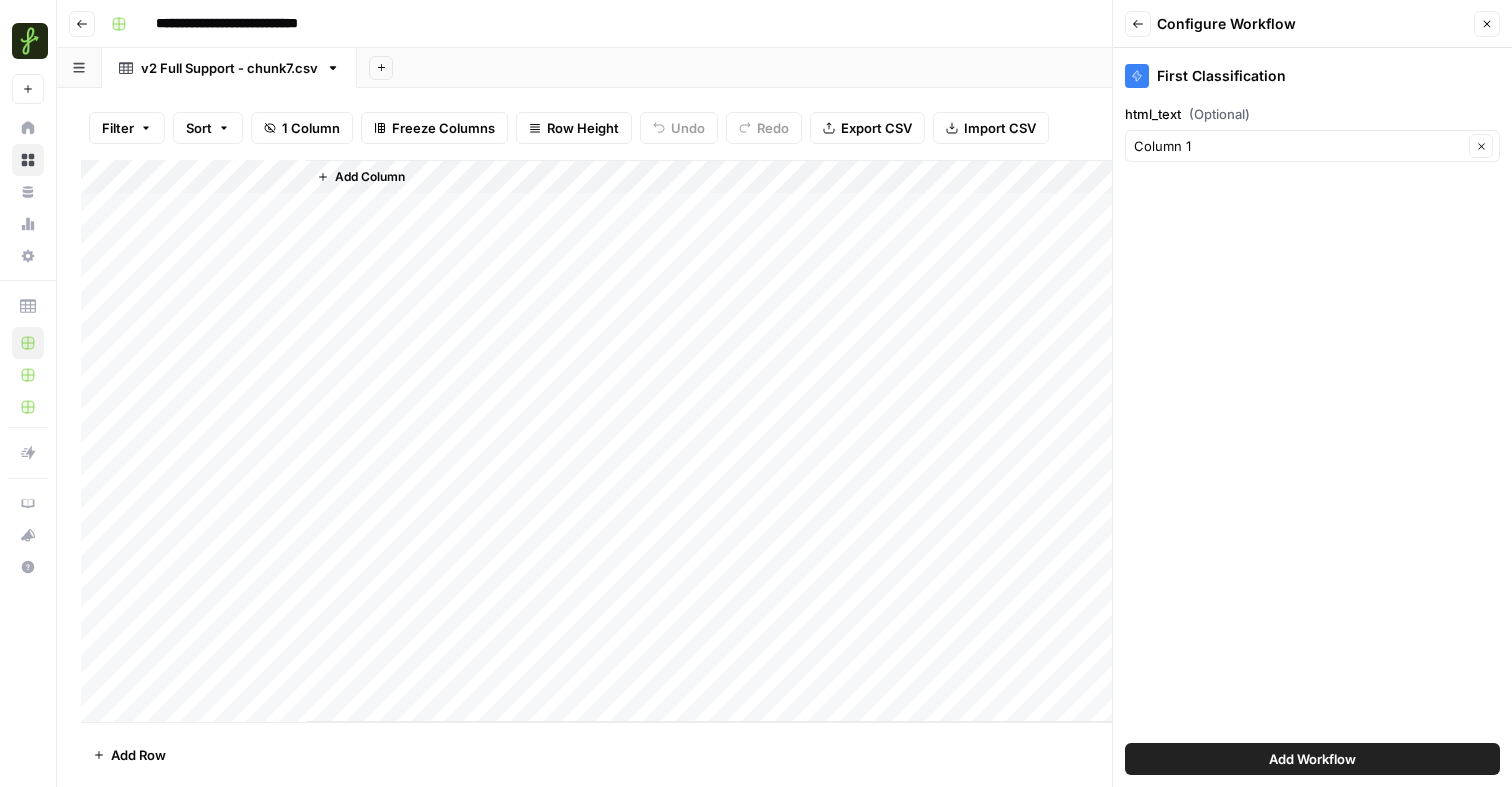 click on "Add Workflow" at bounding box center (1312, 759) 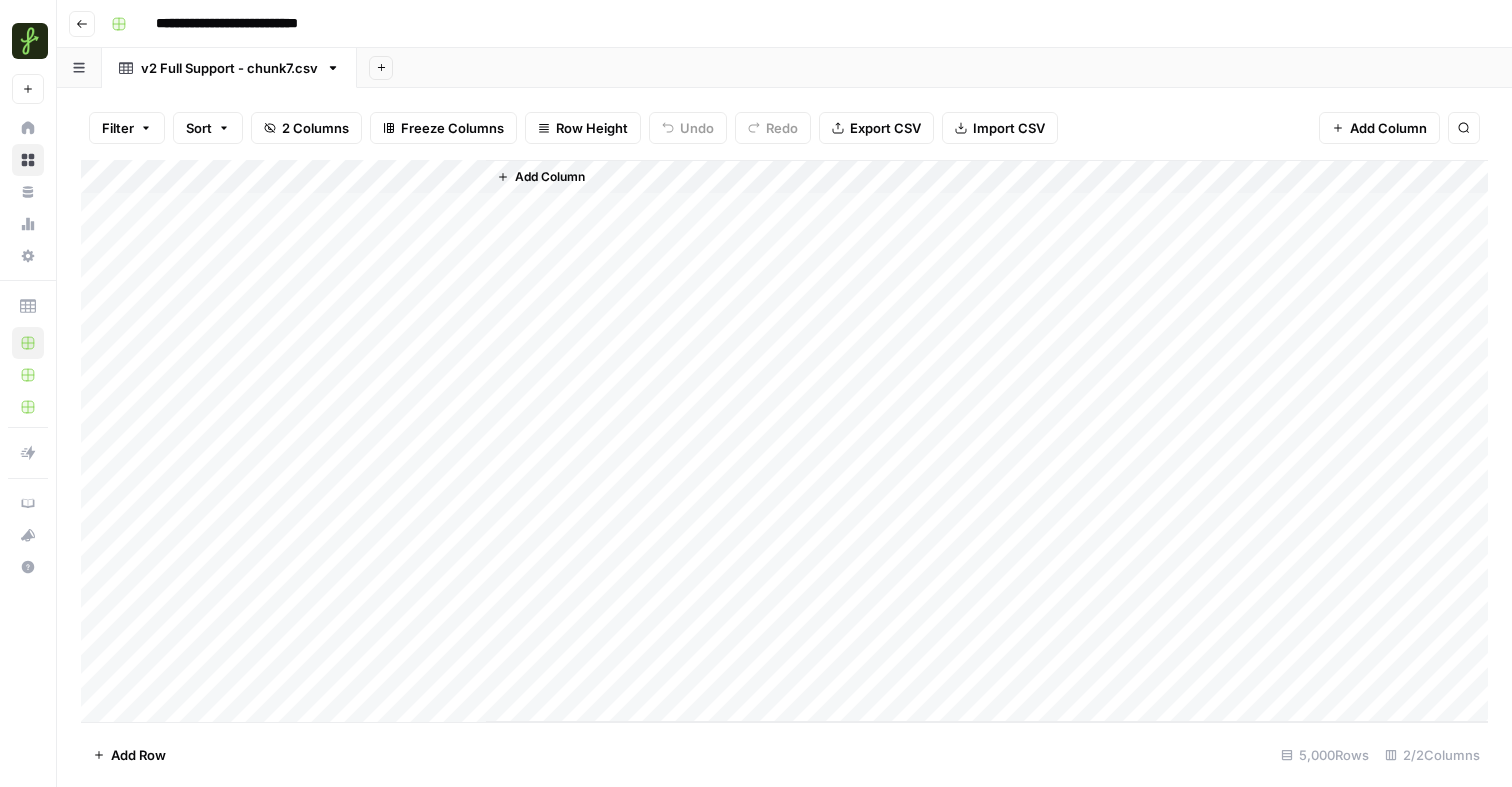 click on "Add Column" at bounding box center [784, 441] 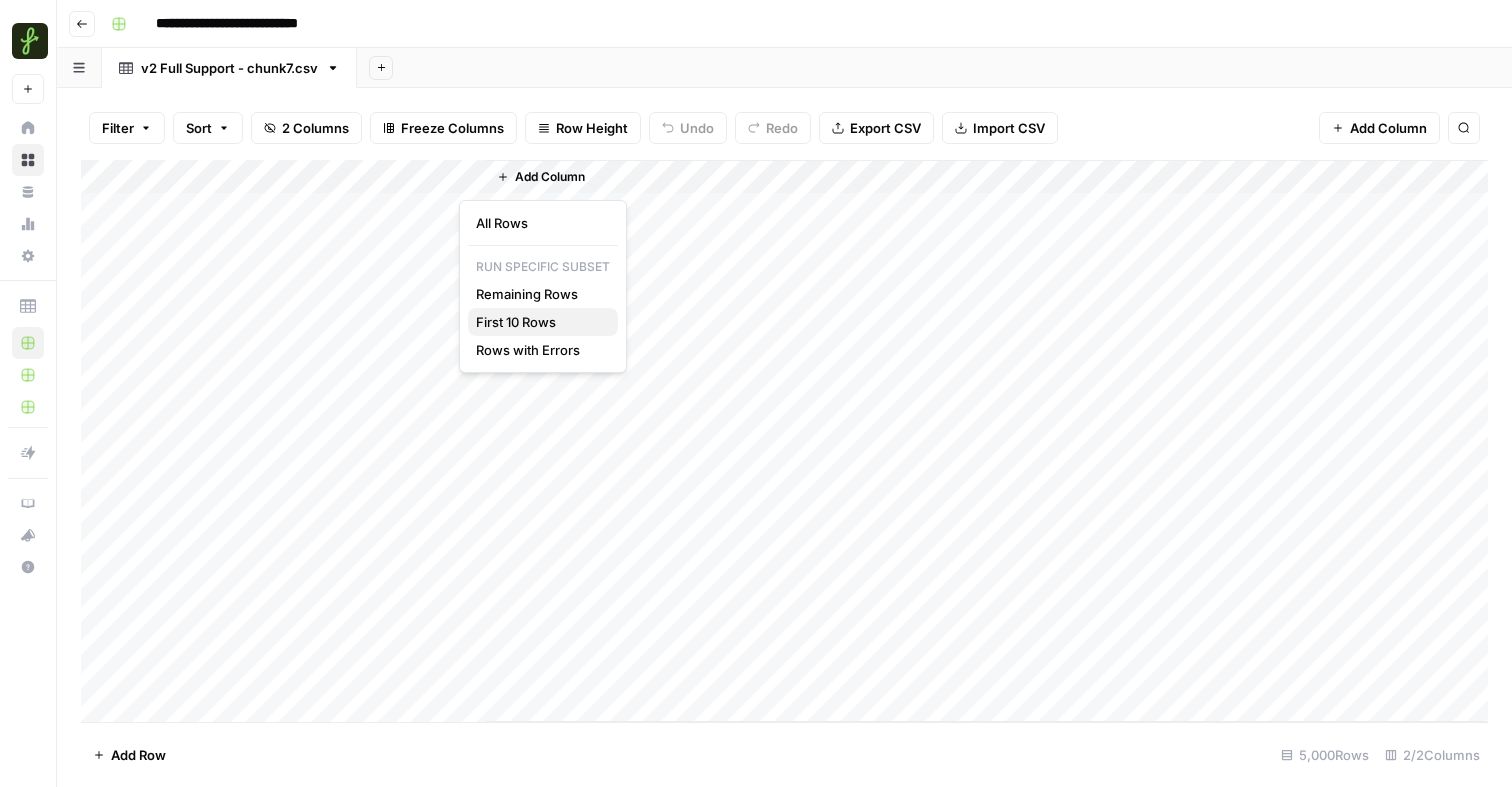 click on "First 10 Rows" at bounding box center [539, 322] 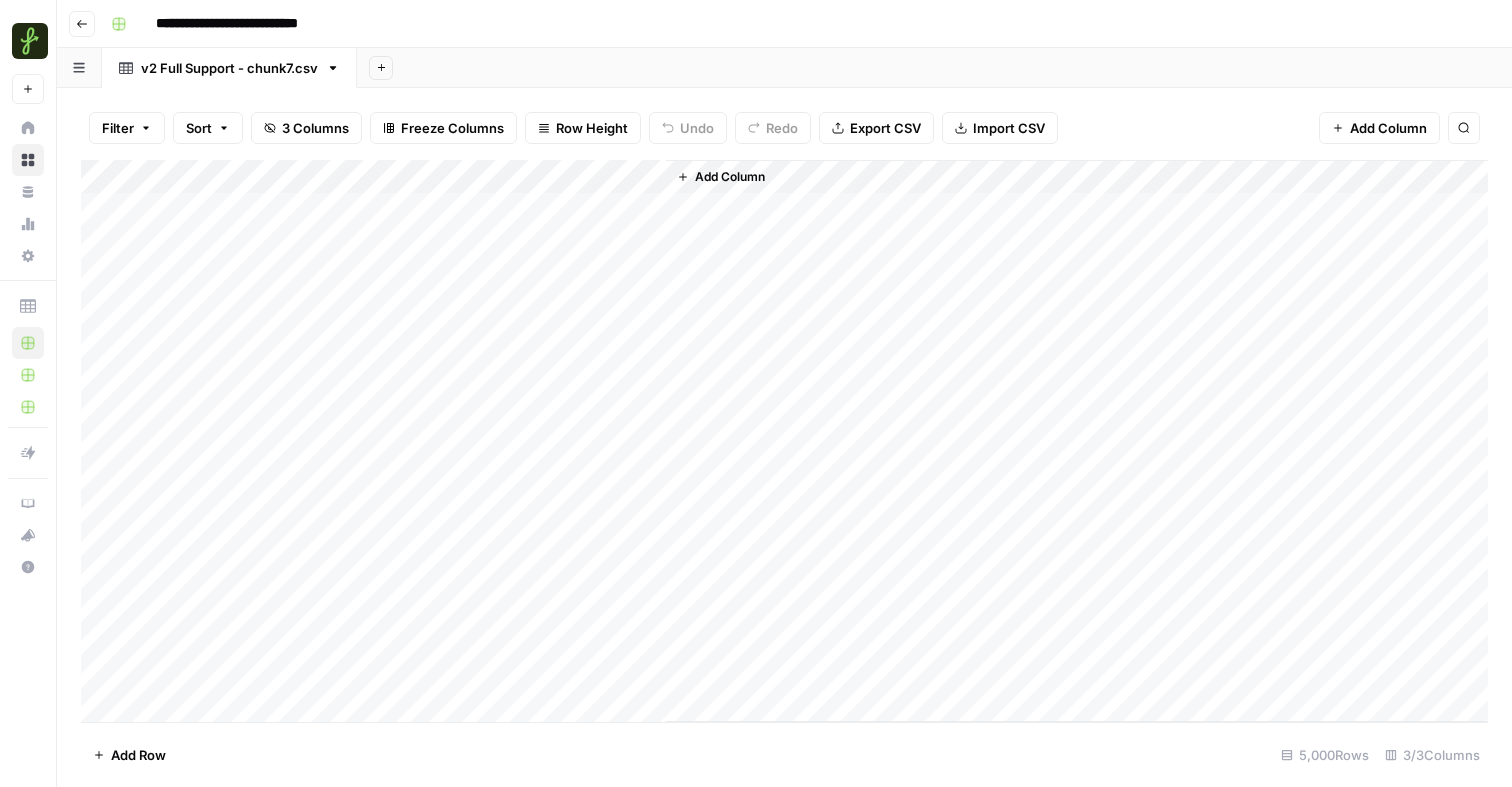 click on "Add Column" at bounding box center (784, 441) 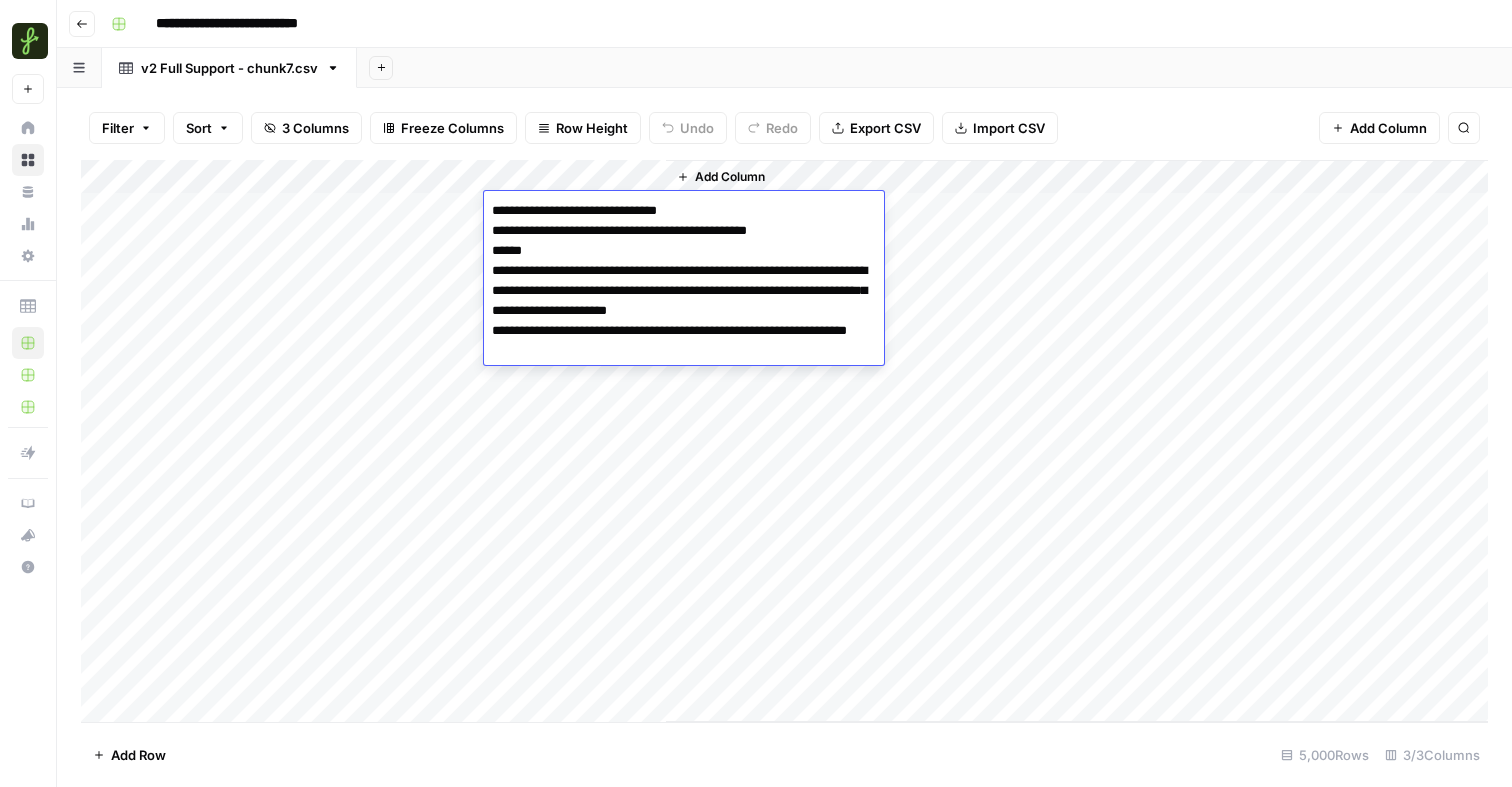 click on "**********" at bounding box center [684, 281] 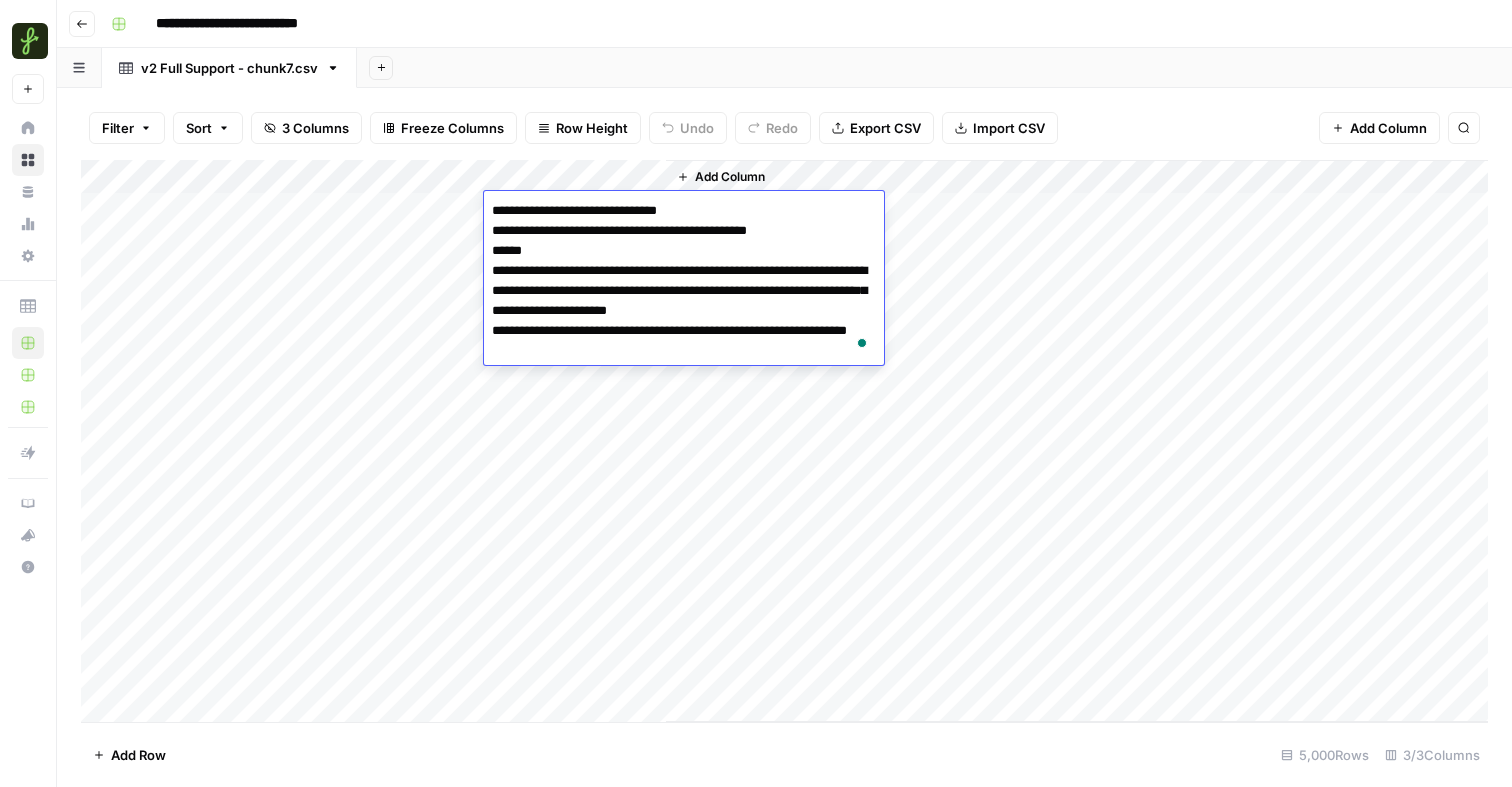 click on "Add Column" at bounding box center [784, 441] 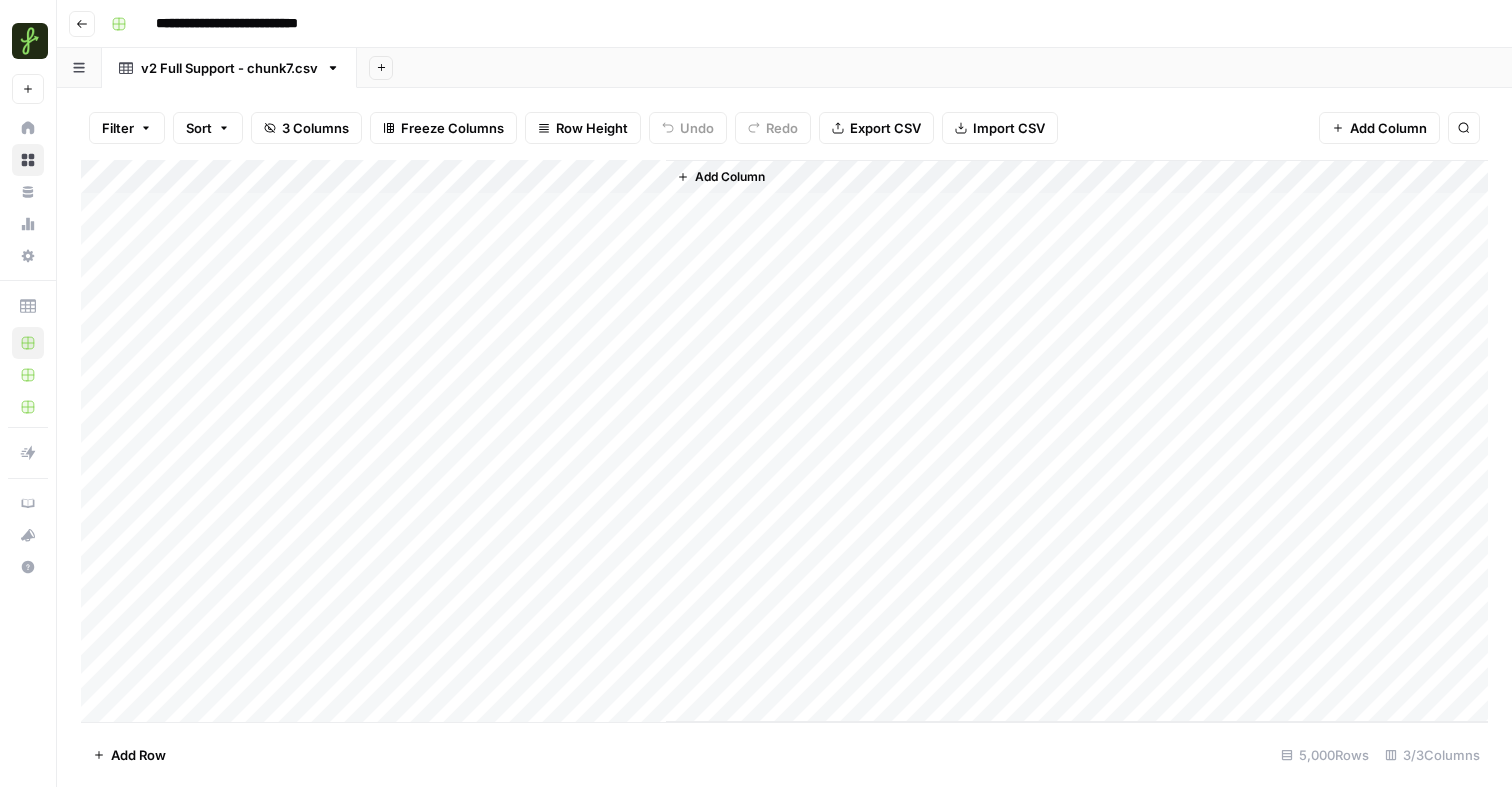 click on "Add Column" at bounding box center [784, 441] 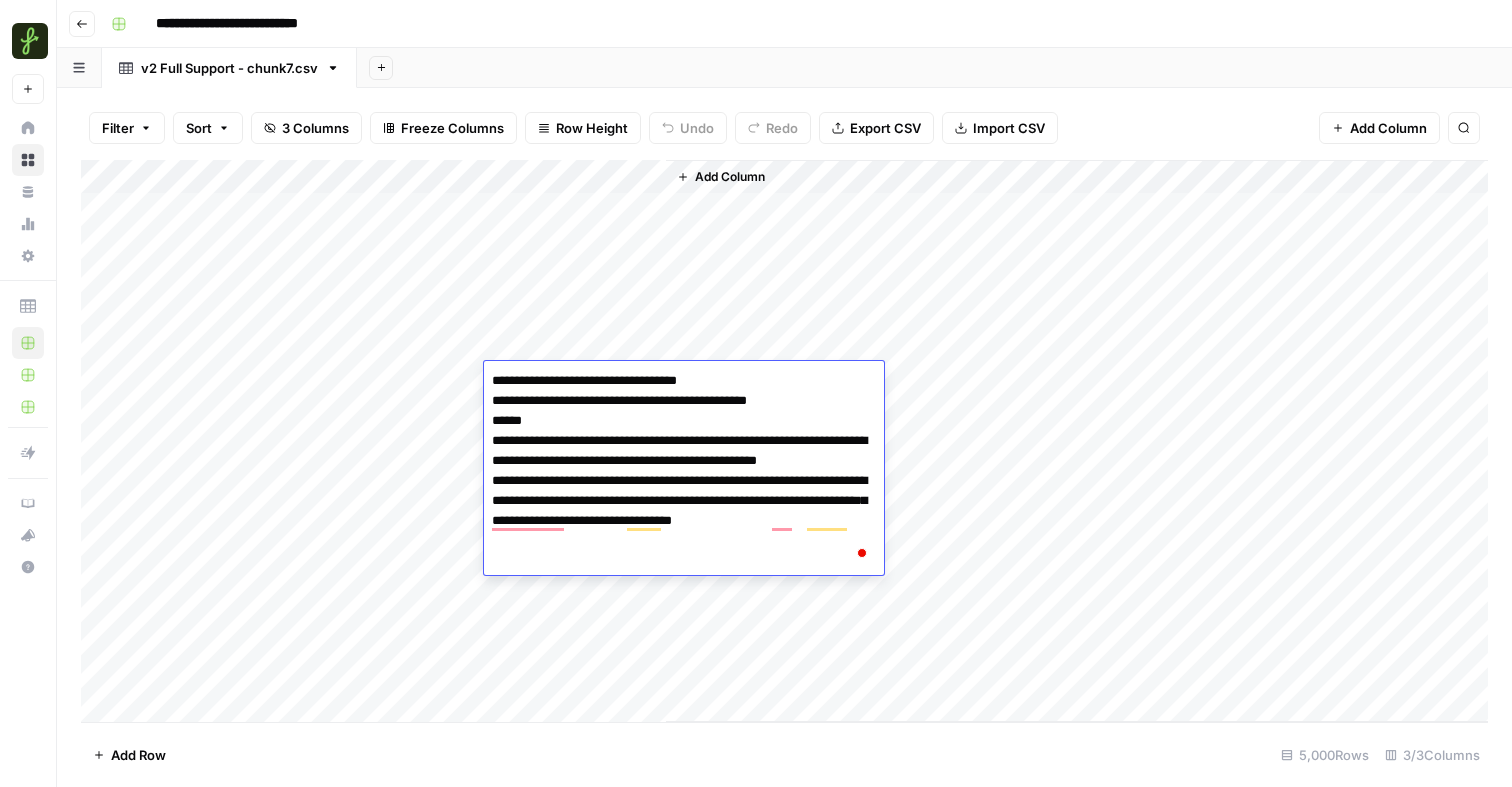 click on "Add Column" at bounding box center (784, 441) 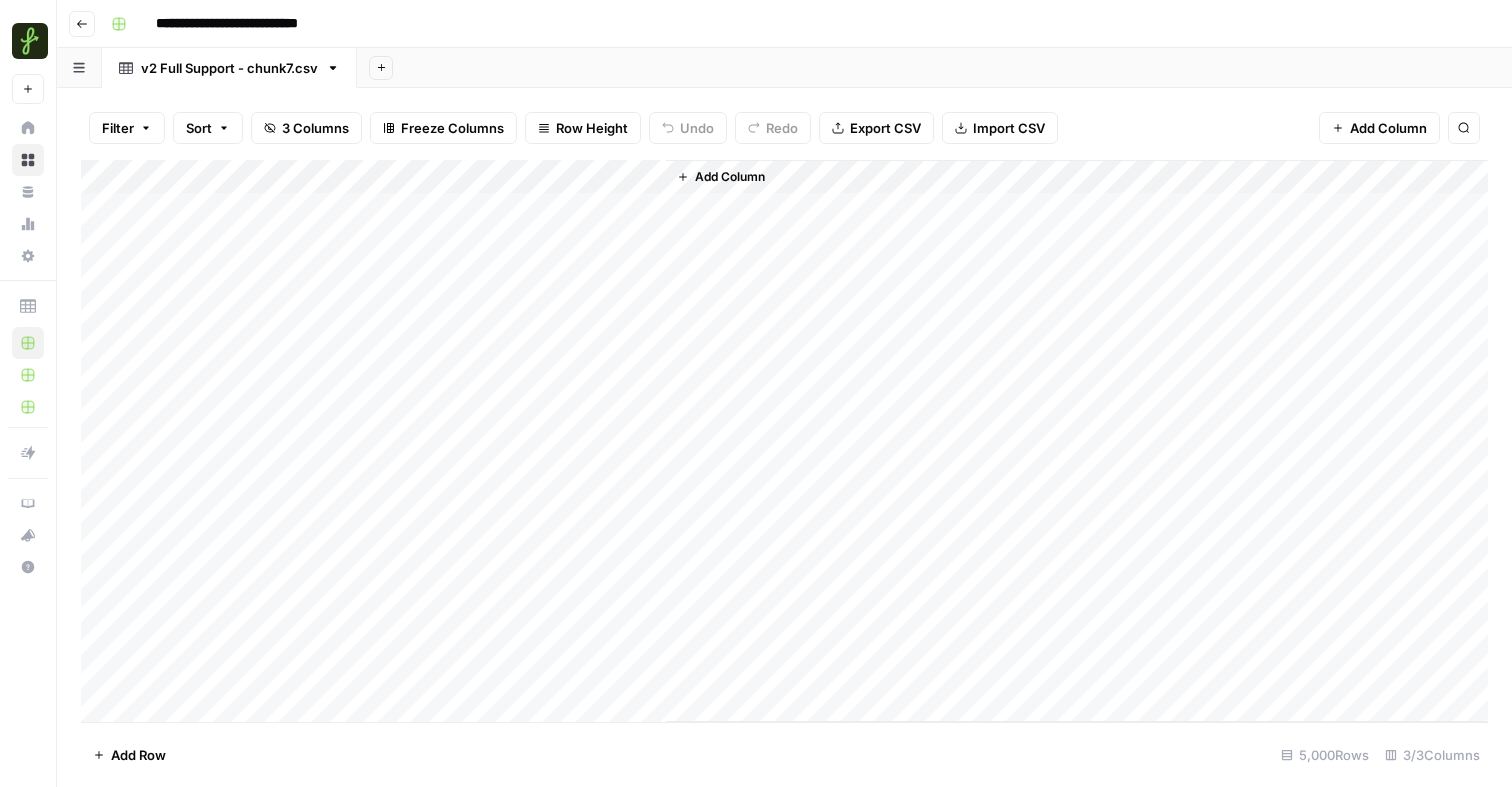 click on "Add Column" at bounding box center [784, 441] 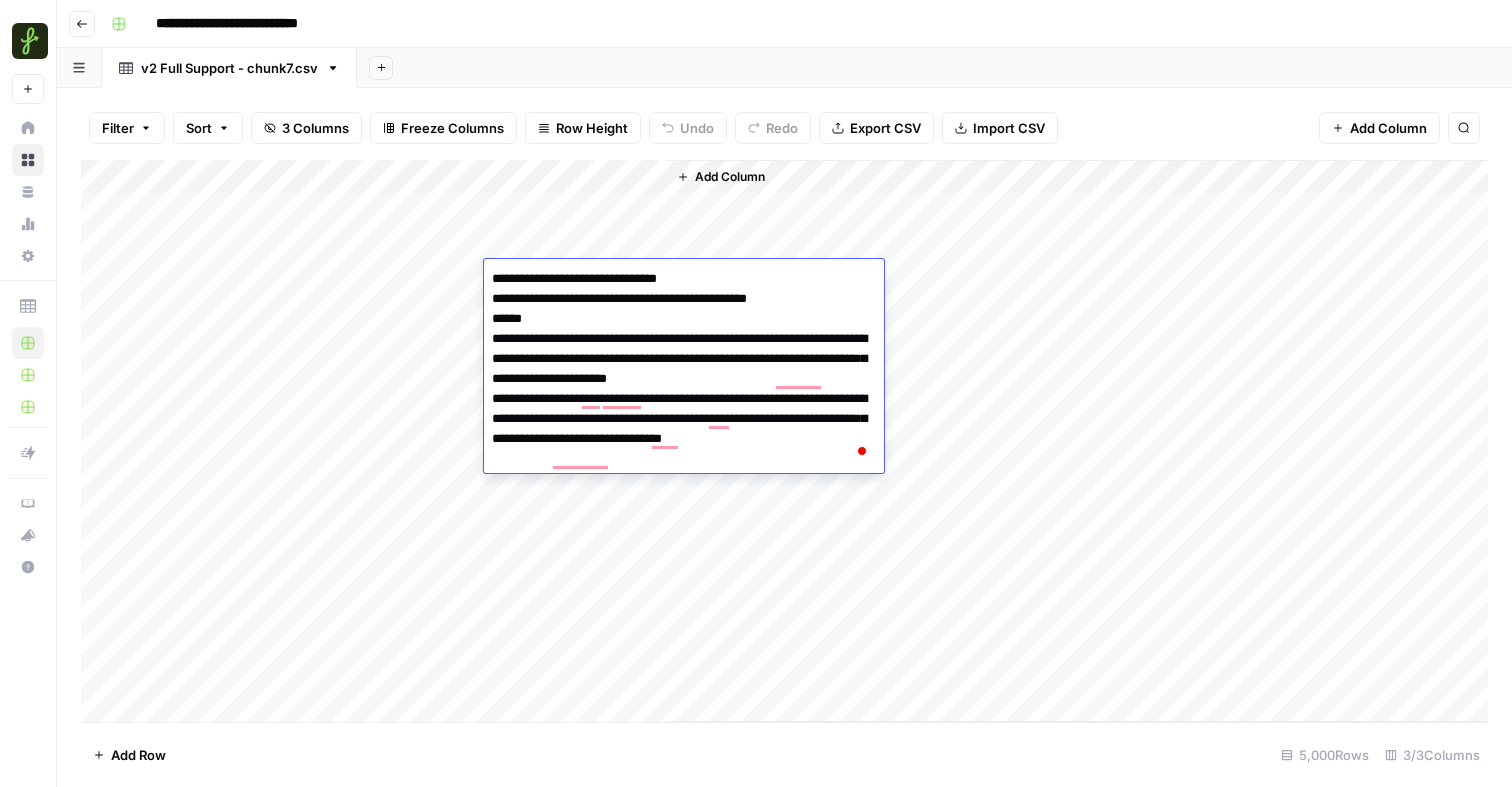 click on "Add Column" at bounding box center [784, 441] 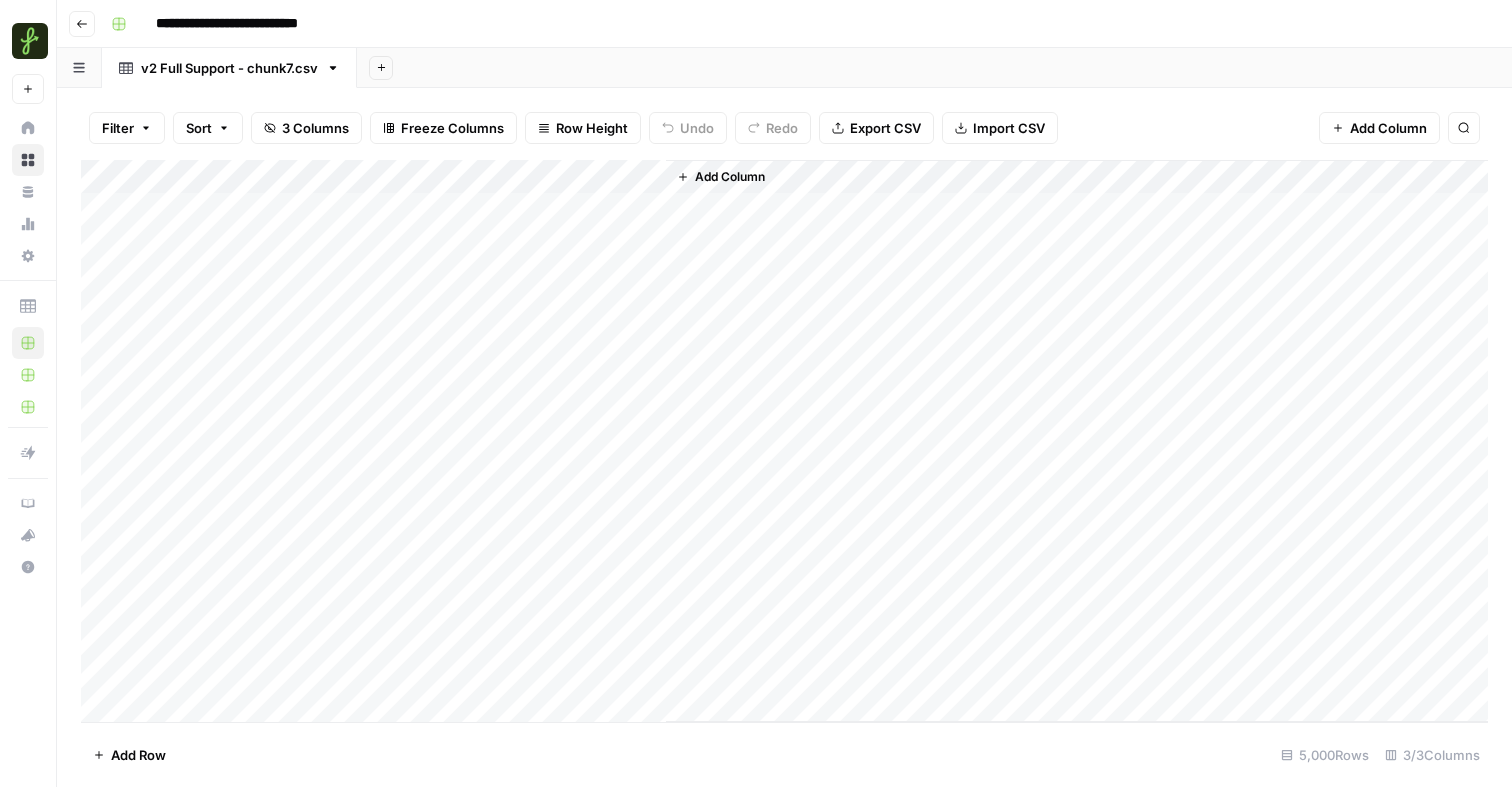 click on "Add Column" at bounding box center (784, 441) 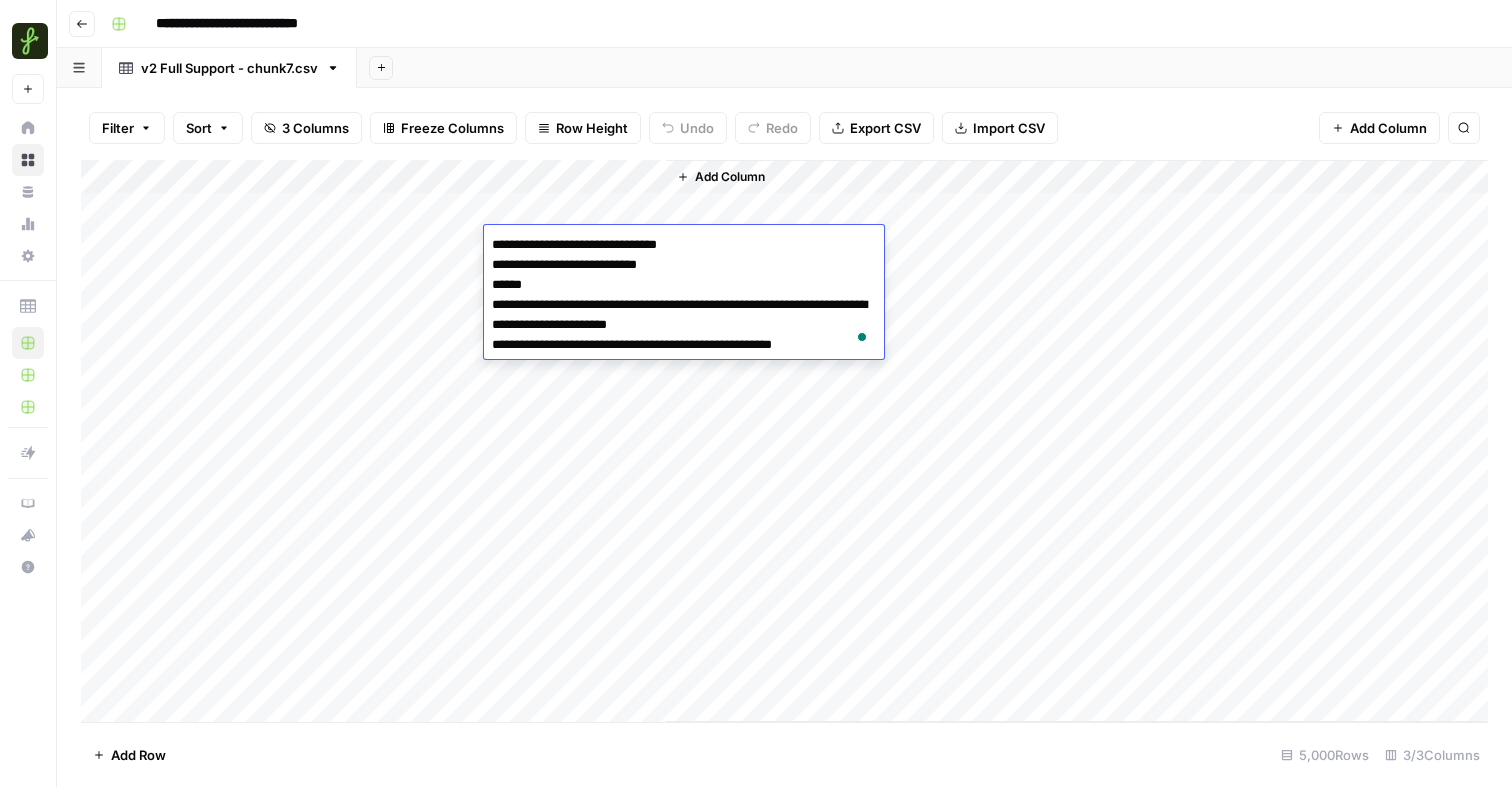 click on "Add Column" at bounding box center [784, 441] 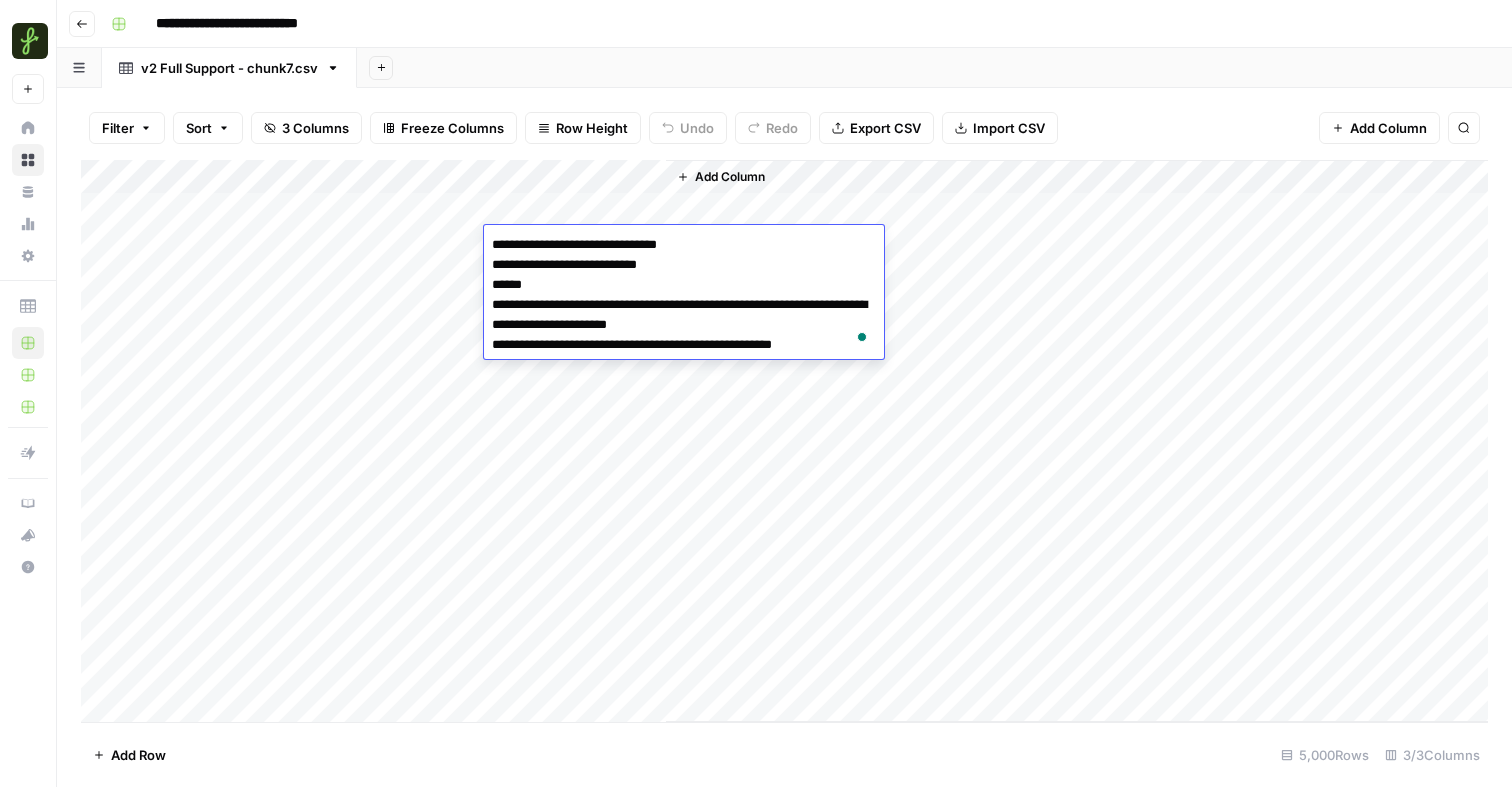 click on "Add Column" at bounding box center [784, 441] 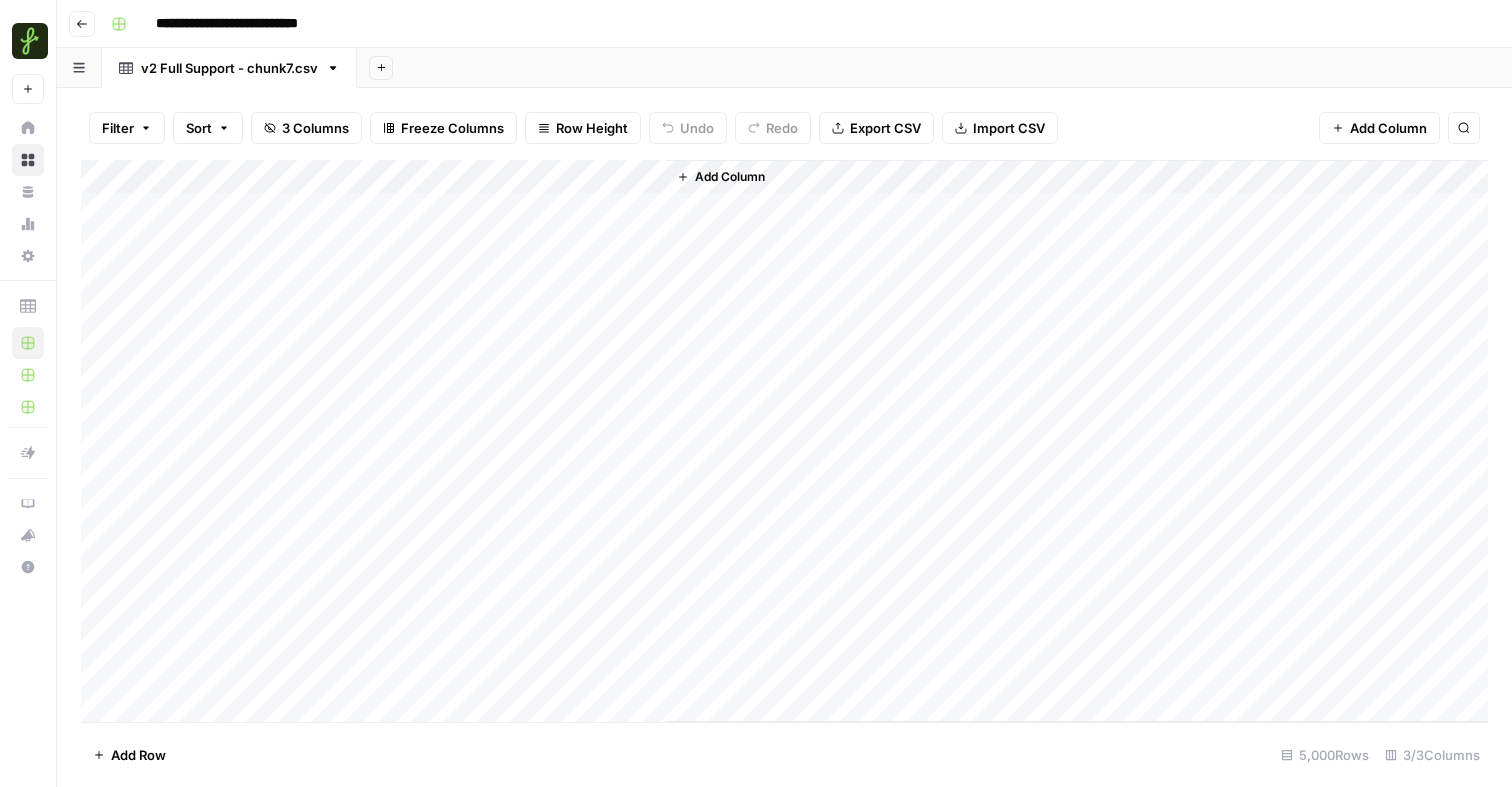 click on "Add Column" at bounding box center (784, 441) 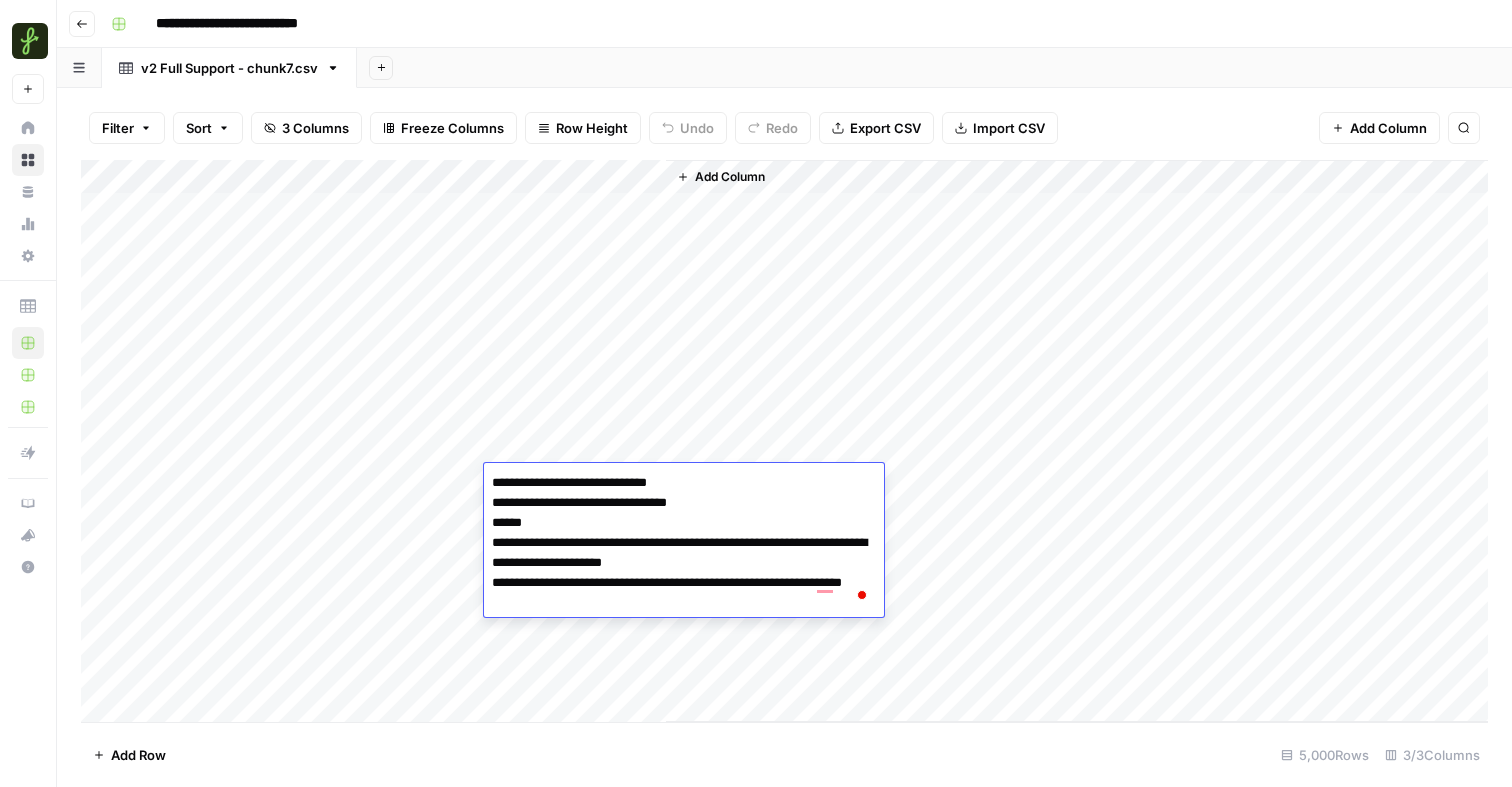 click on "Add Column" at bounding box center (784, 441) 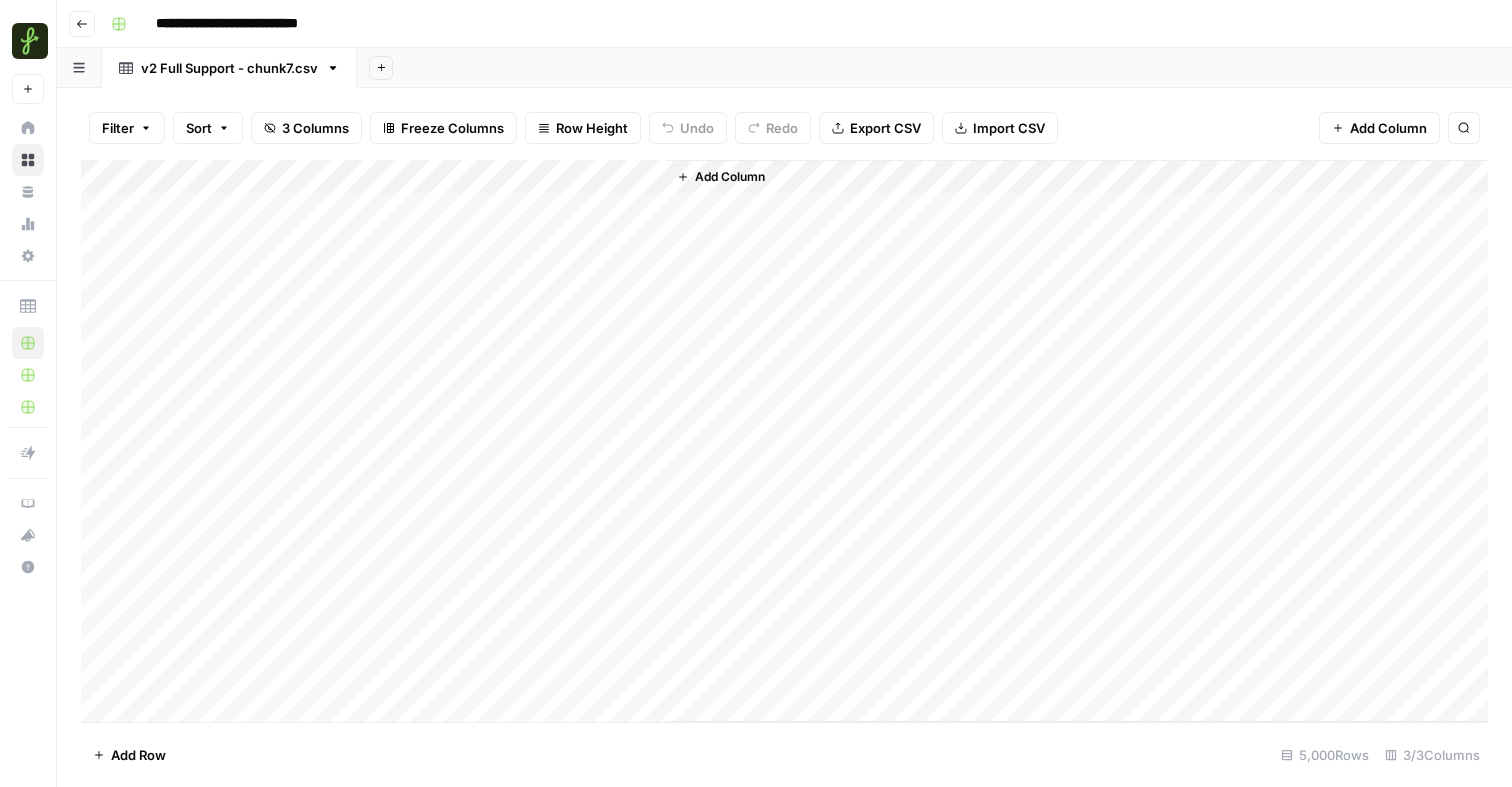 click on "Add Column" at bounding box center [784, 441] 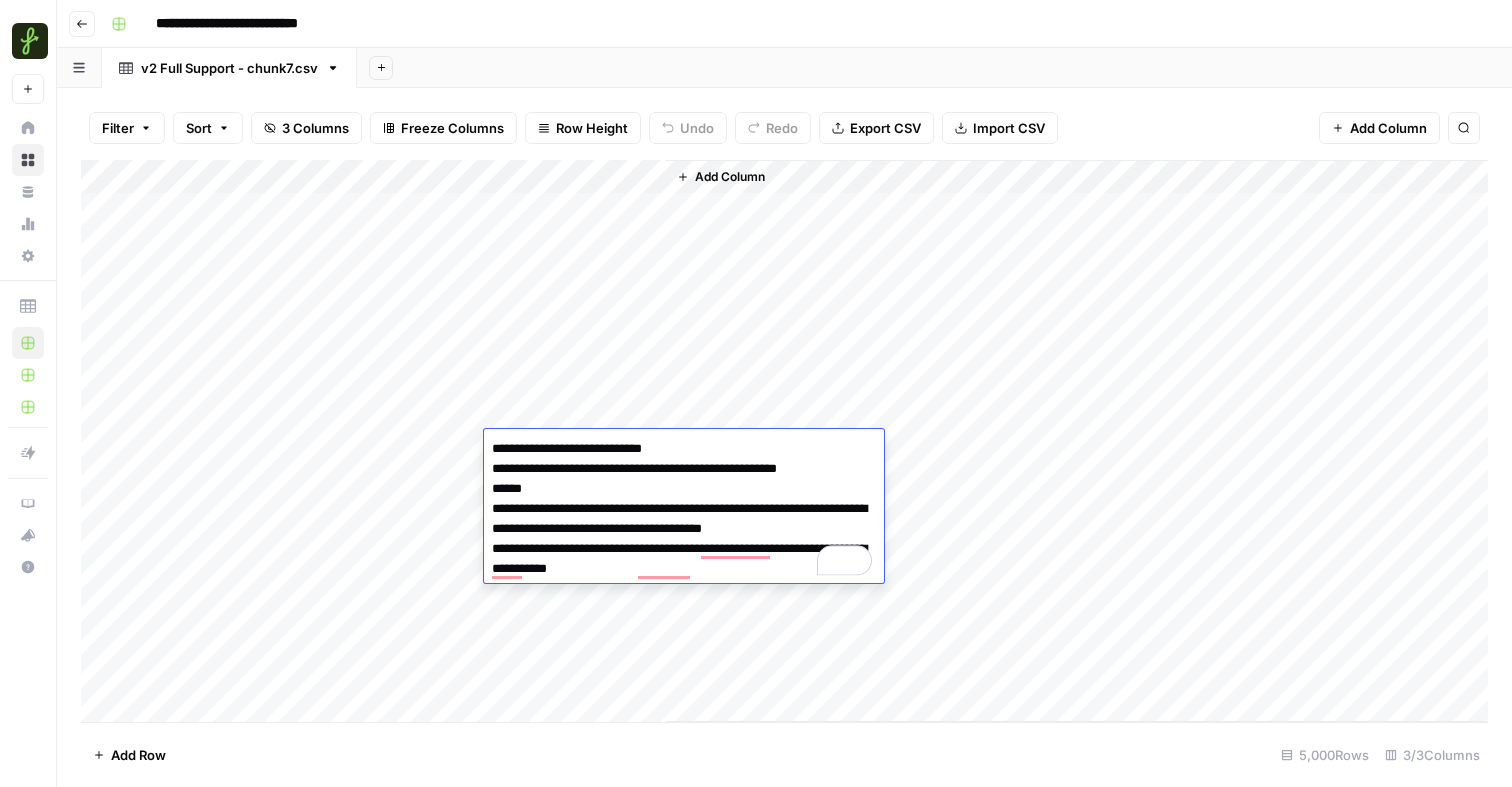 click on "Add Column" at bounding box center (784, 441) 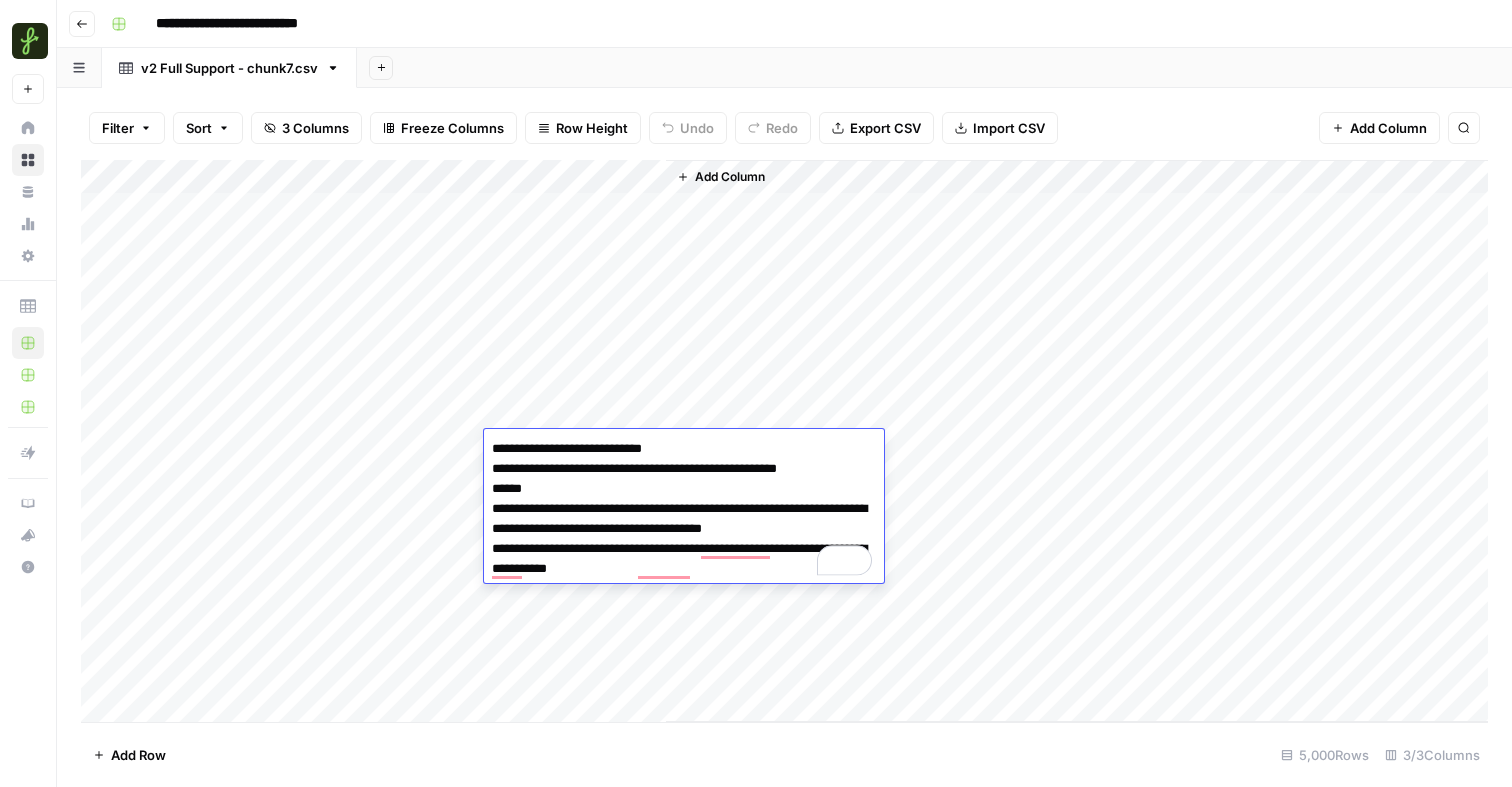 click on "Add Column" at bounding box center (784, 441) 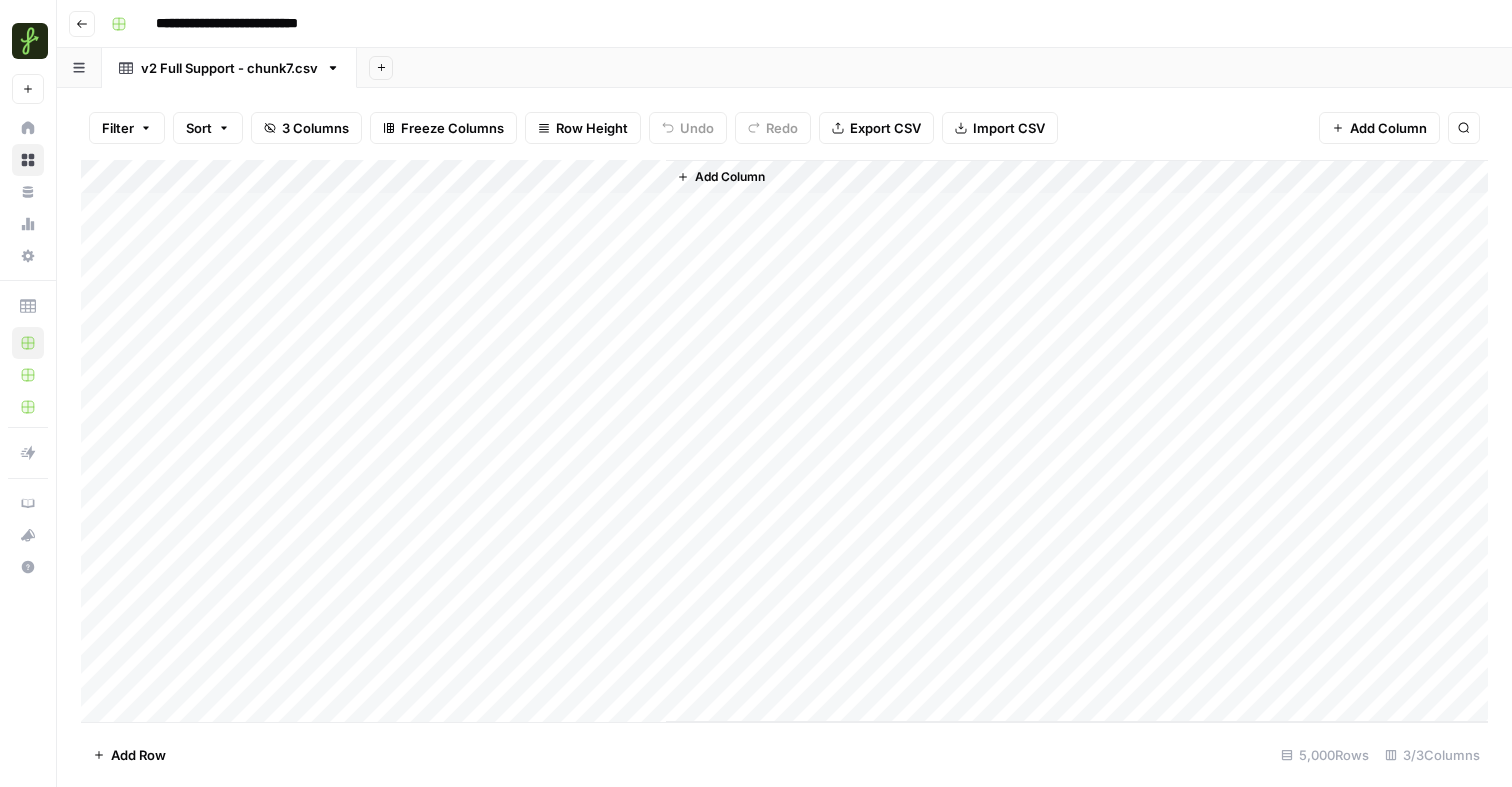 click on "Add Column" at bounding box center (784, 441) 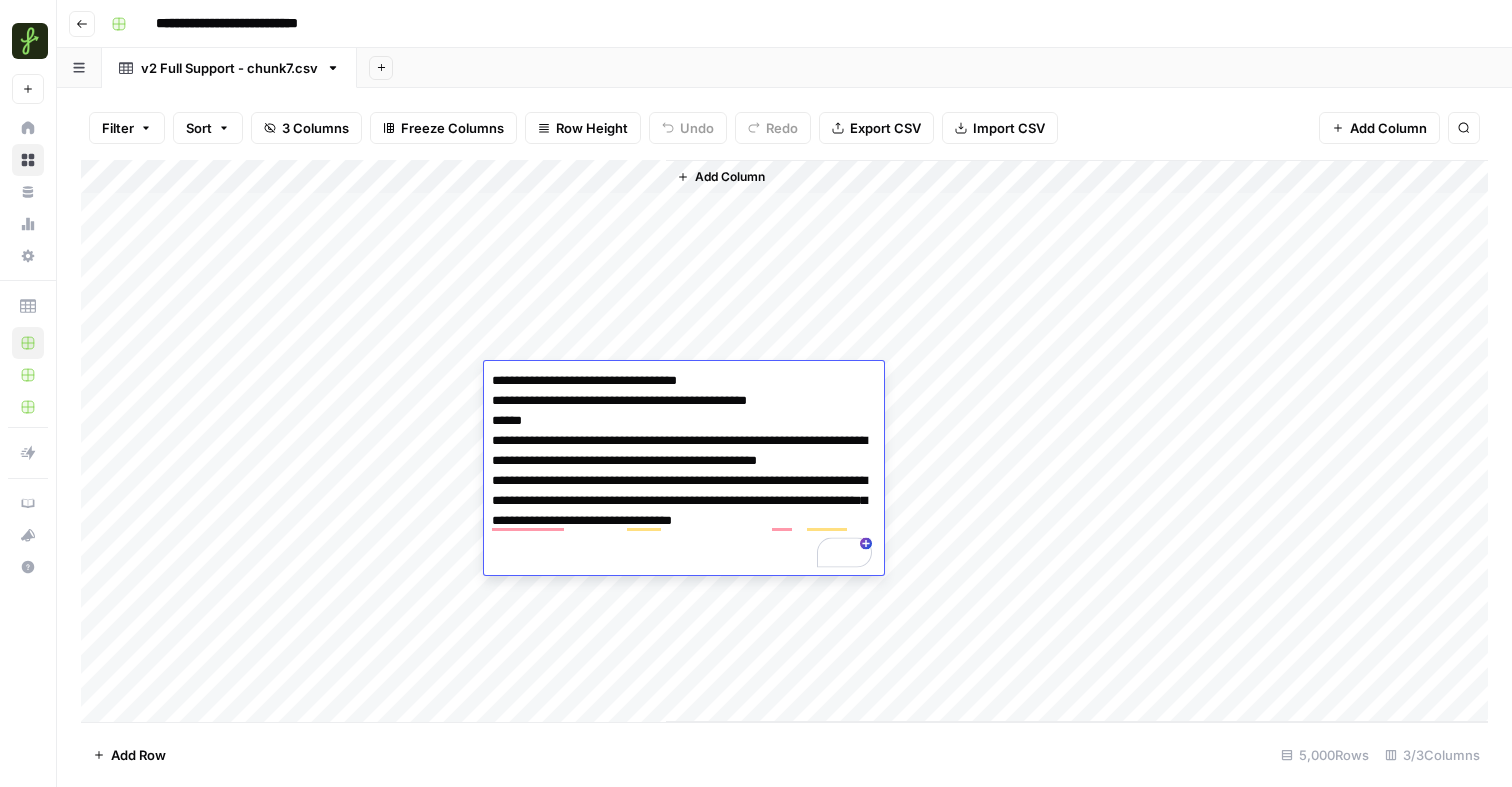 click on "Add Column" at bounding box center (784, 441) 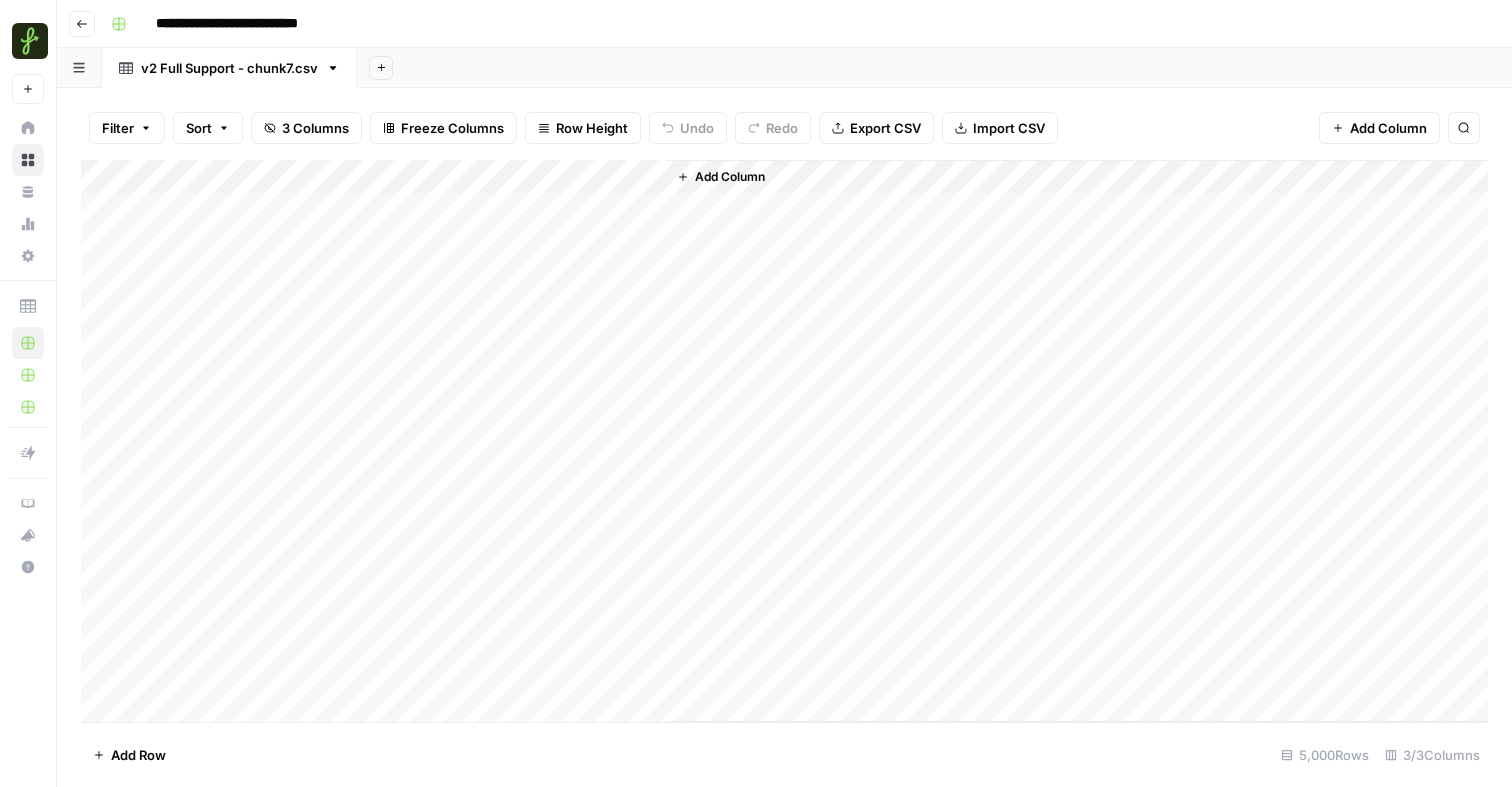 click on "Add Column" at bounding box center [784, 441] 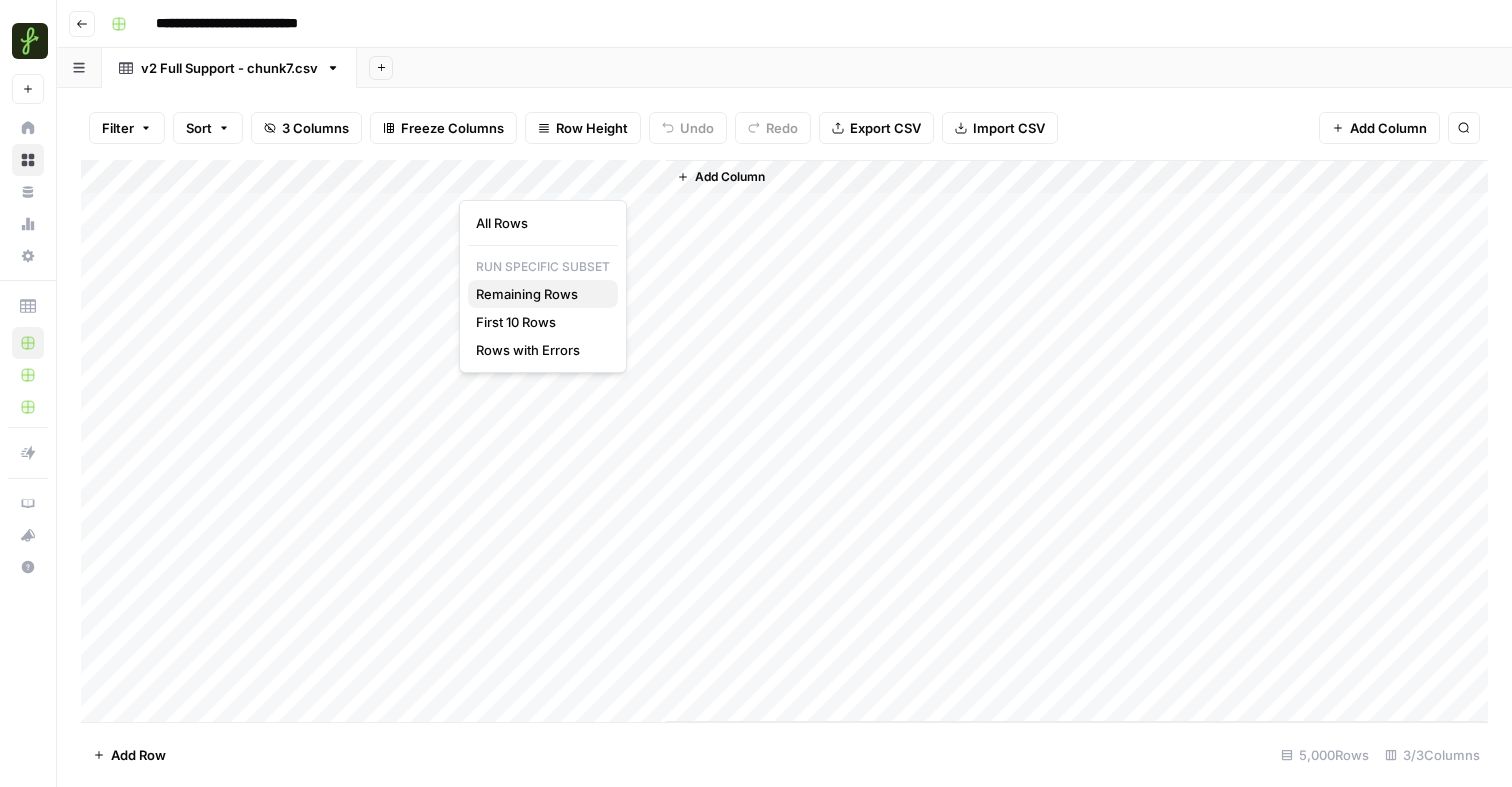 click on "Remaining Rows" at bounding box center [539, 294] 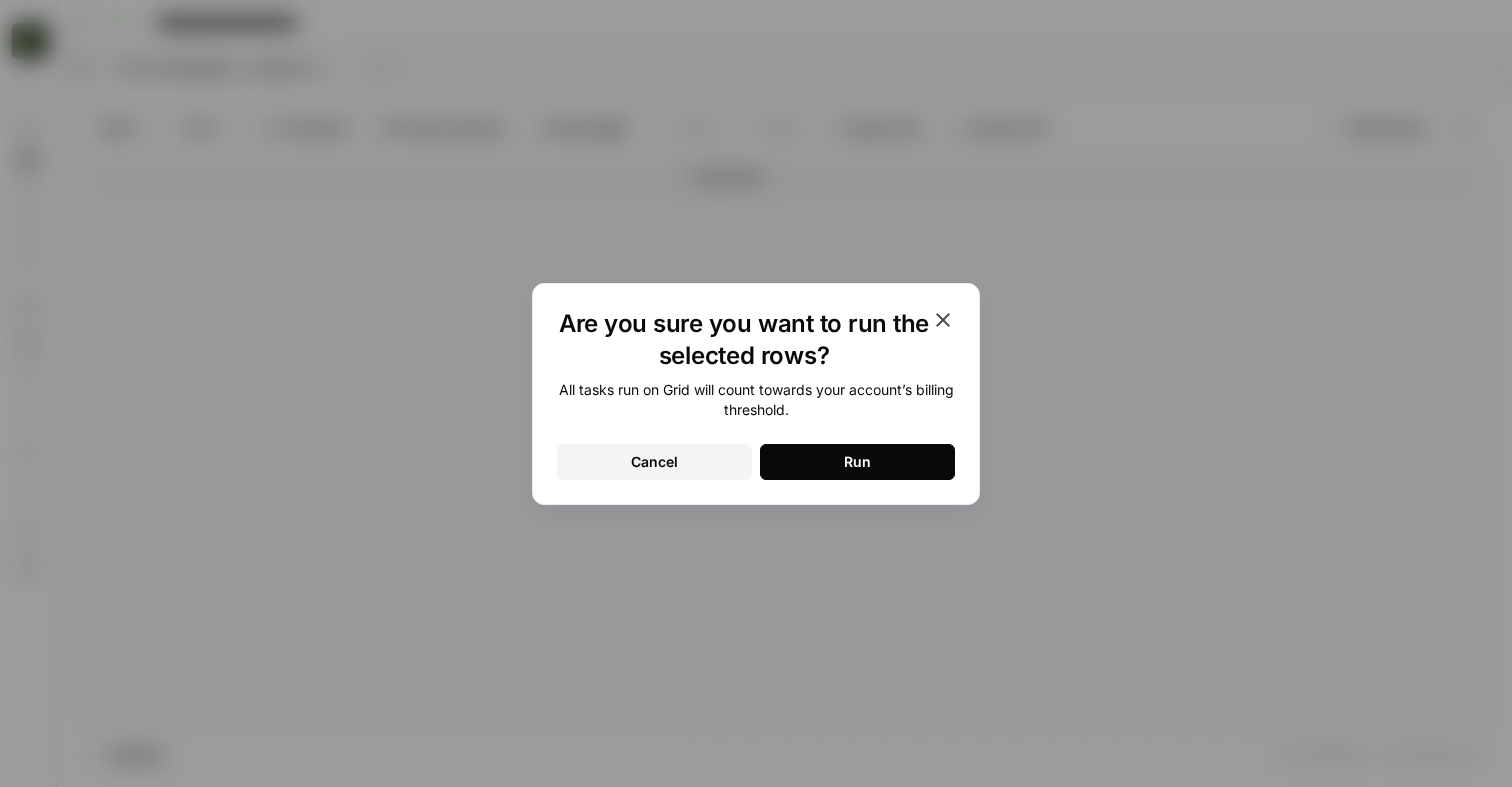 click on "Run" at bounding box center [857, 462] 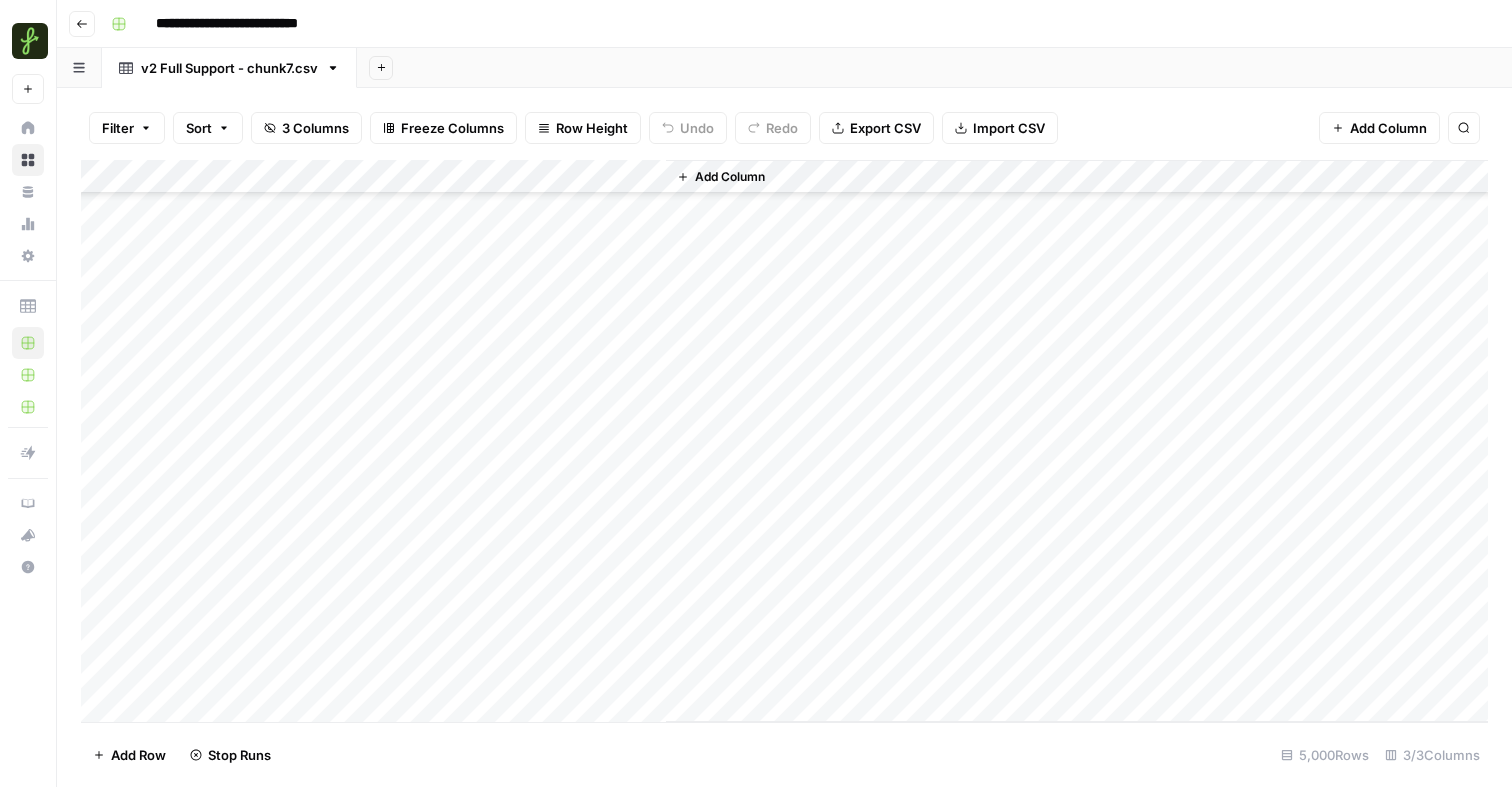 scroll, scrollTop: 169504, scrollLeft: 0, axis: vertical 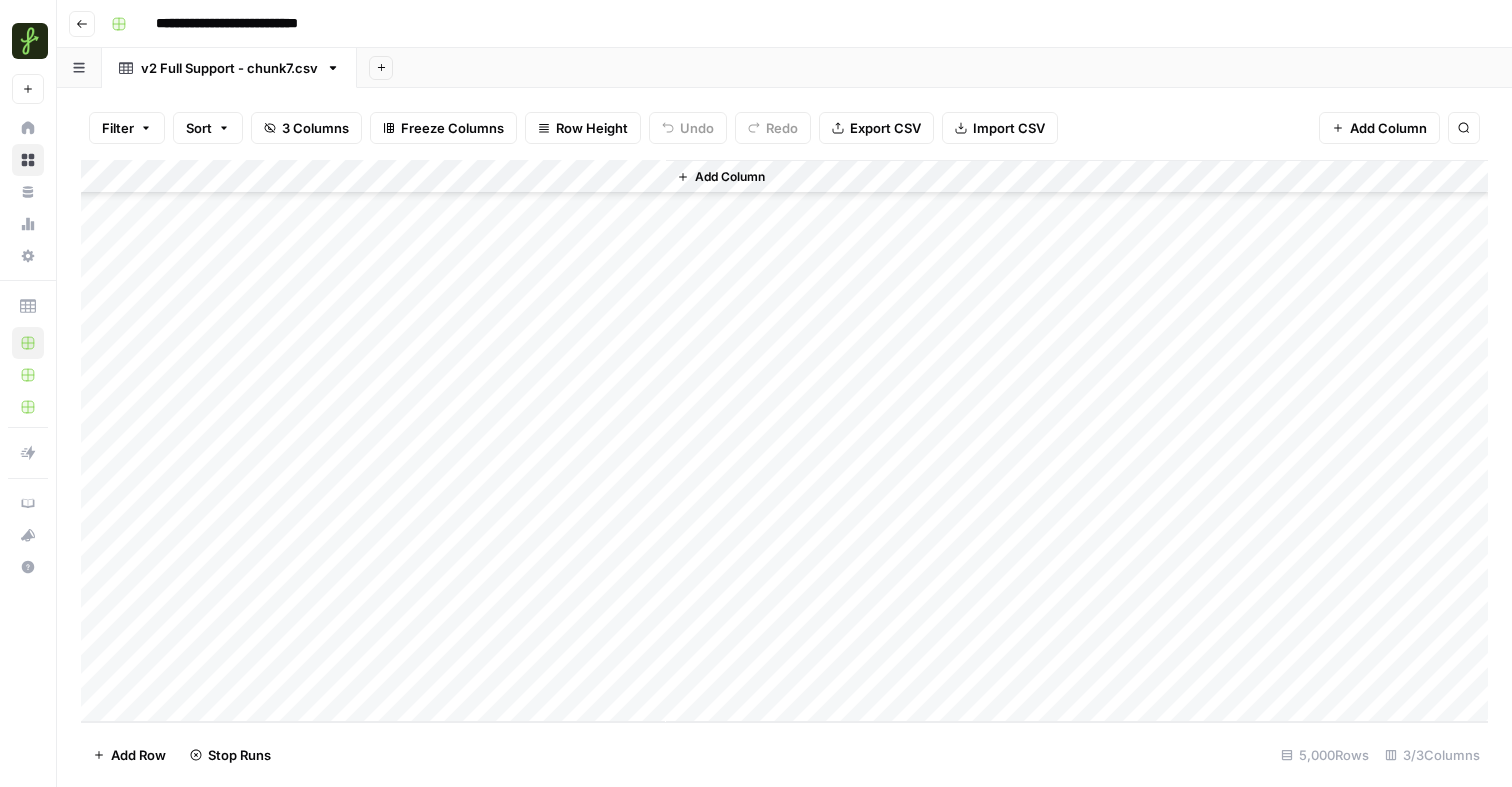 click on "Add Column" at bounding box center [1077, 441] 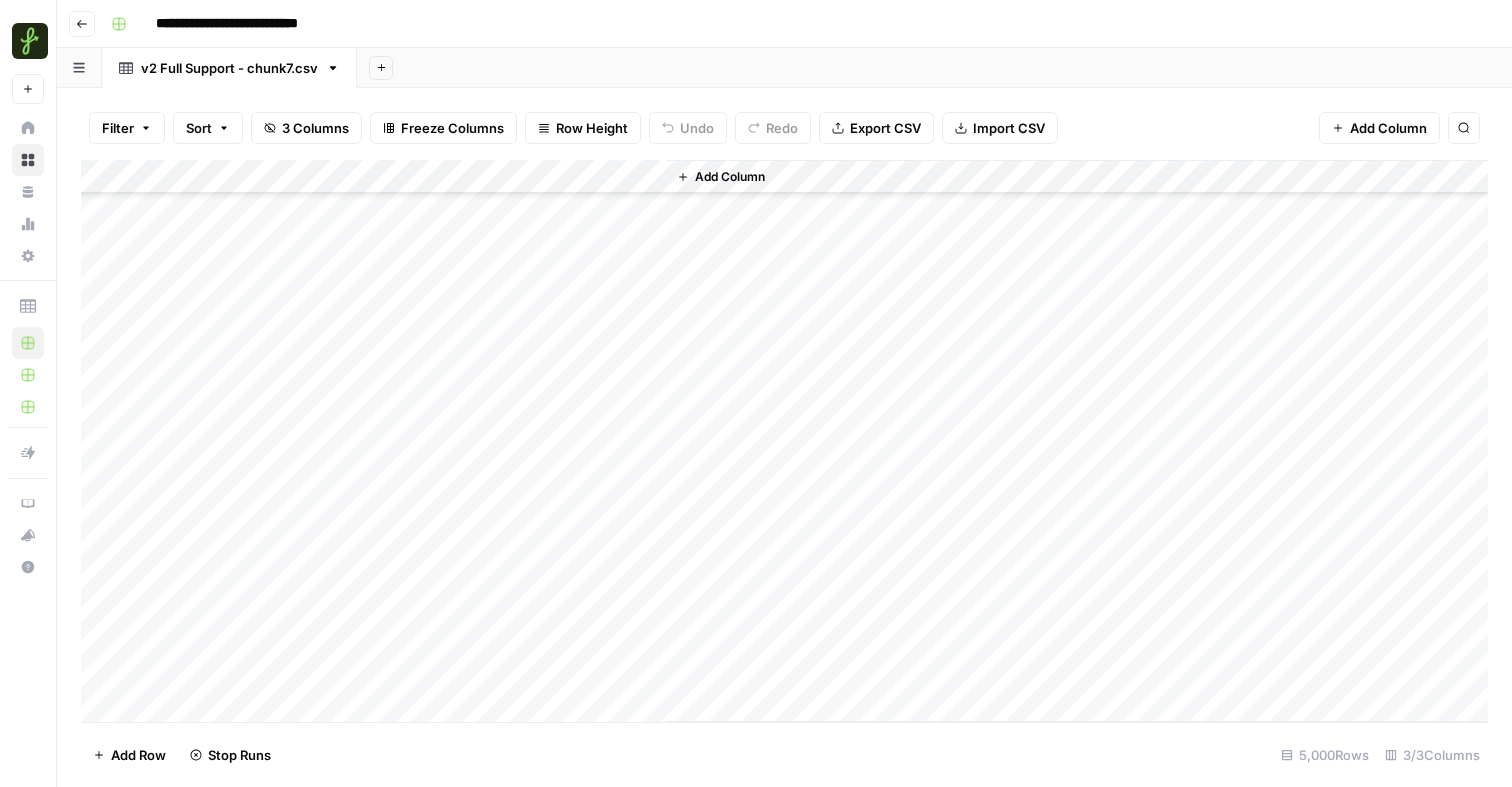 scroll, scrollTop: 169504, scrollLeft: 0, axis: vertical 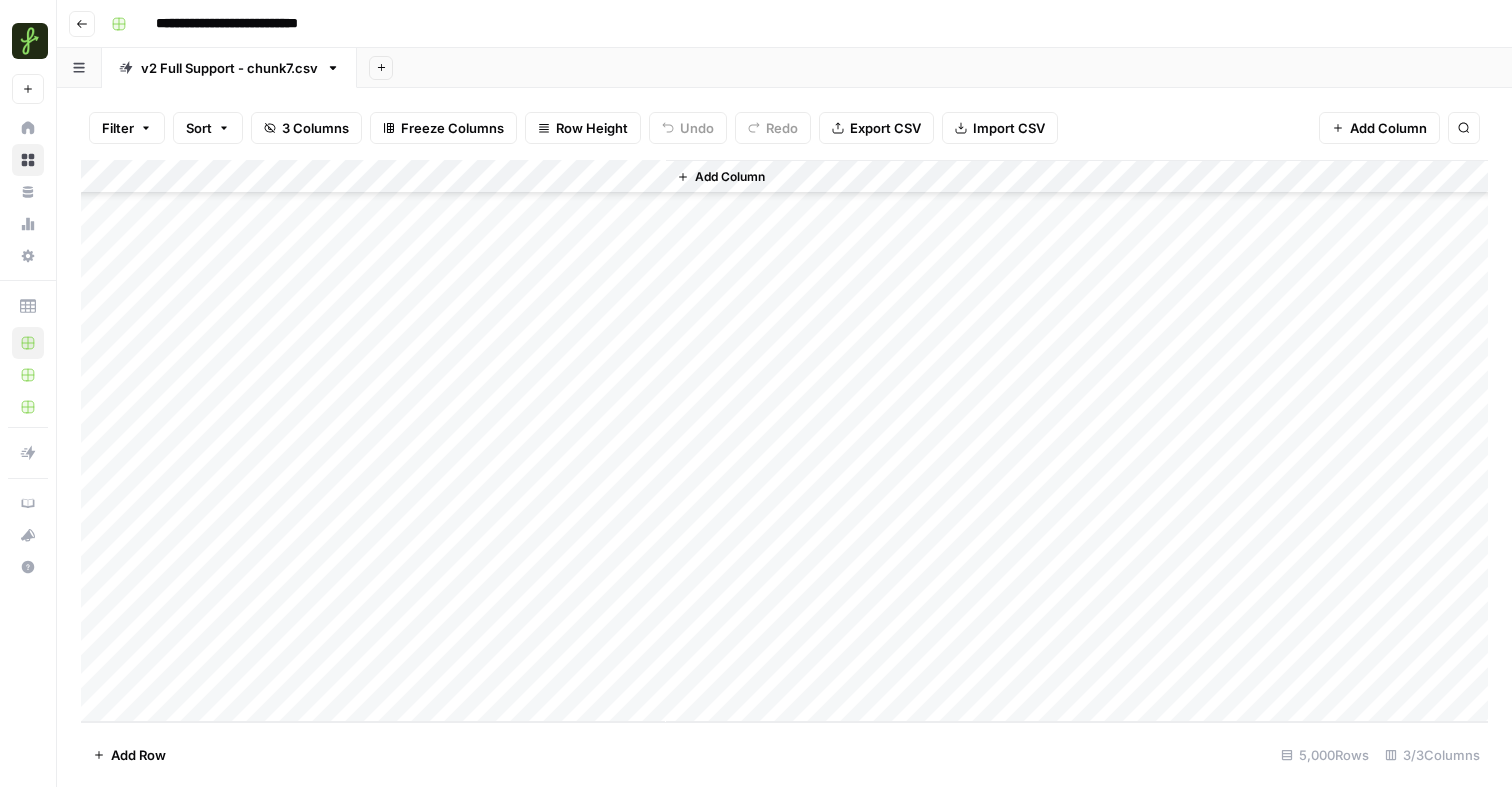 click on "Add Column" at bounding box center (730, 177) 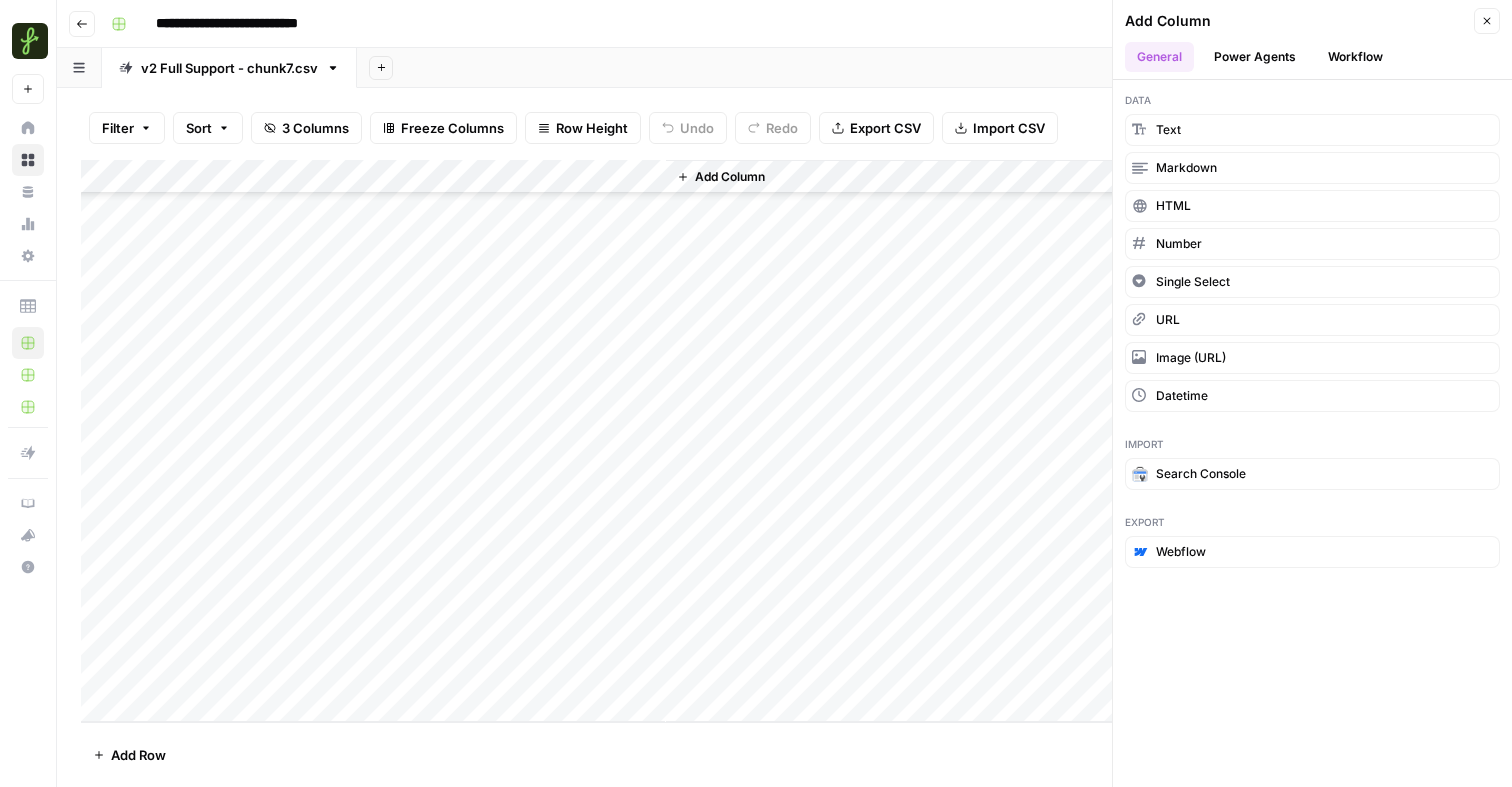 click on "Add Column Close General Power Agents Workflow" at bounding box center (1312, 40) 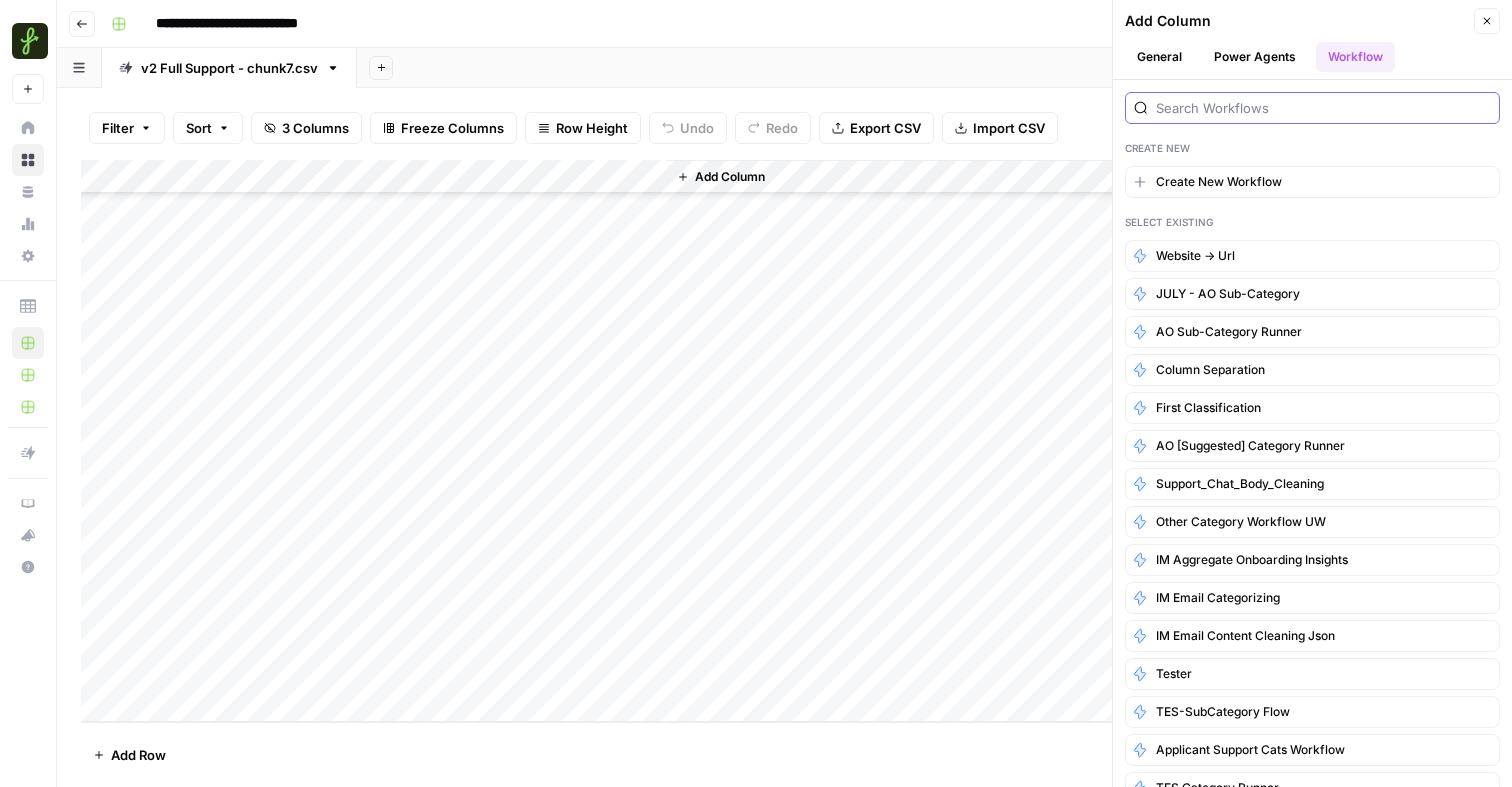 click at bounding box center (1323, 108) 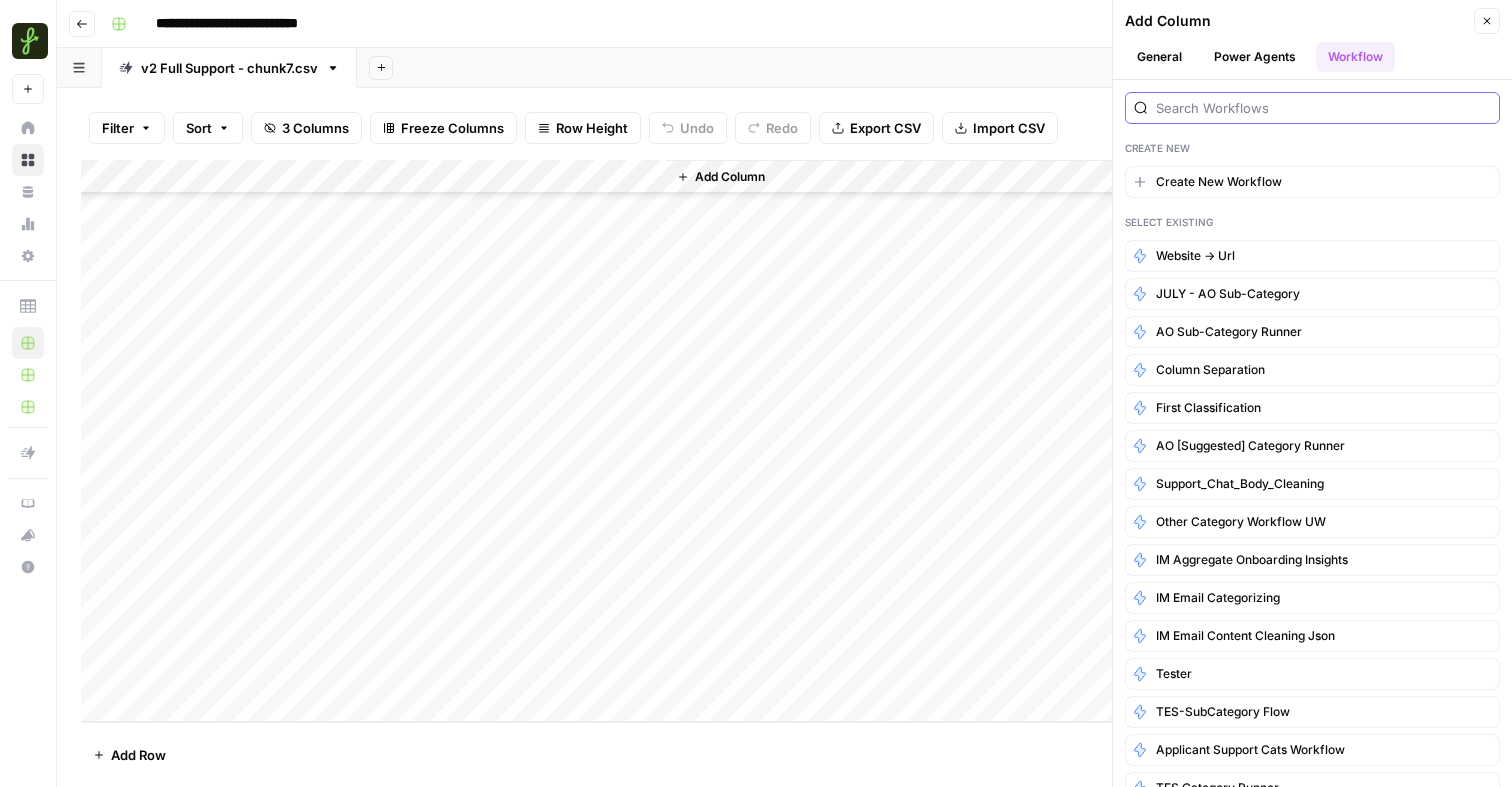 type on "column" 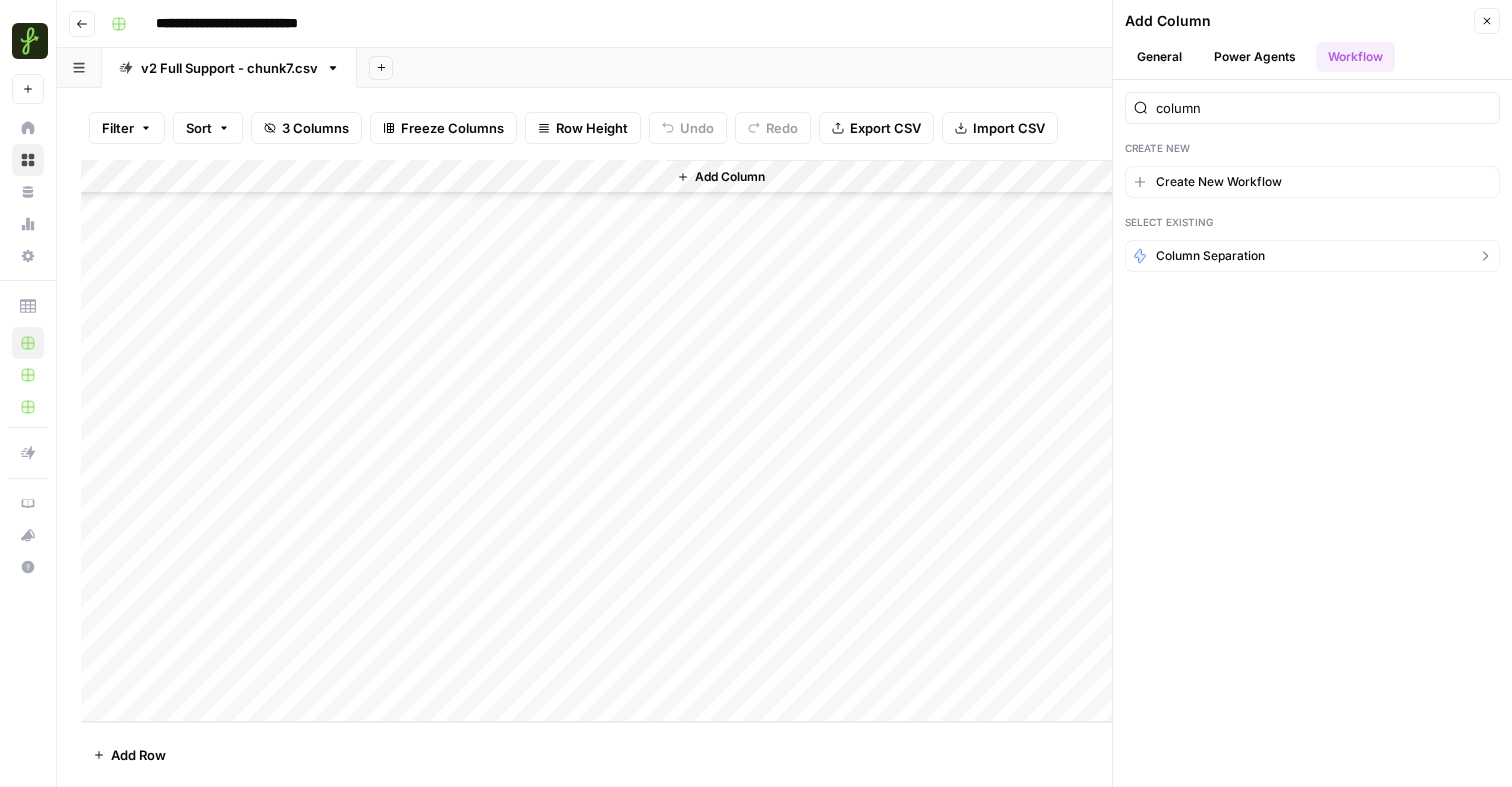 click on "Column Separation" at bounding box center (1210, 256) 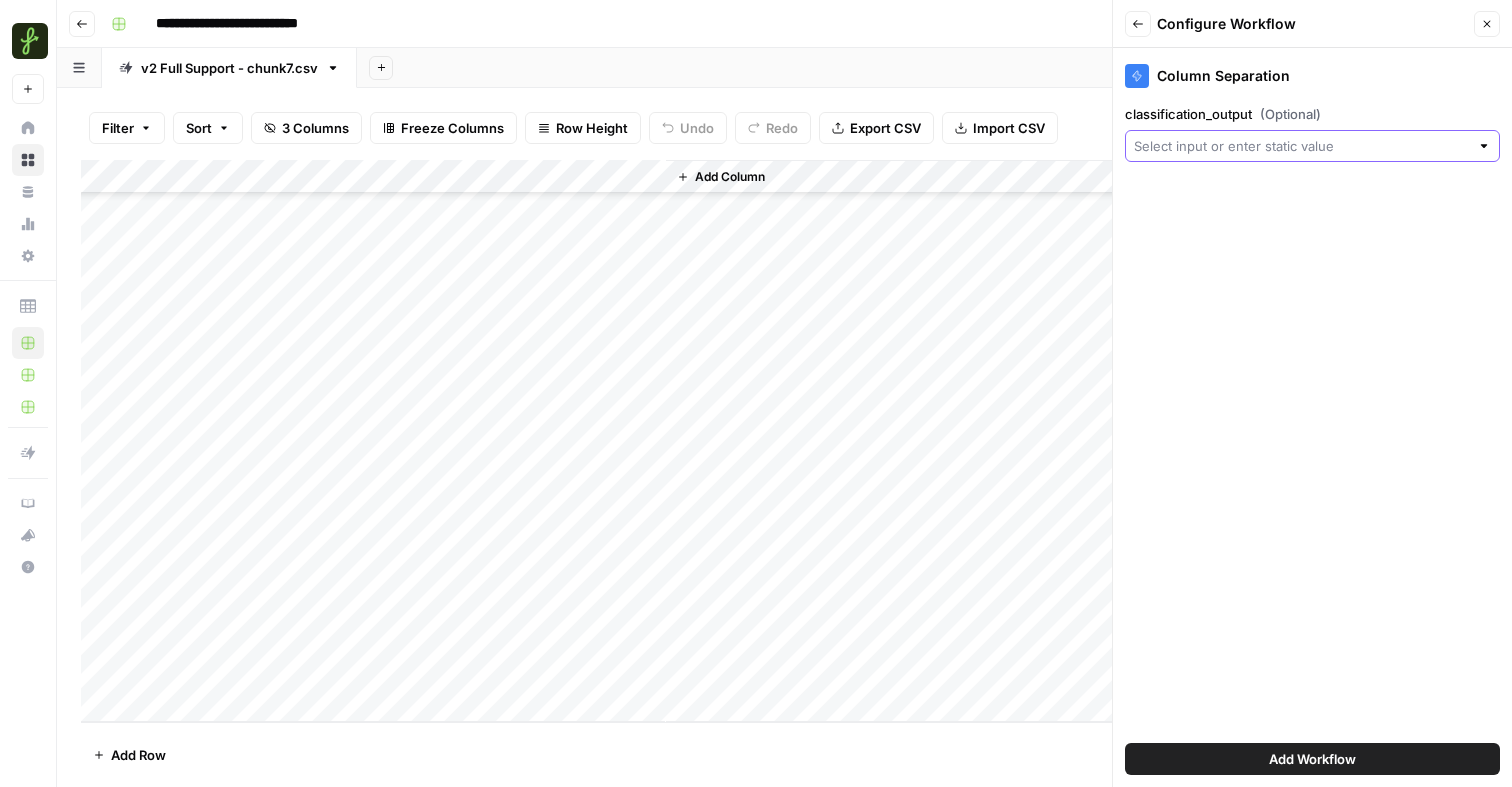 click on "classification_output   (Optional)" at bounding box center (1301, 146) 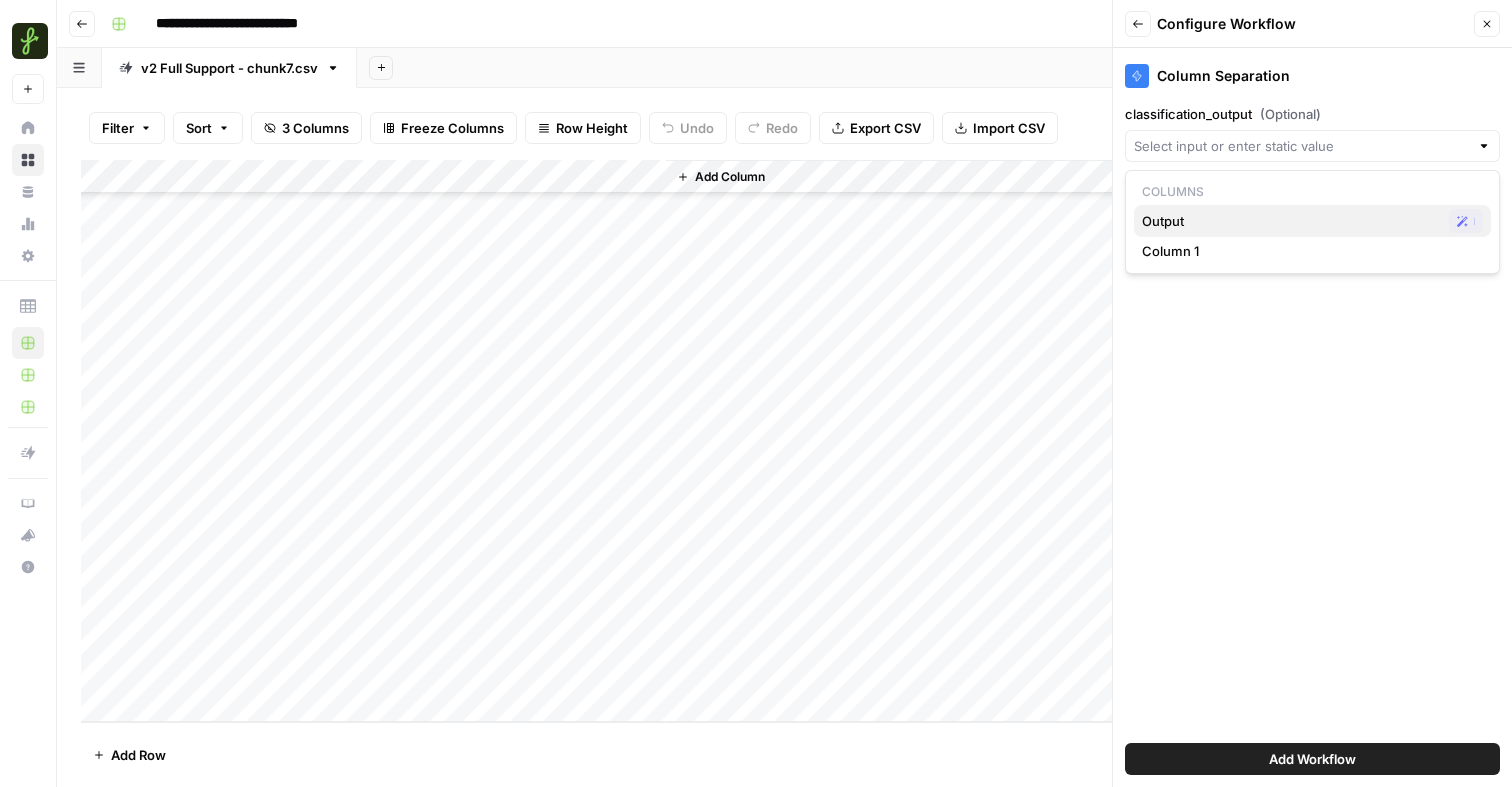 drag, startPoint x: 1236, startPoint y: 253, endPoint x: 1227, endPoint y: 224, distance: 30.364452 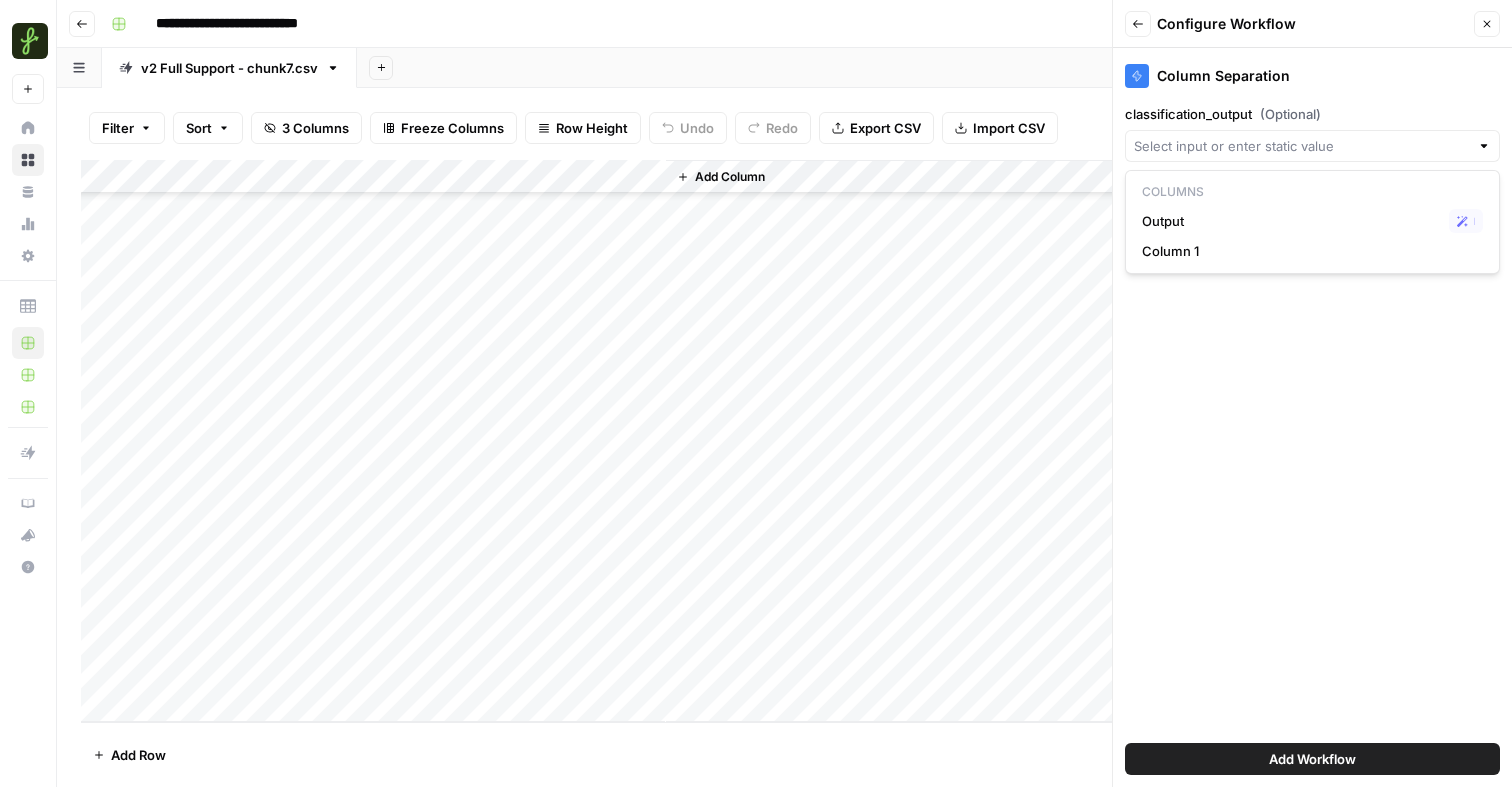 type on "Output" 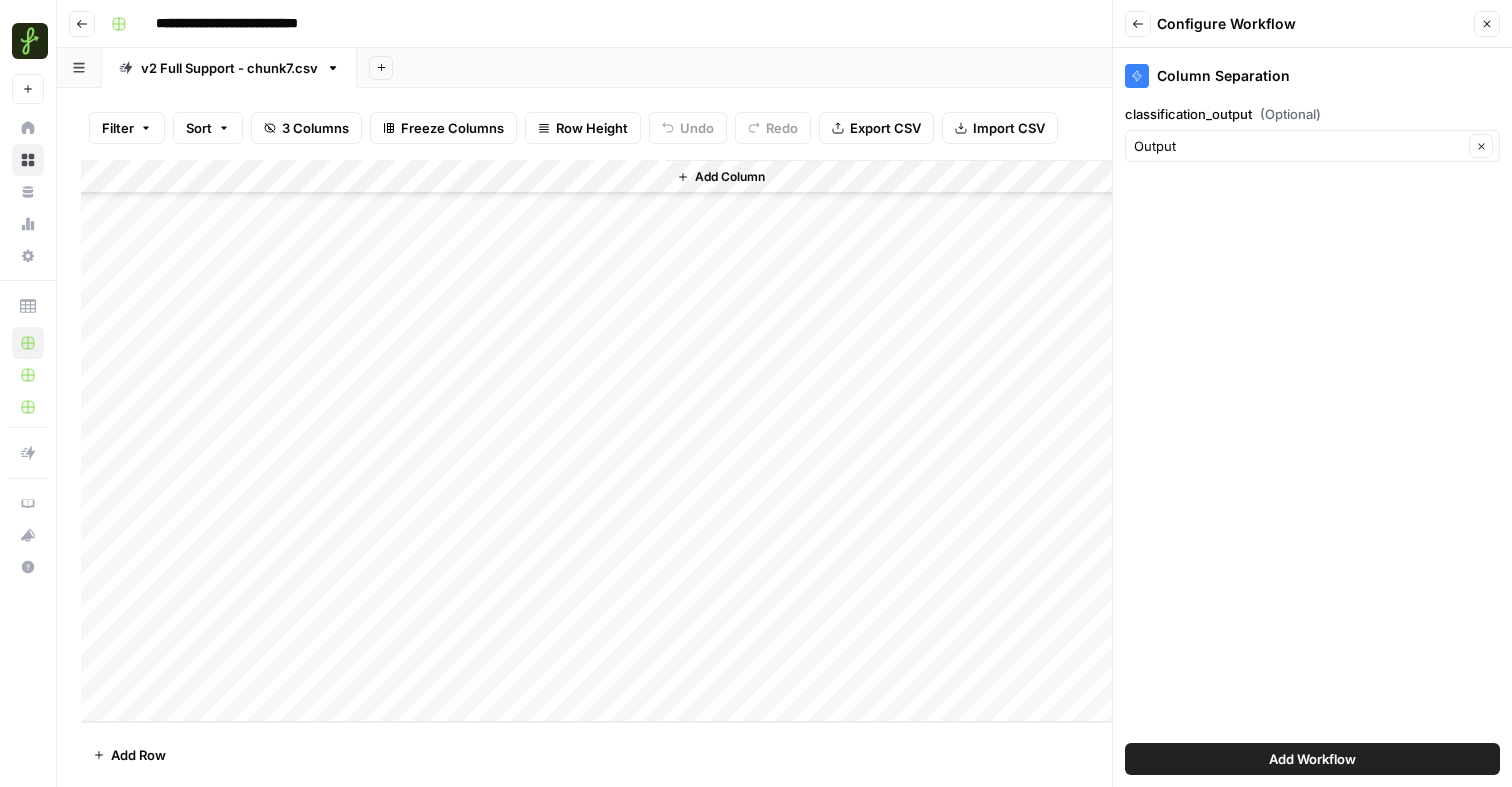 click on "Add Workflow" at bounding box center (1312, 759) 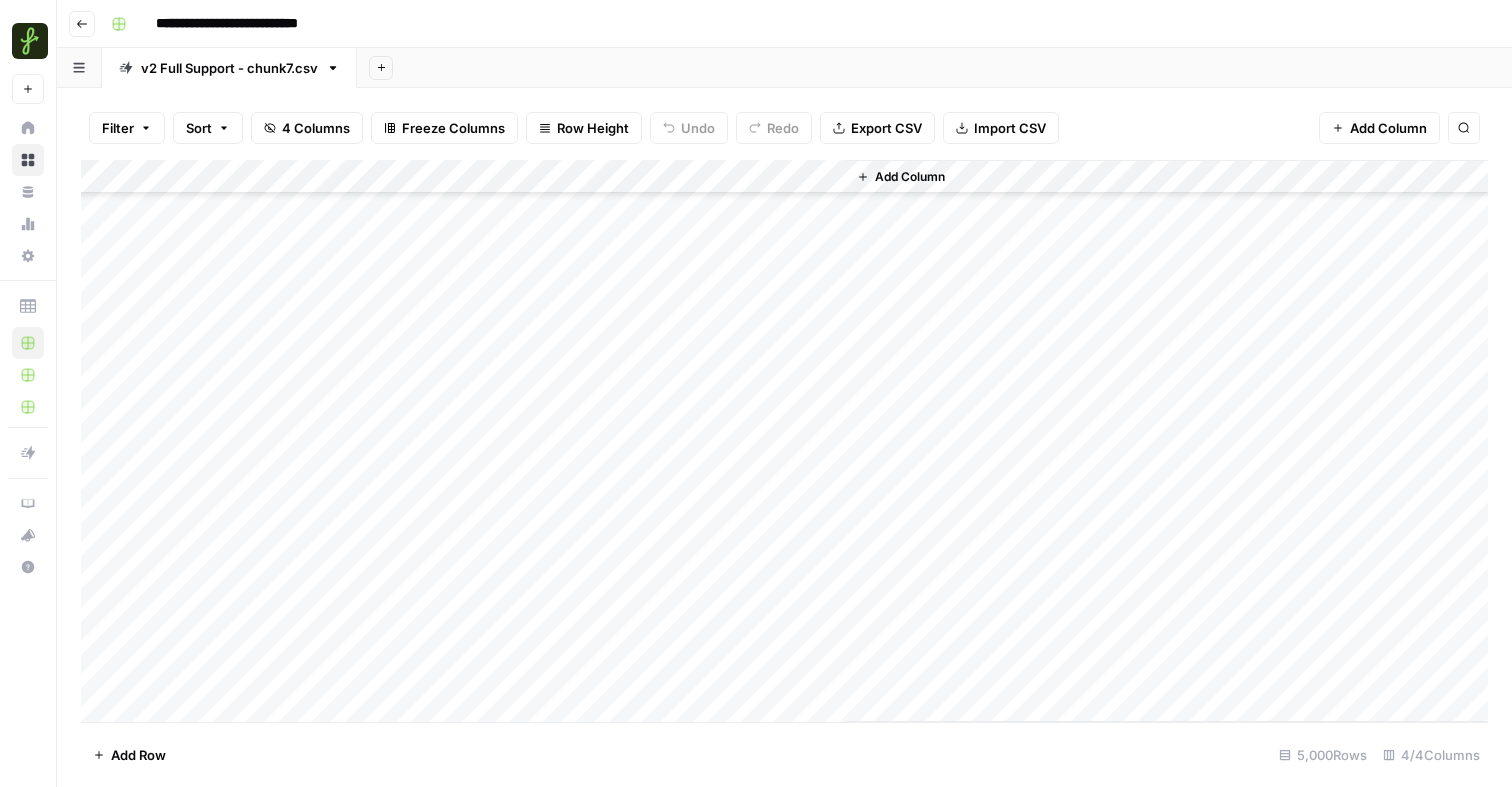 scroll, scrollTop: 169398, scrollLeft: 0, axis: vertical 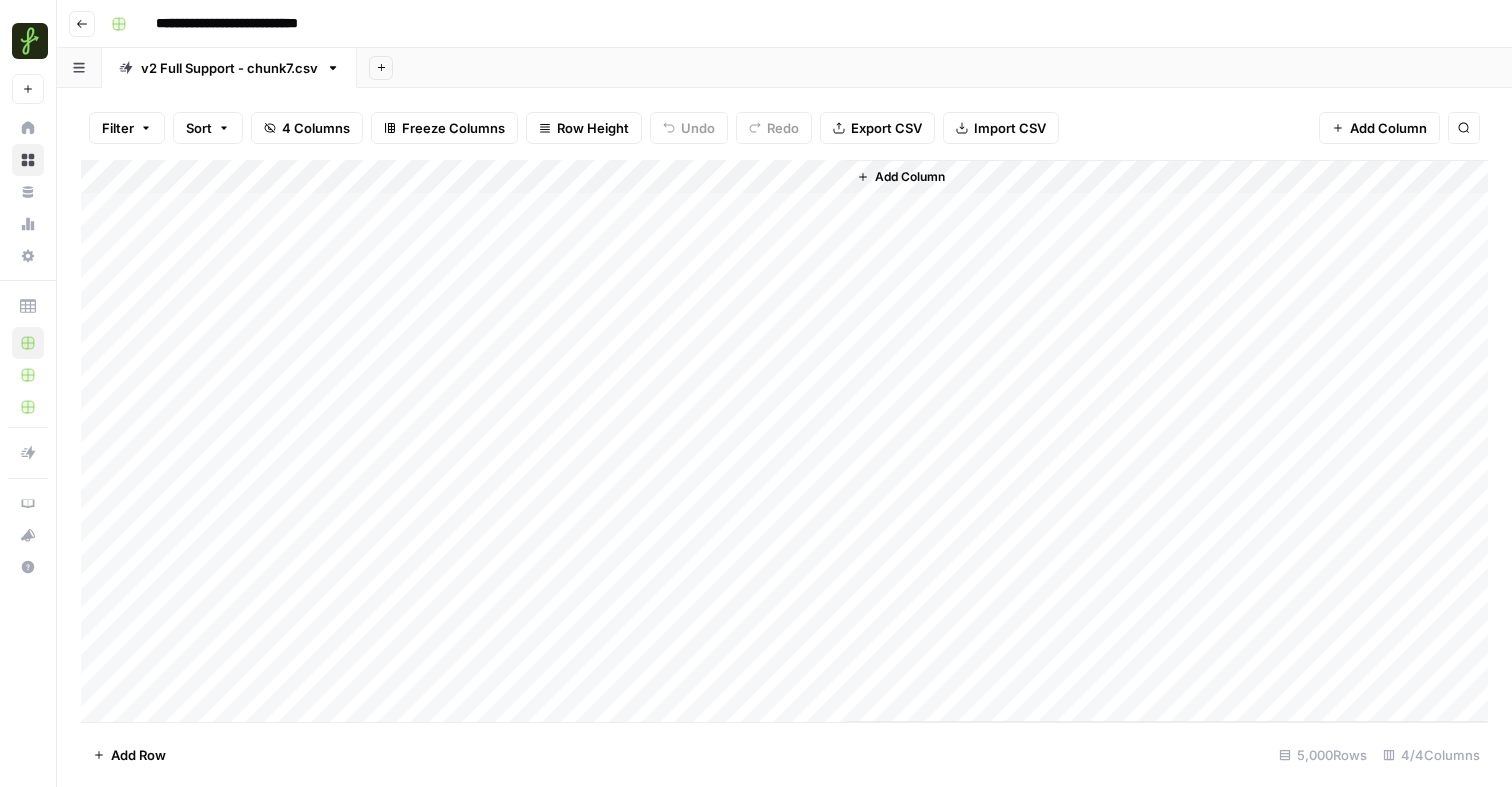 click on "Add Column" at bounding box center [784, 441] 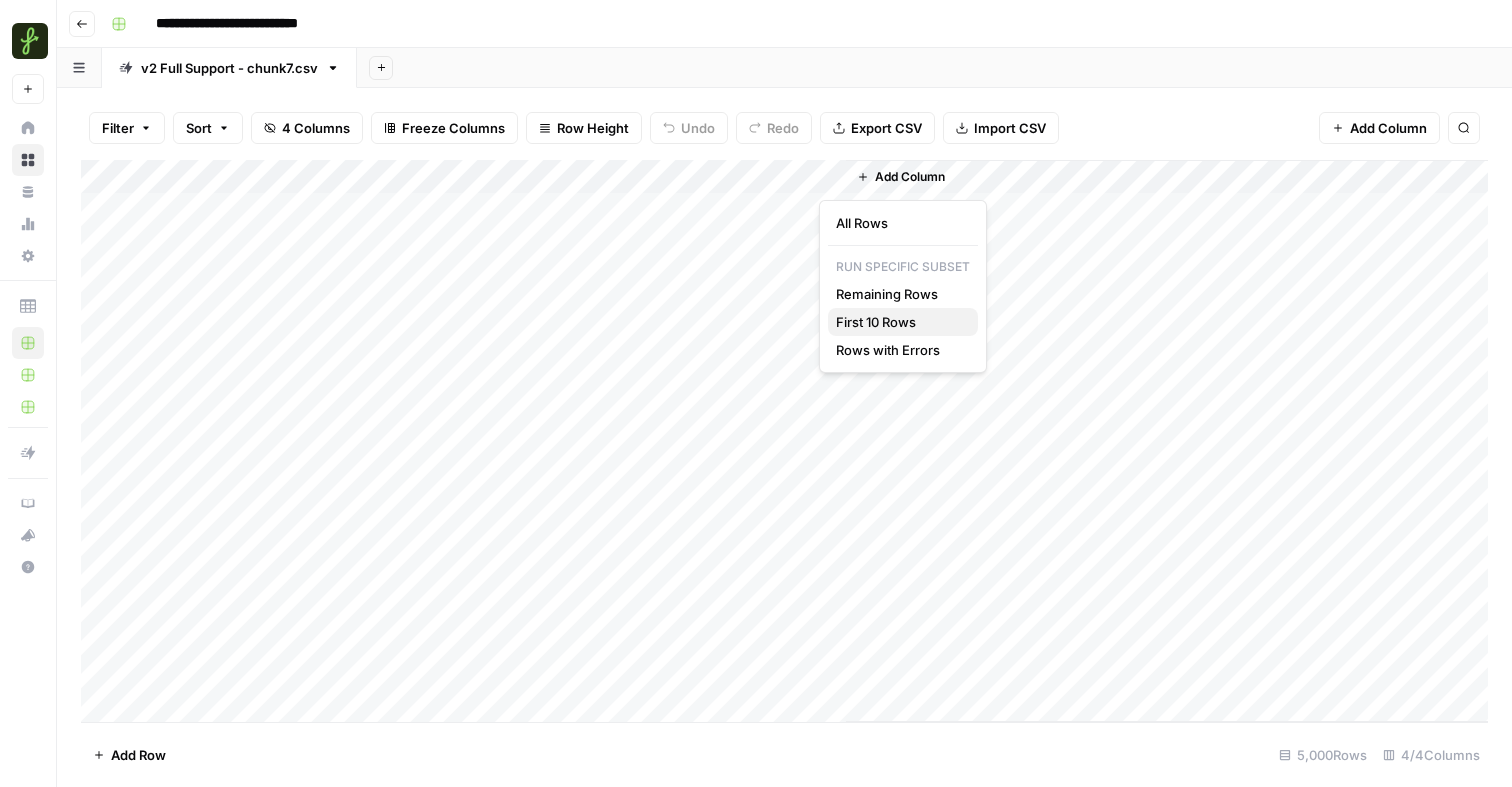 click on "First 10 Rows" at bounding box center (899, 322) 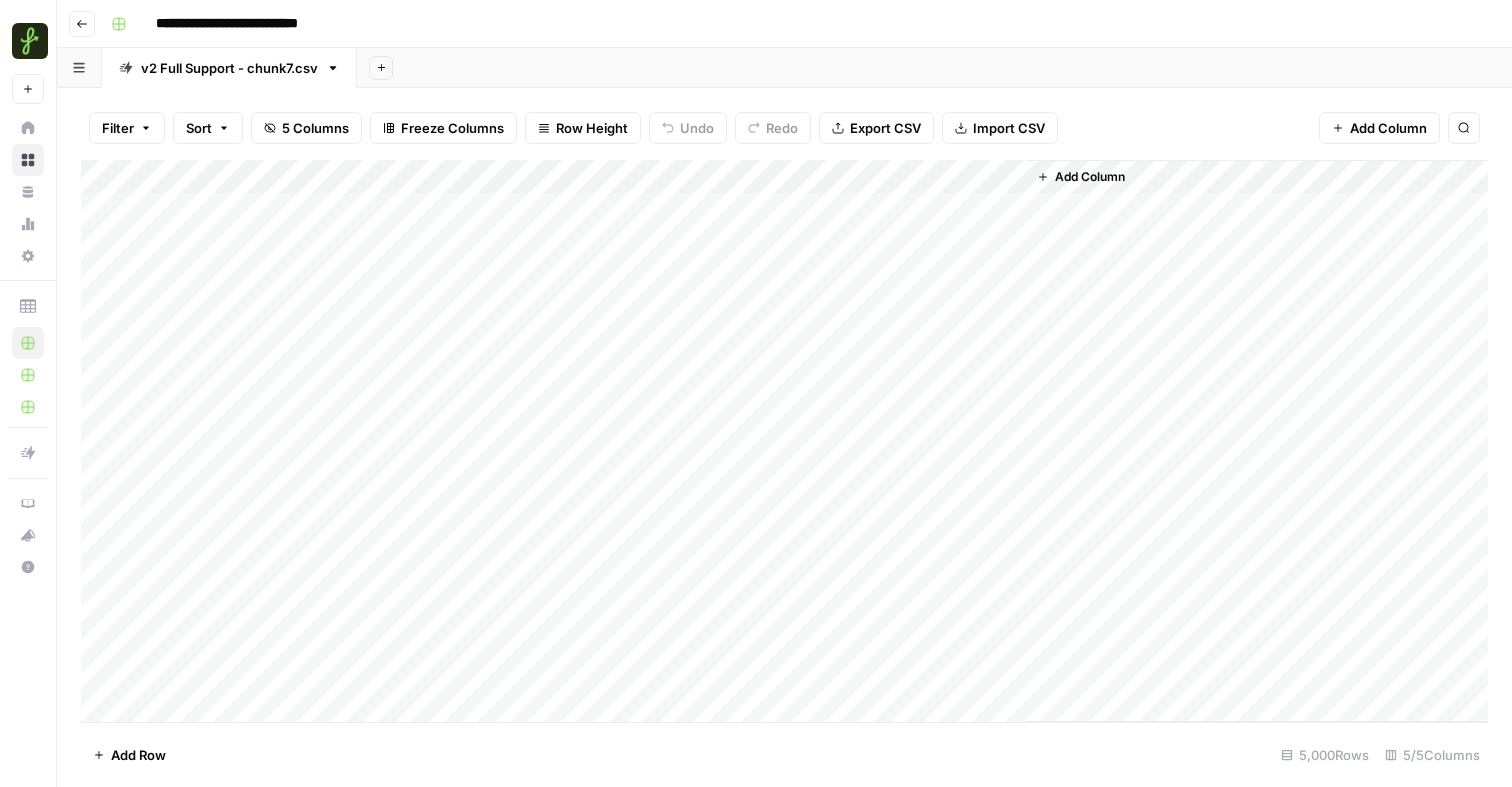 click on "Add Column" at bounding box center [784, 441] 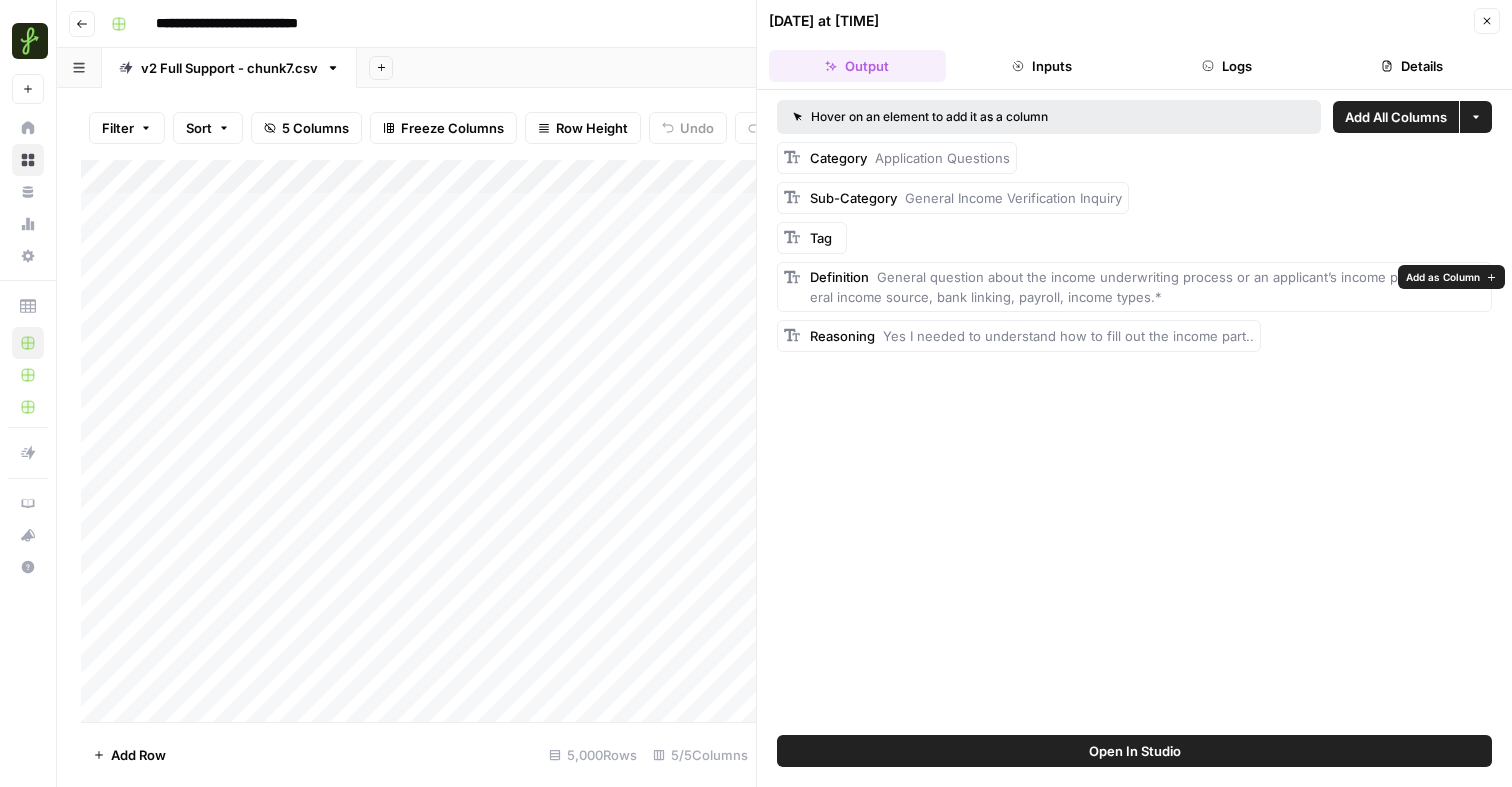 click on "Add as Column" at bounding box center (1443, 277) 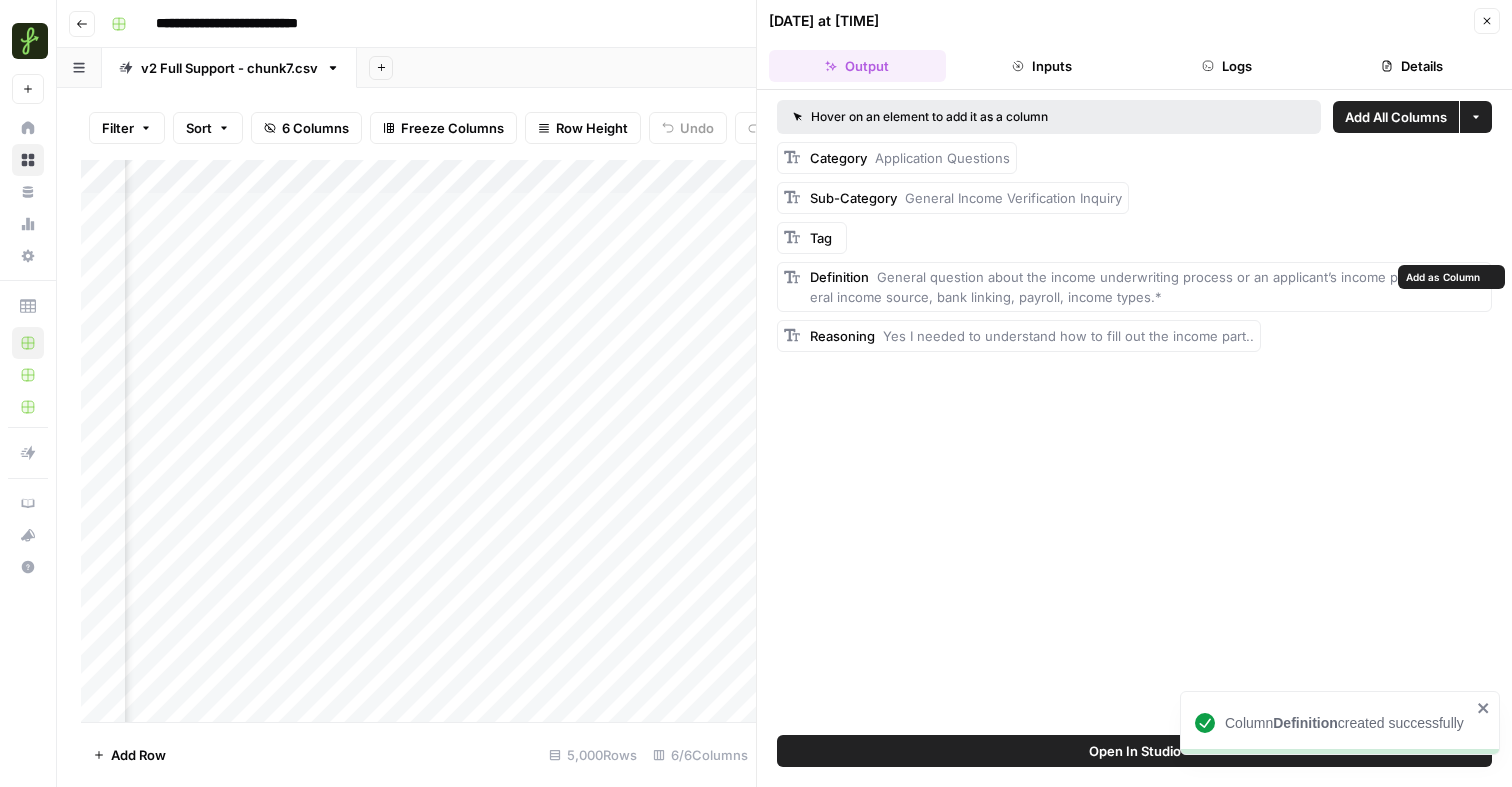 scroll, scrollTop: 0, scrollLeft: 420, axis: horizontal 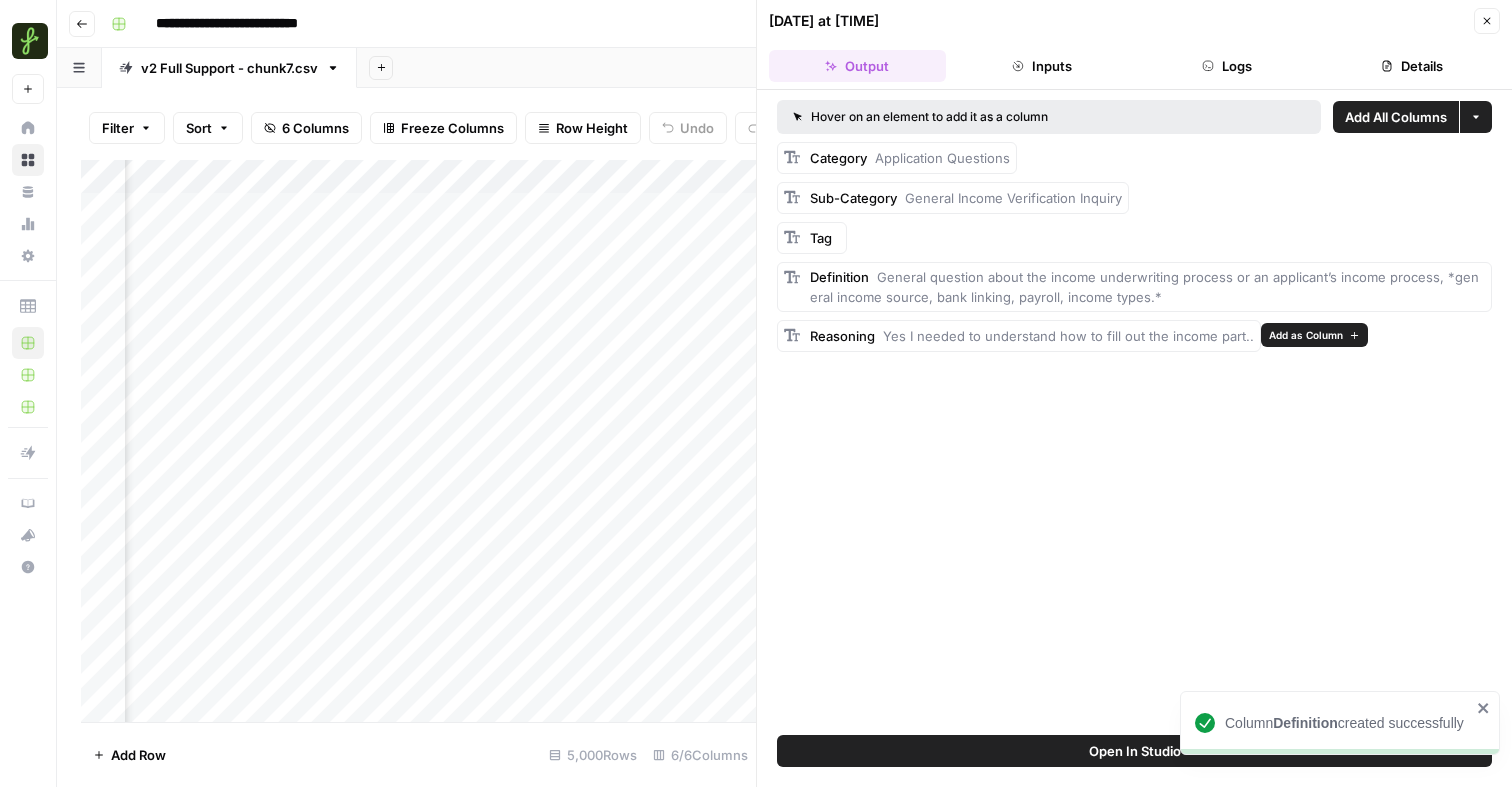 click on "Add as Column" at bounding box center (1306, 335) 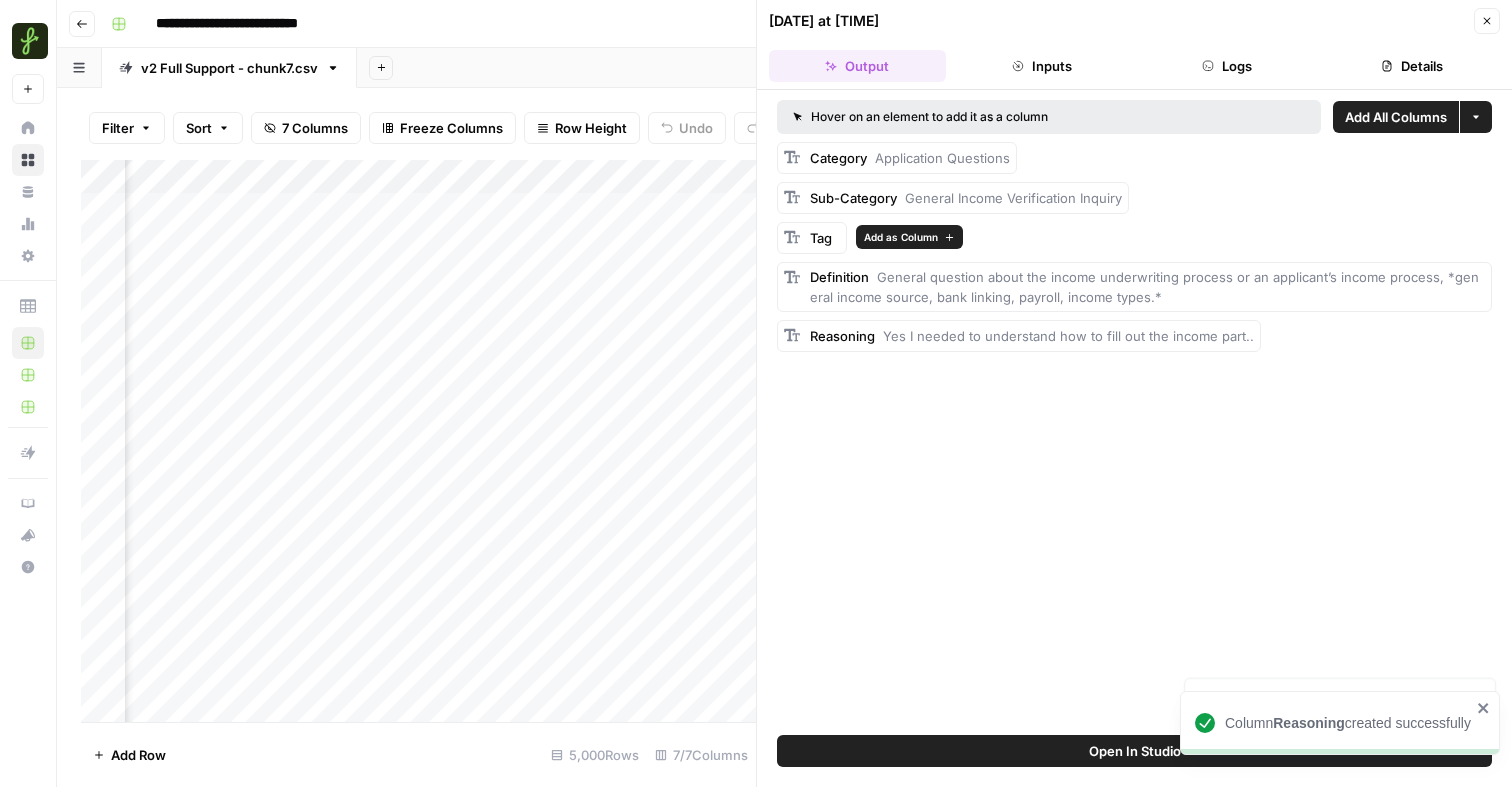 click on "Add as Column" at bounding box center [901, 237] 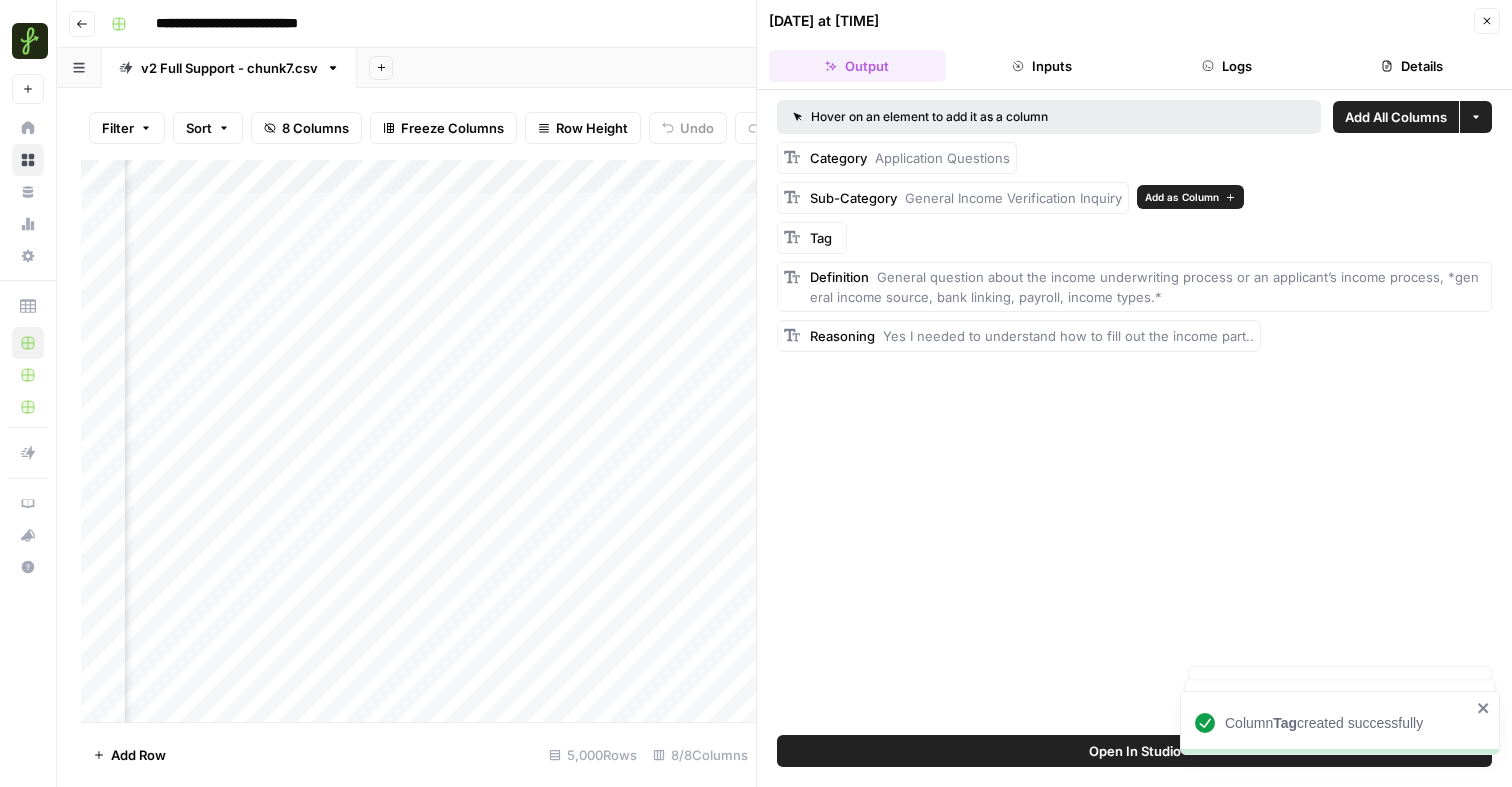 click on "Add as Column" at bounding box center (1182, 197) 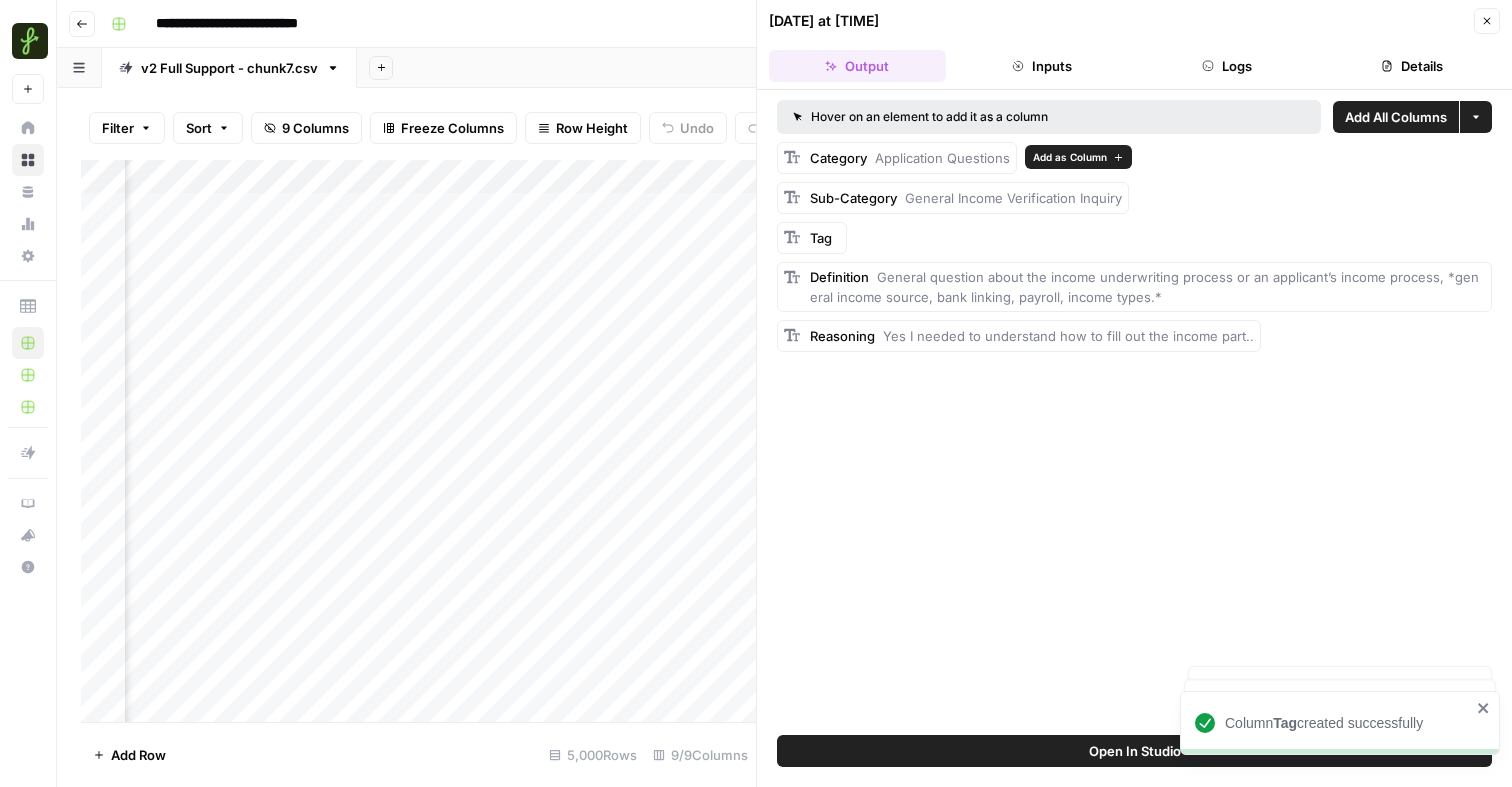 click on "Add as Column" at bounding box center [1070, 157] 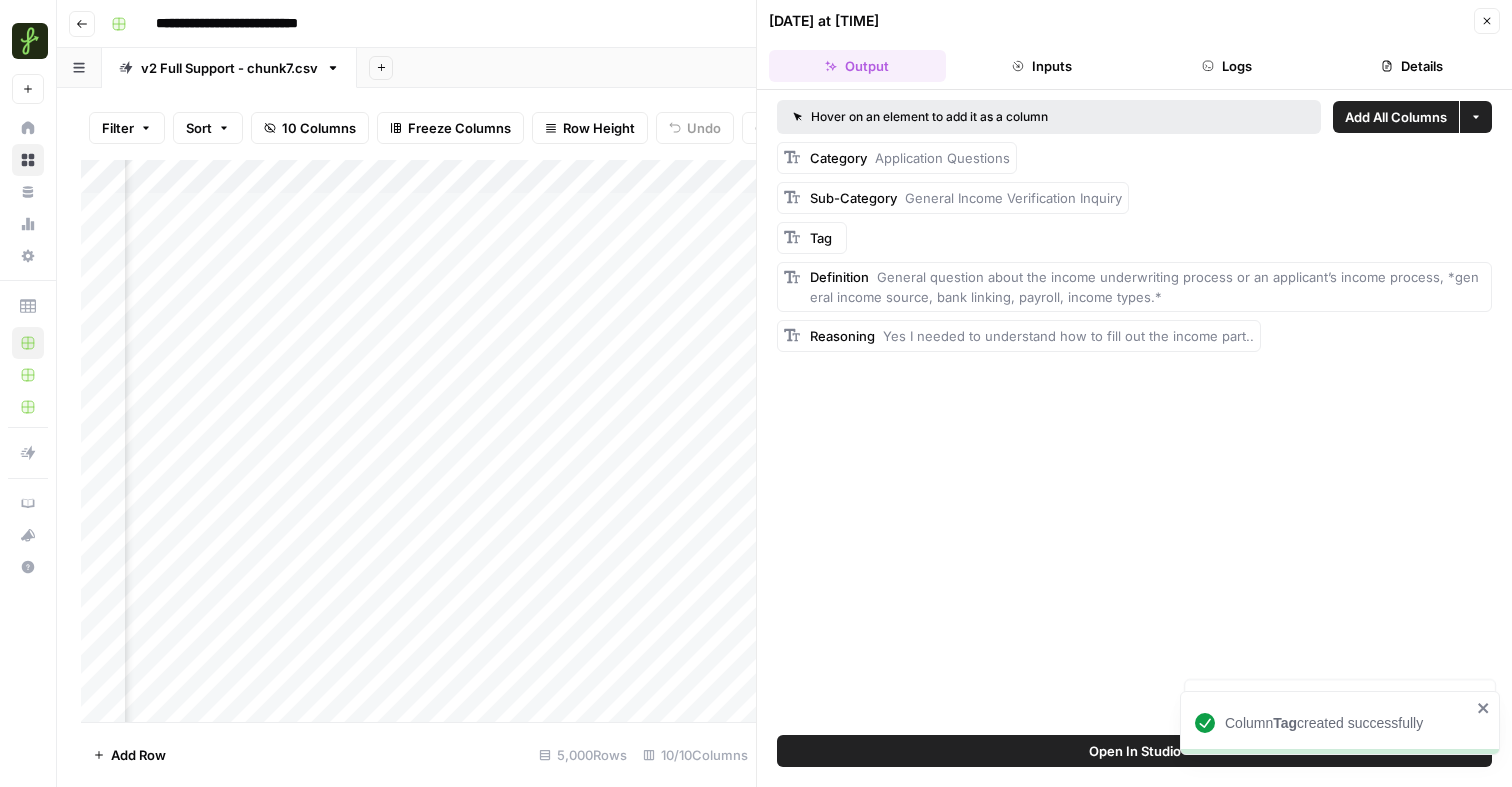 click on "07/27/25 at 8:55 PM Close" at bounding box center [1134, 21] 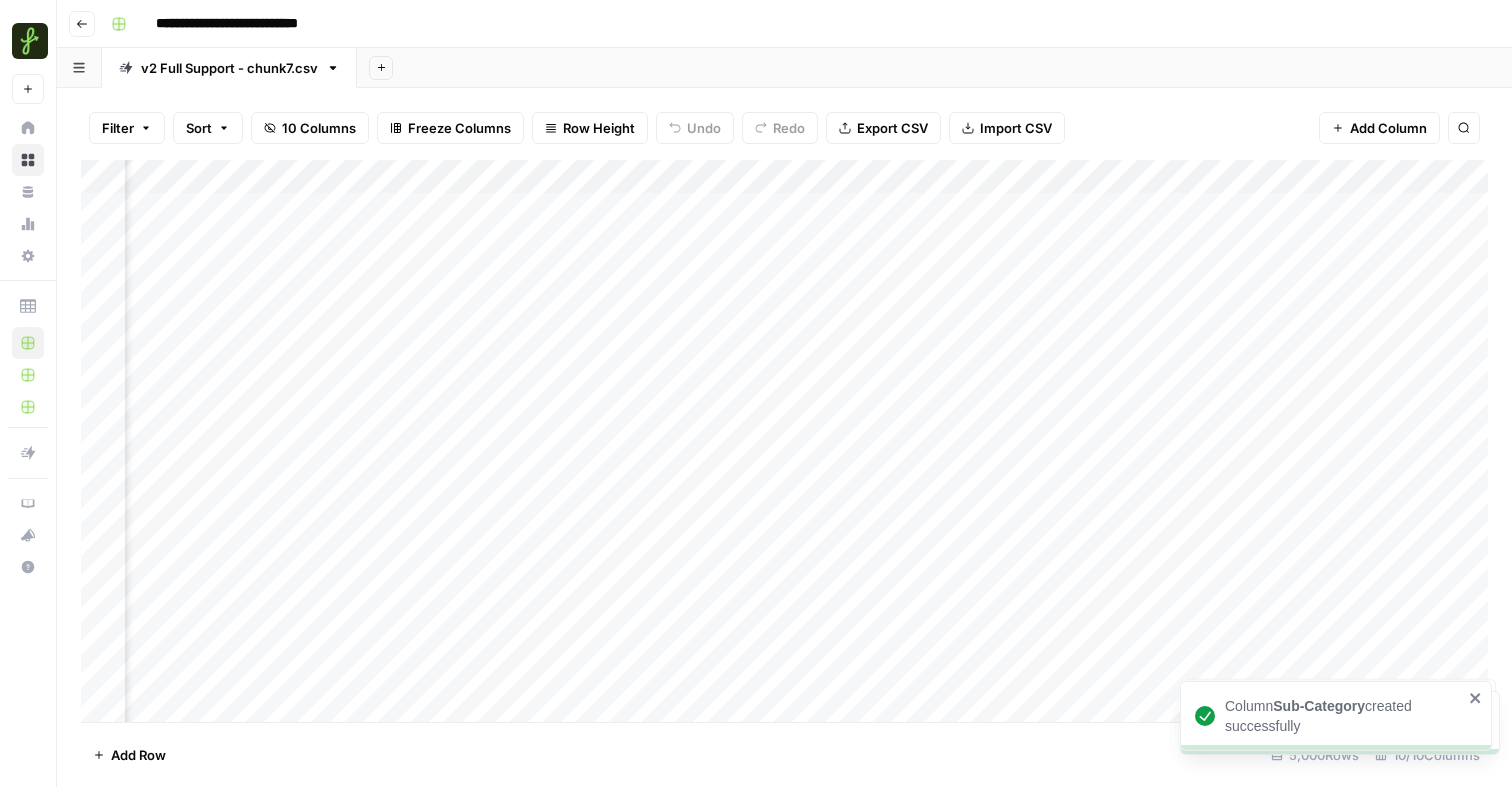 scroll, scrollTop: 0, scrollLeft: 549, axis: horizontal 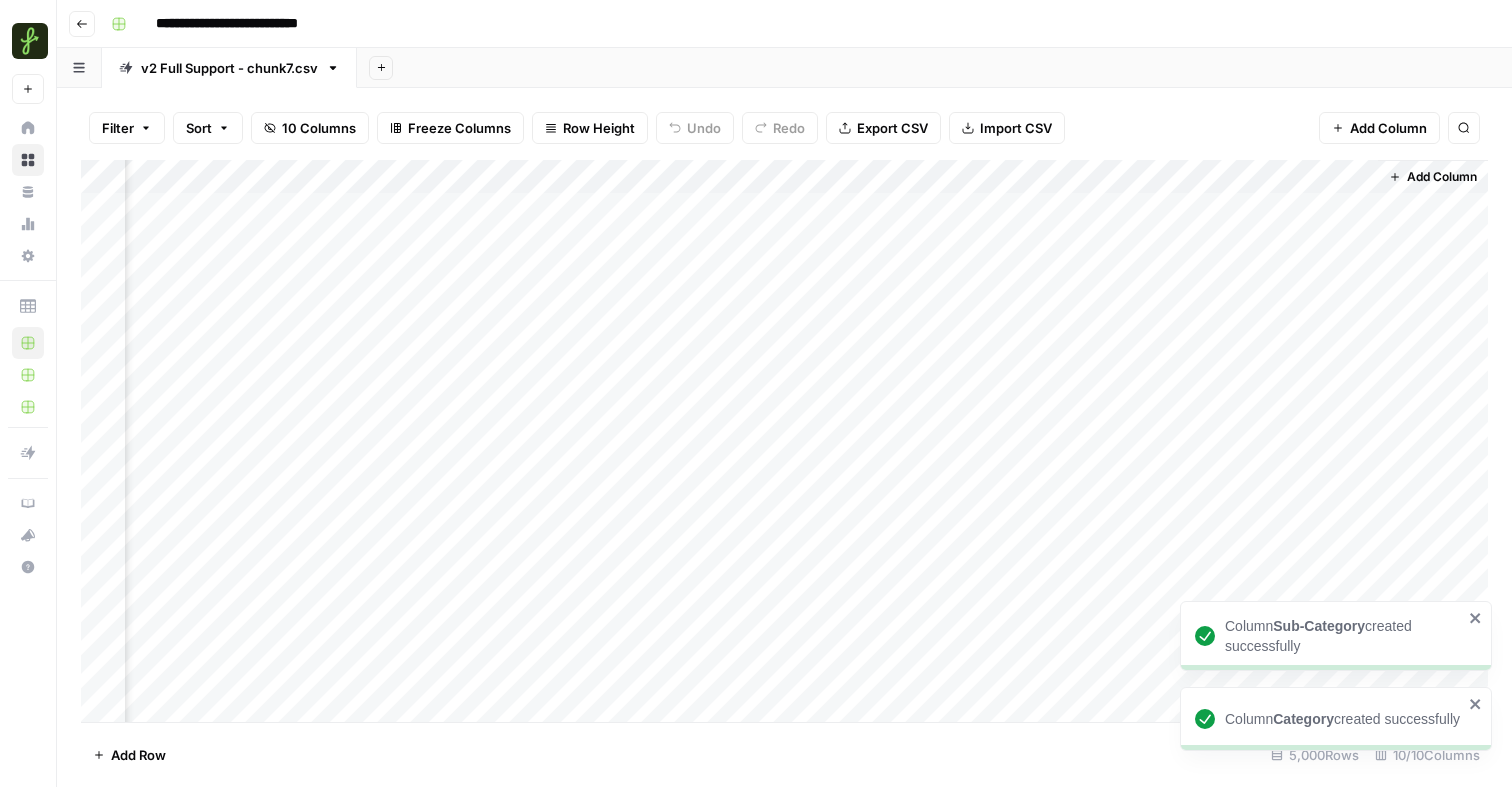 click on "Add Column" at bounding box center [784, 441] 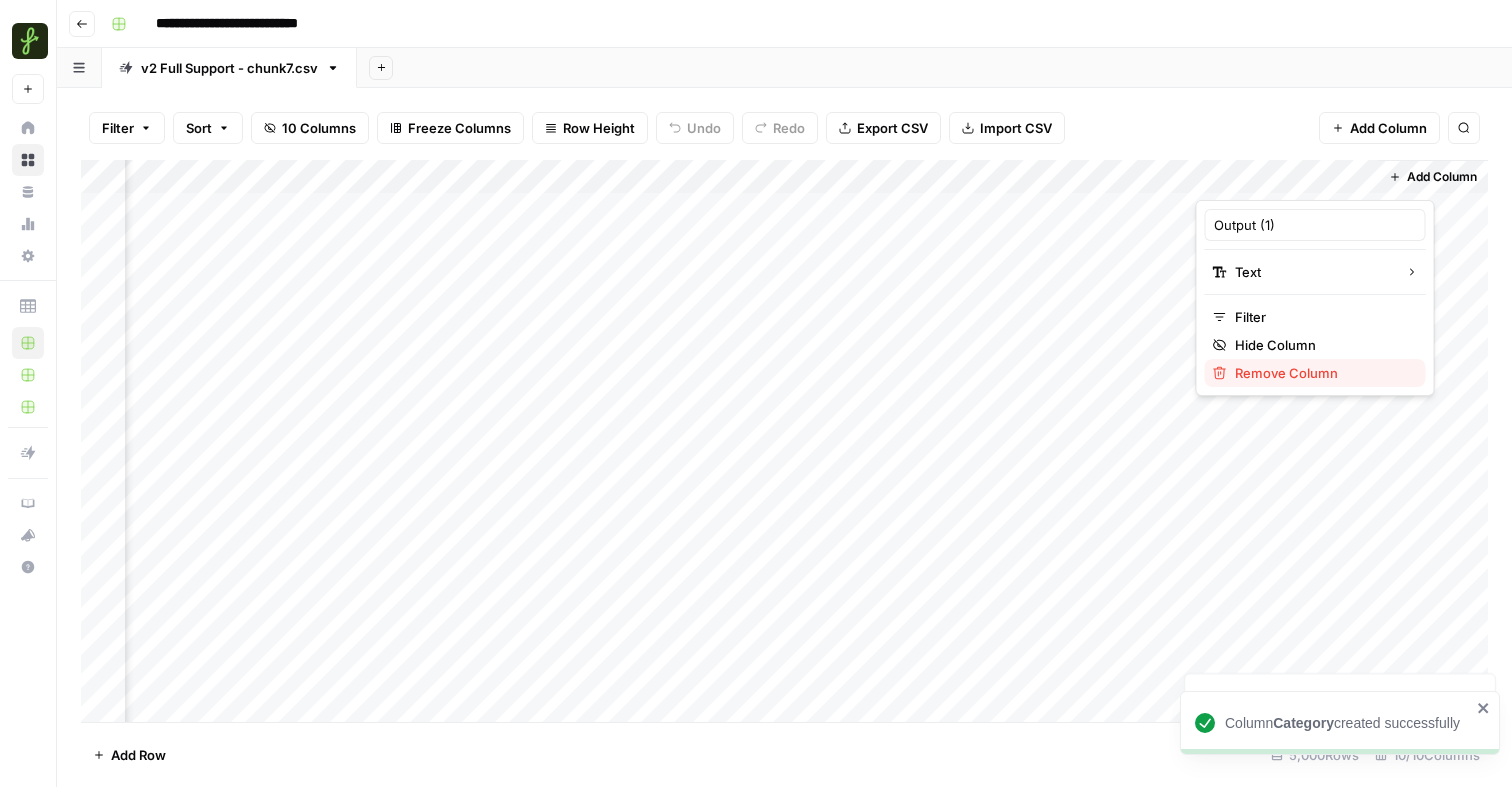 click on "Remove Column" at bounding box center [1322, 373] 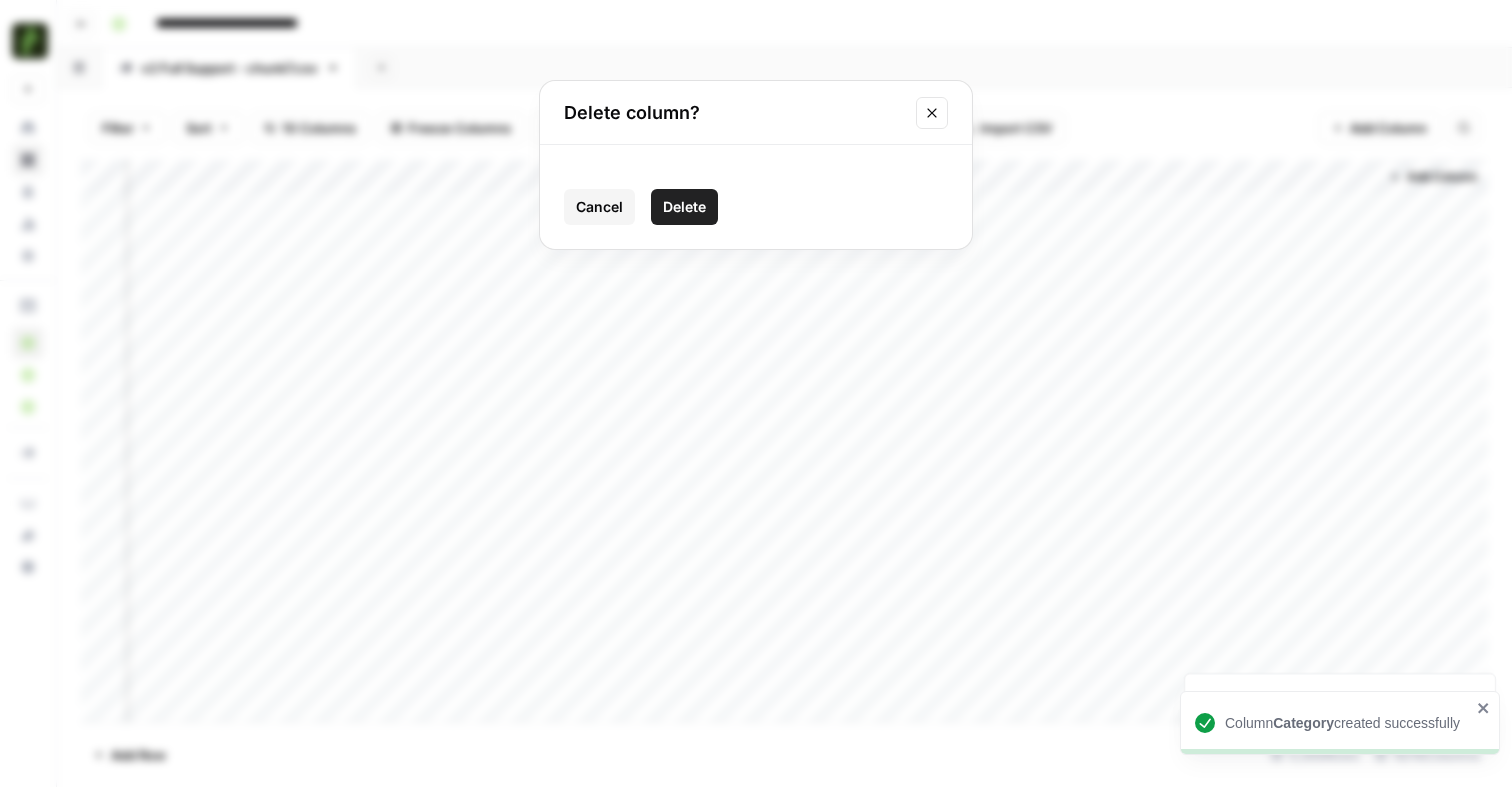click on "Delete" at bounding box center [684, 207] 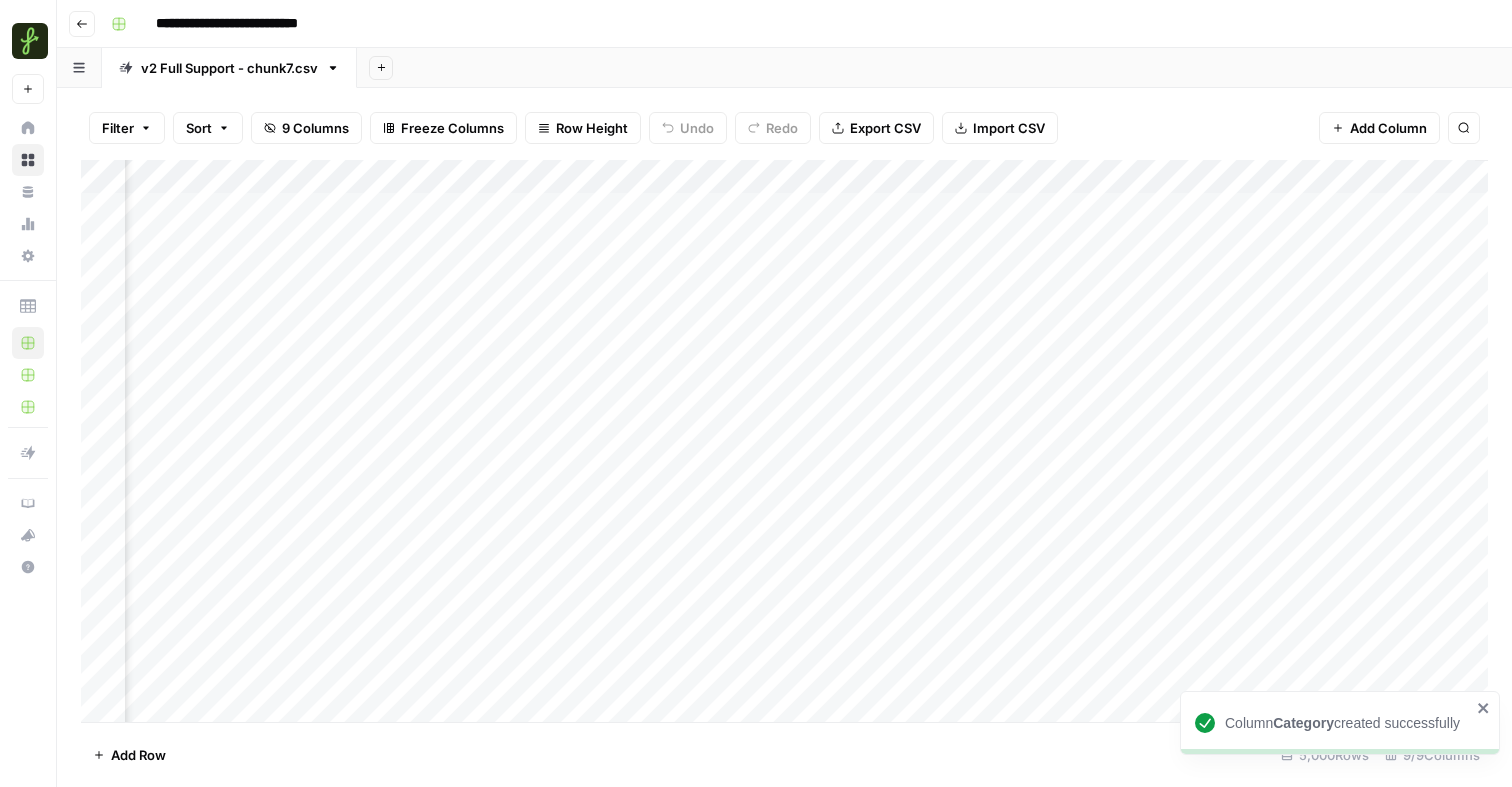 scroll, scrollTop: 0, scrollLeft: 270, axis: horizontal 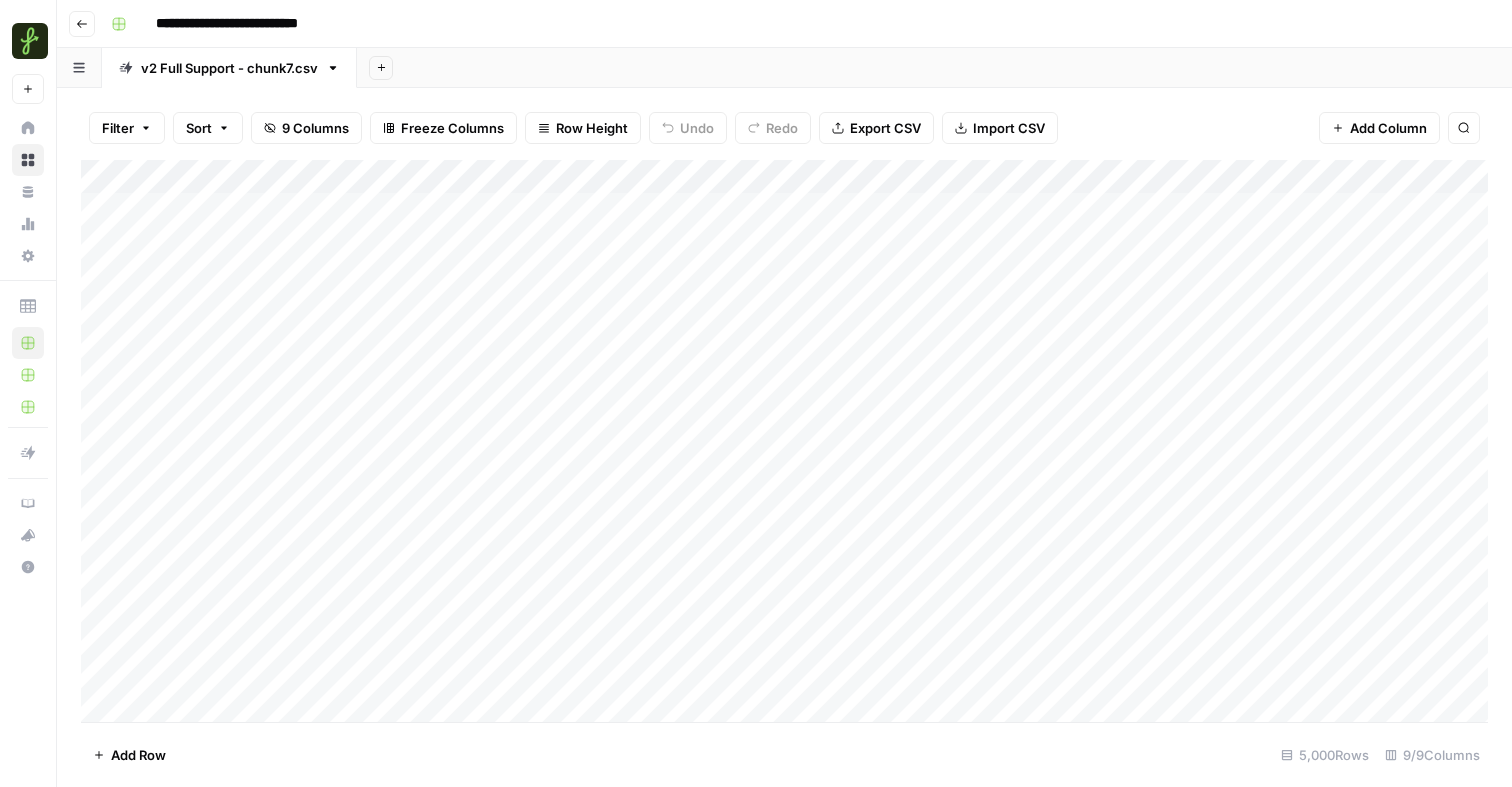 click on "Add Column" at bounding box center [784, 441] 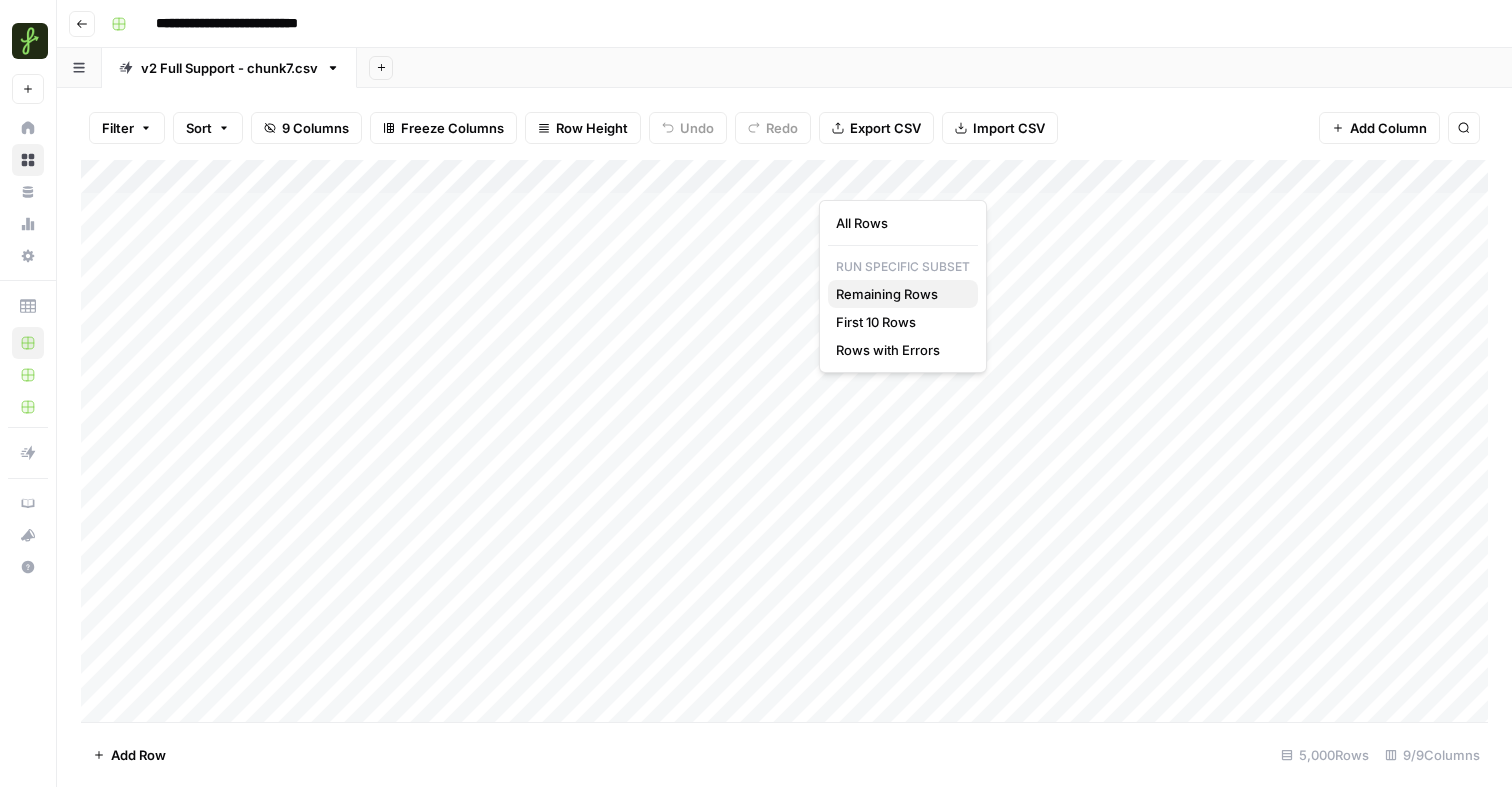 click on "Remaining Rows" at bounding box center [899, 294] 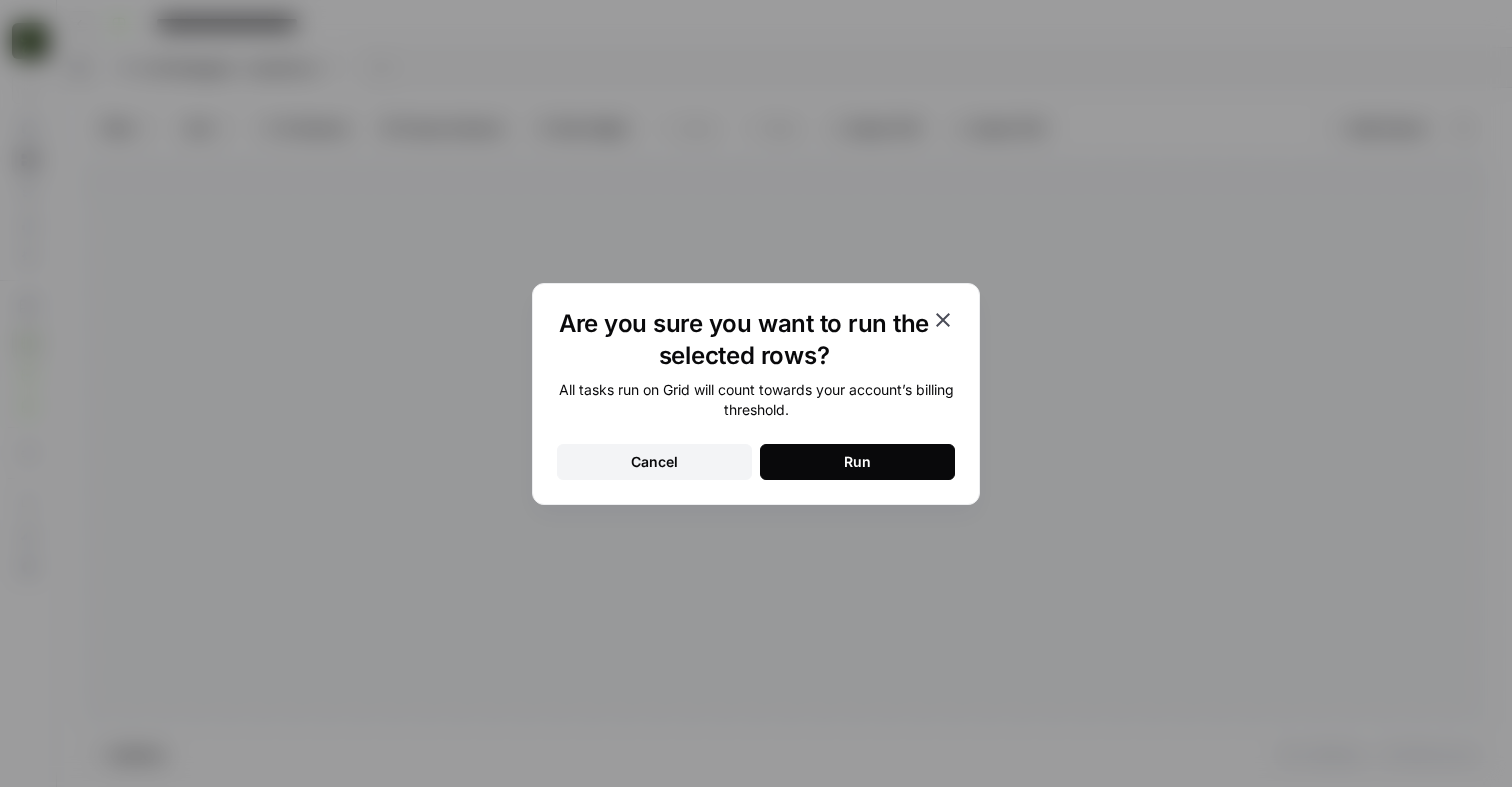 click on "Run" at bounding box center [857, 462] 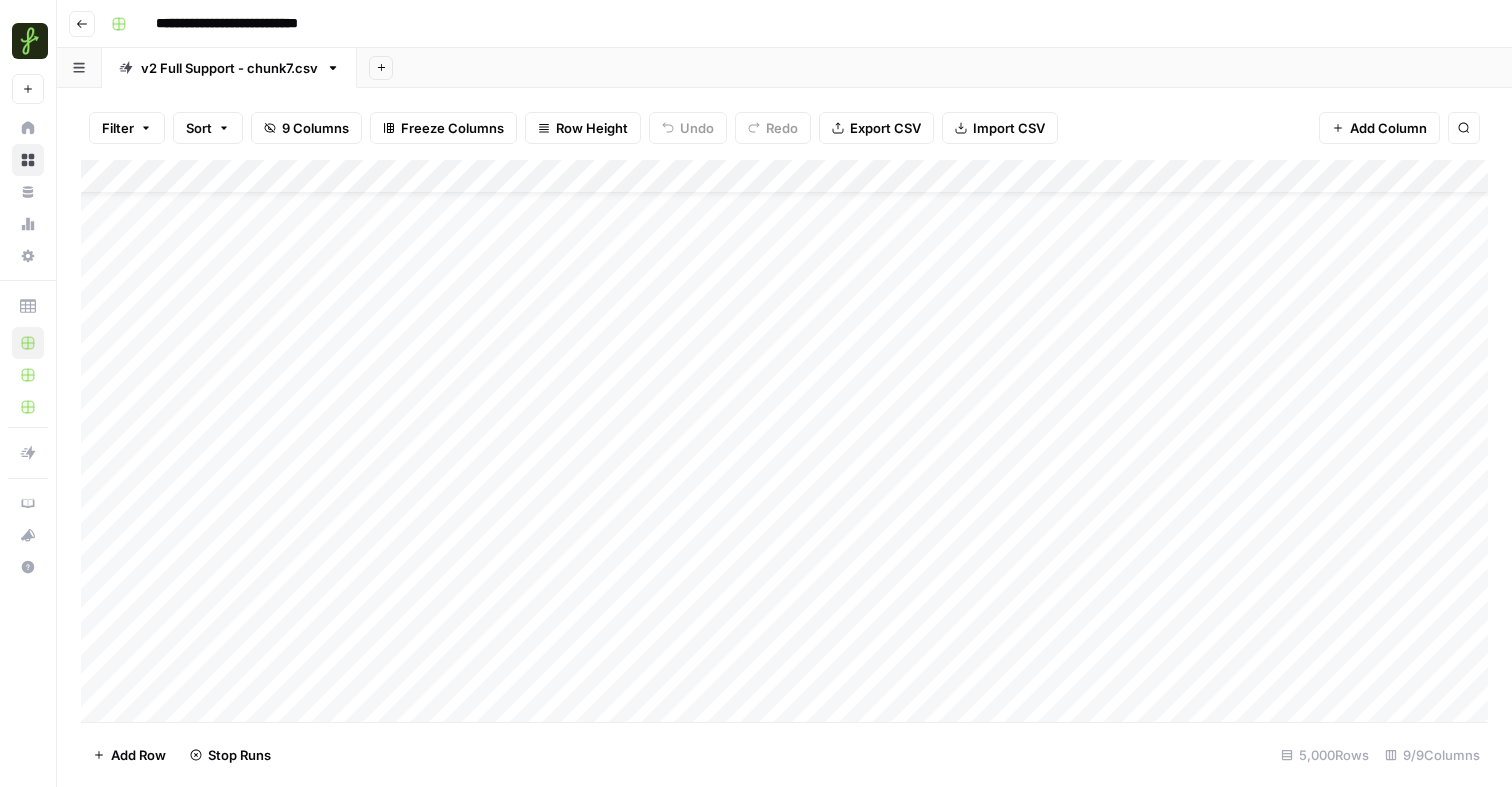 scroll, scrollTop: 90, scrollLeft: 0, axis: vertical 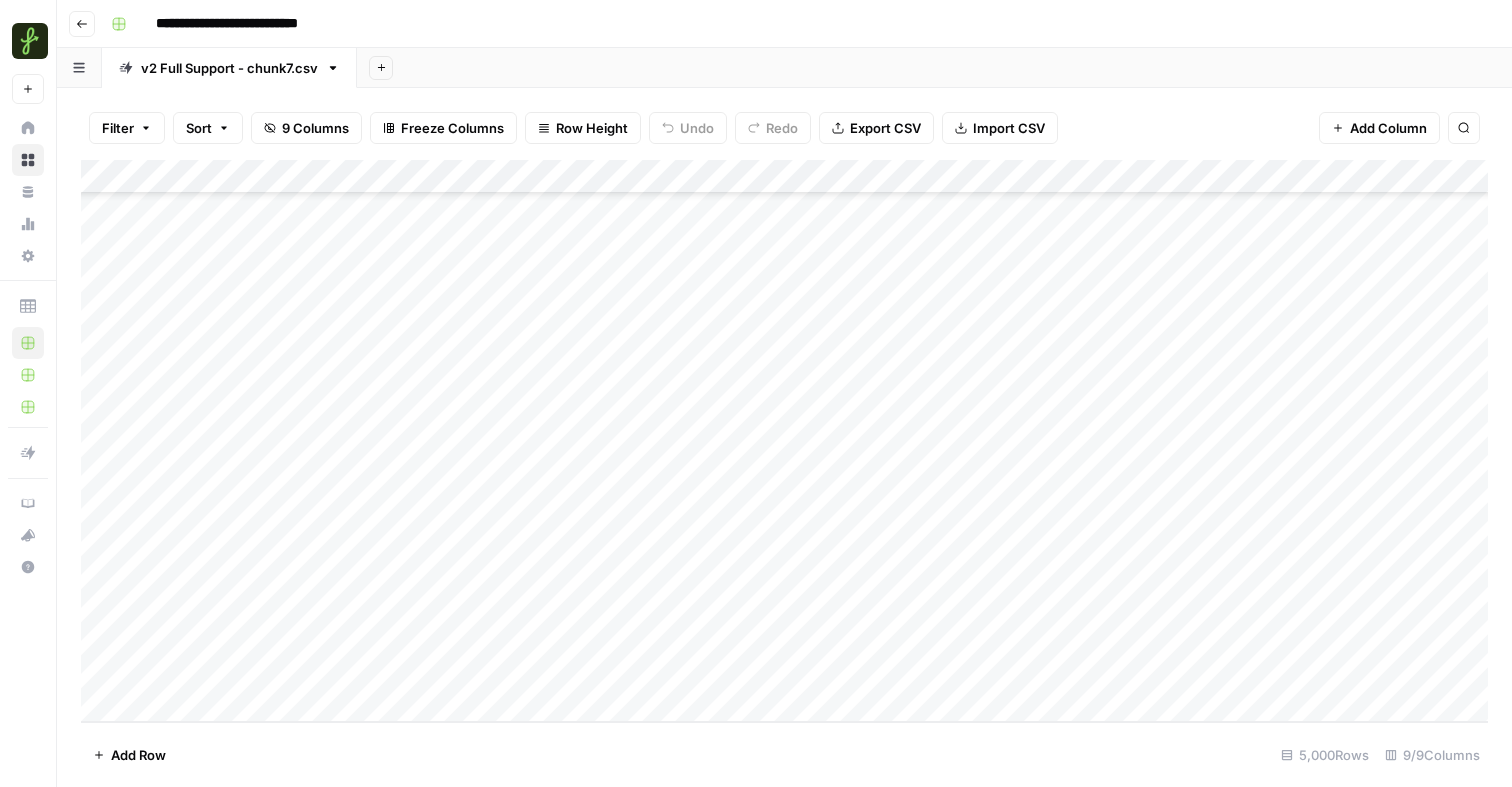 click on "Export CSV" at bounding box center [876, 128] 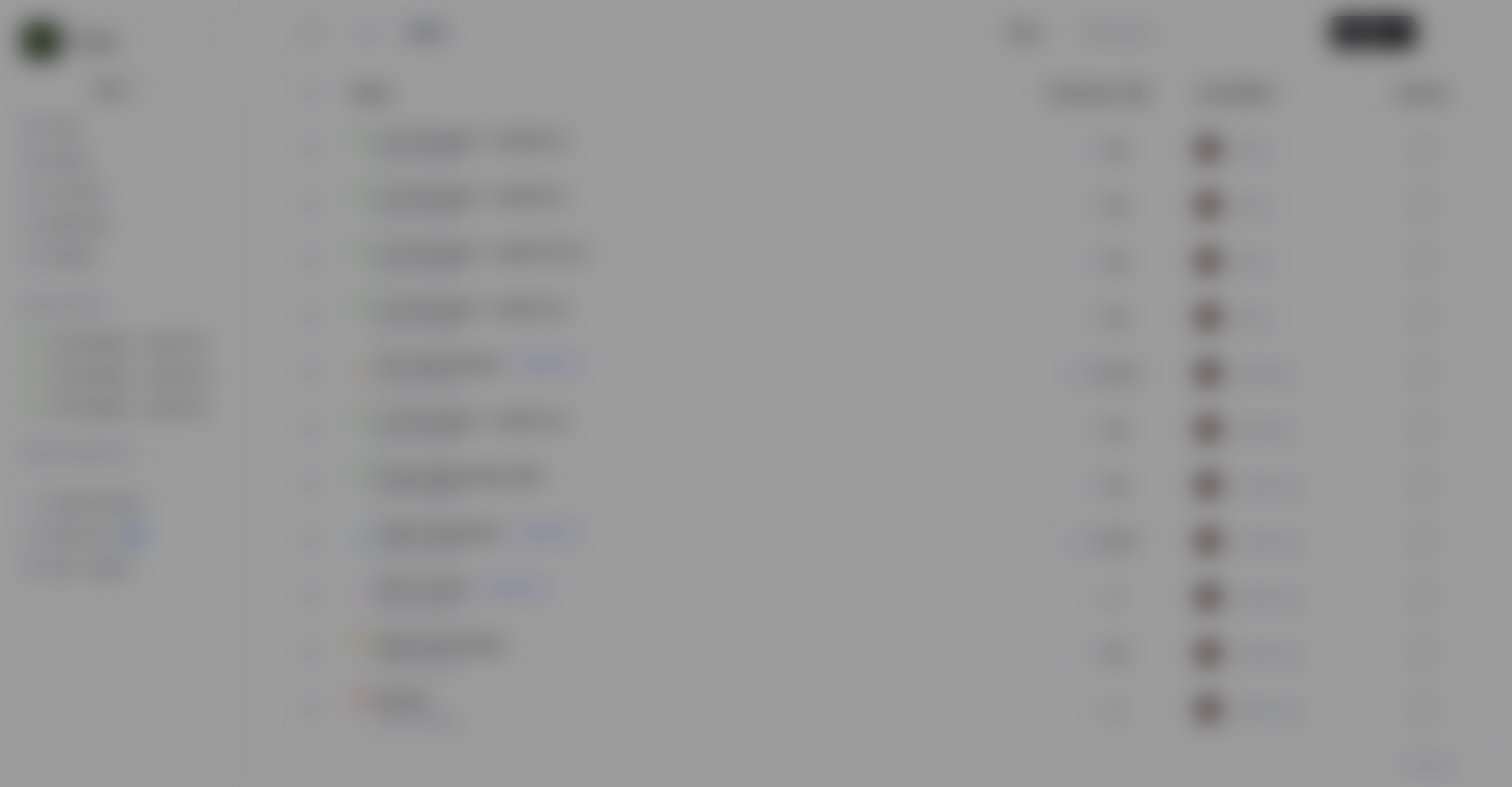 type on "**********" 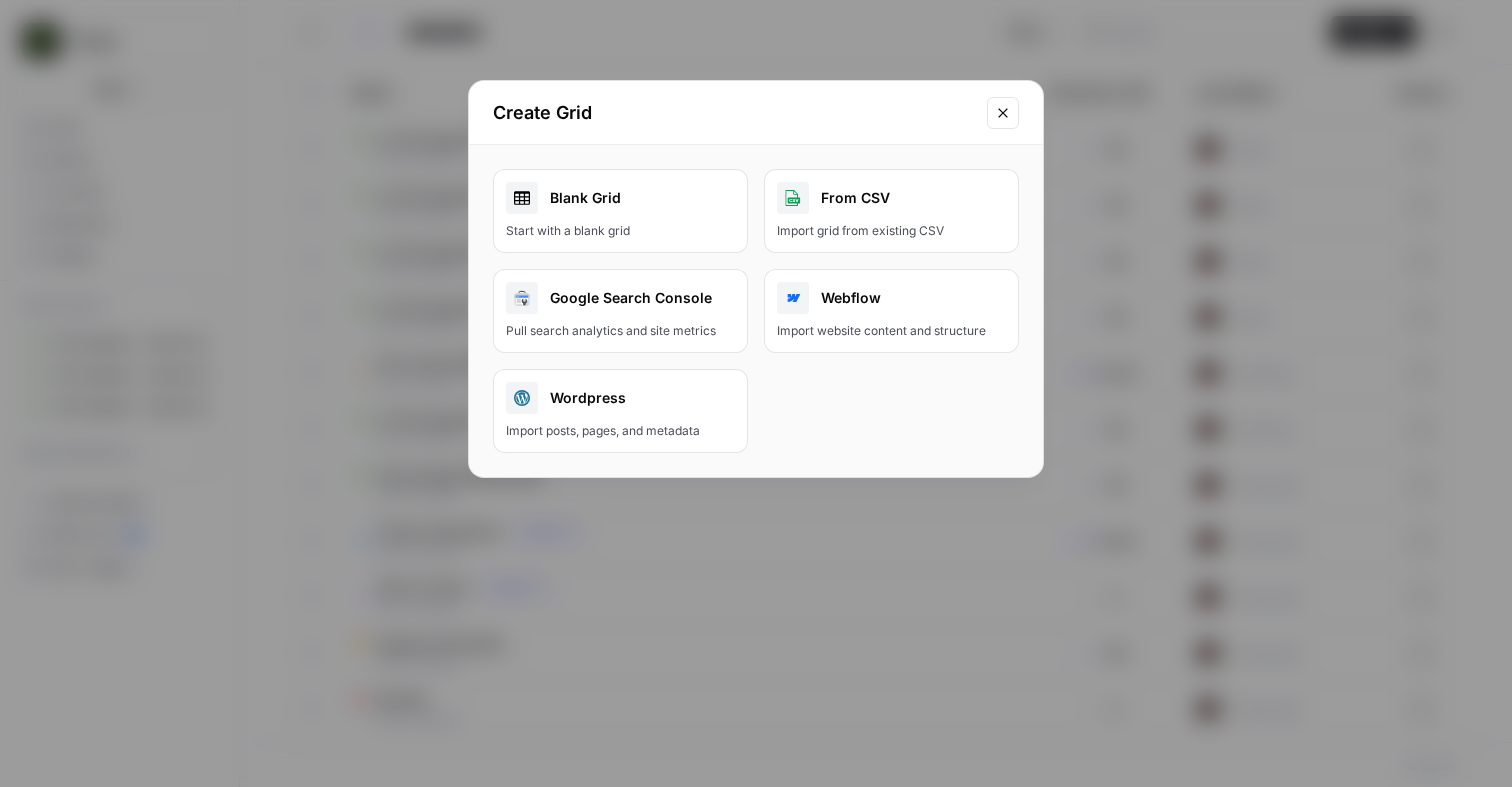 click on "Import grid from existing CSV" at bounding box center (891, 231) 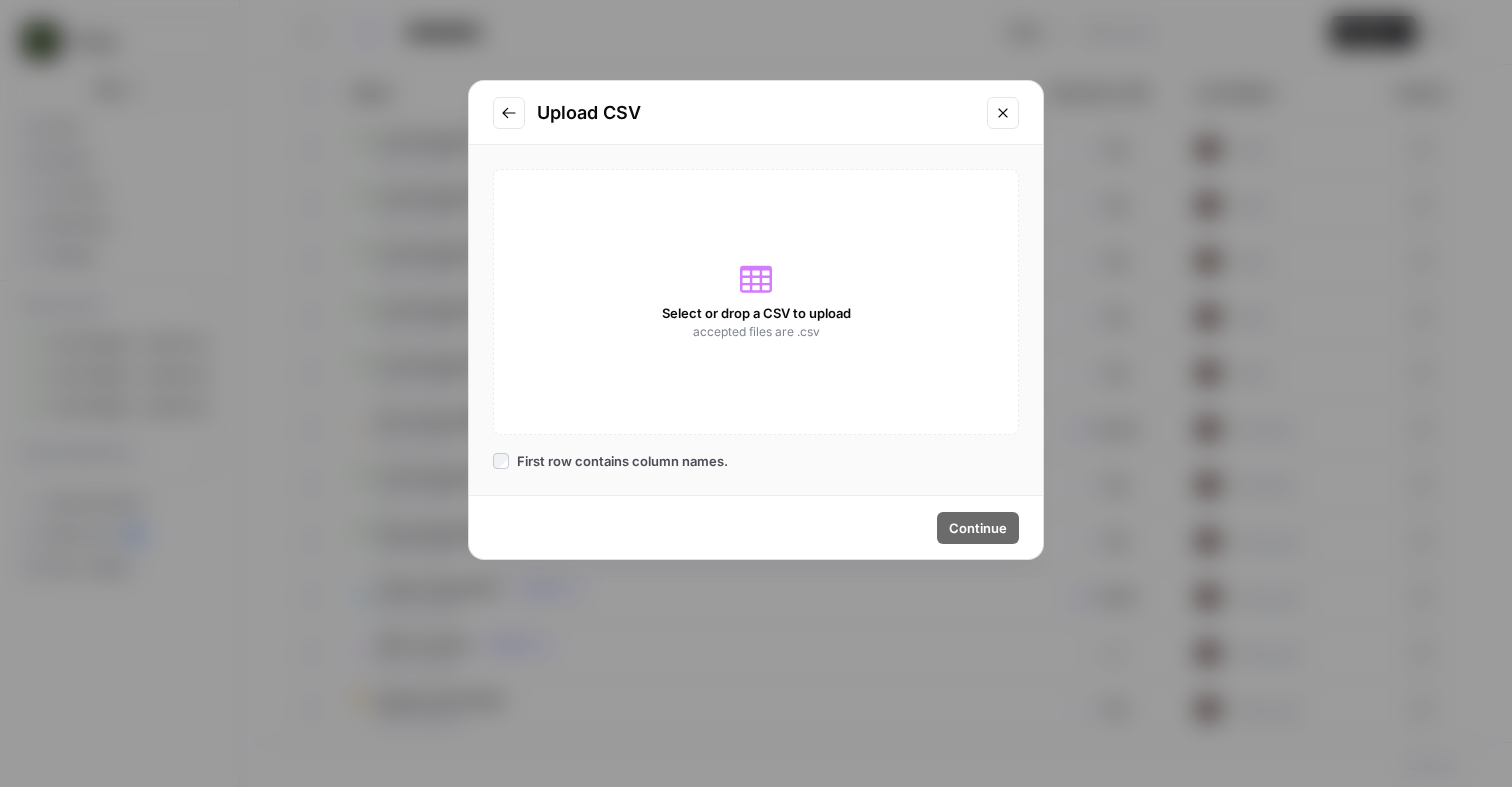 click on "First row contains column names." at bounding box center (622, 461) 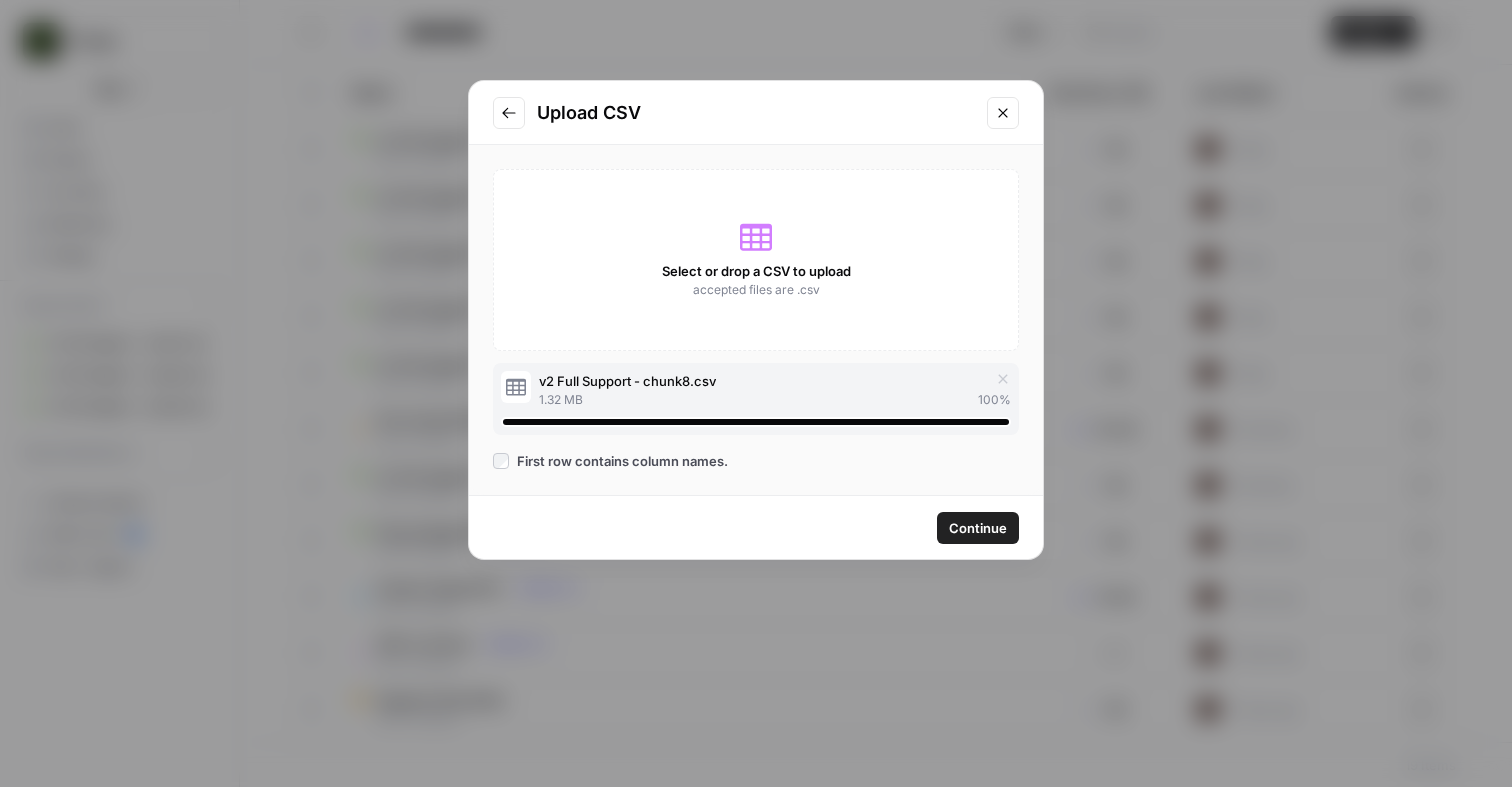 click on "Continue" at bounding box center (978, 528) 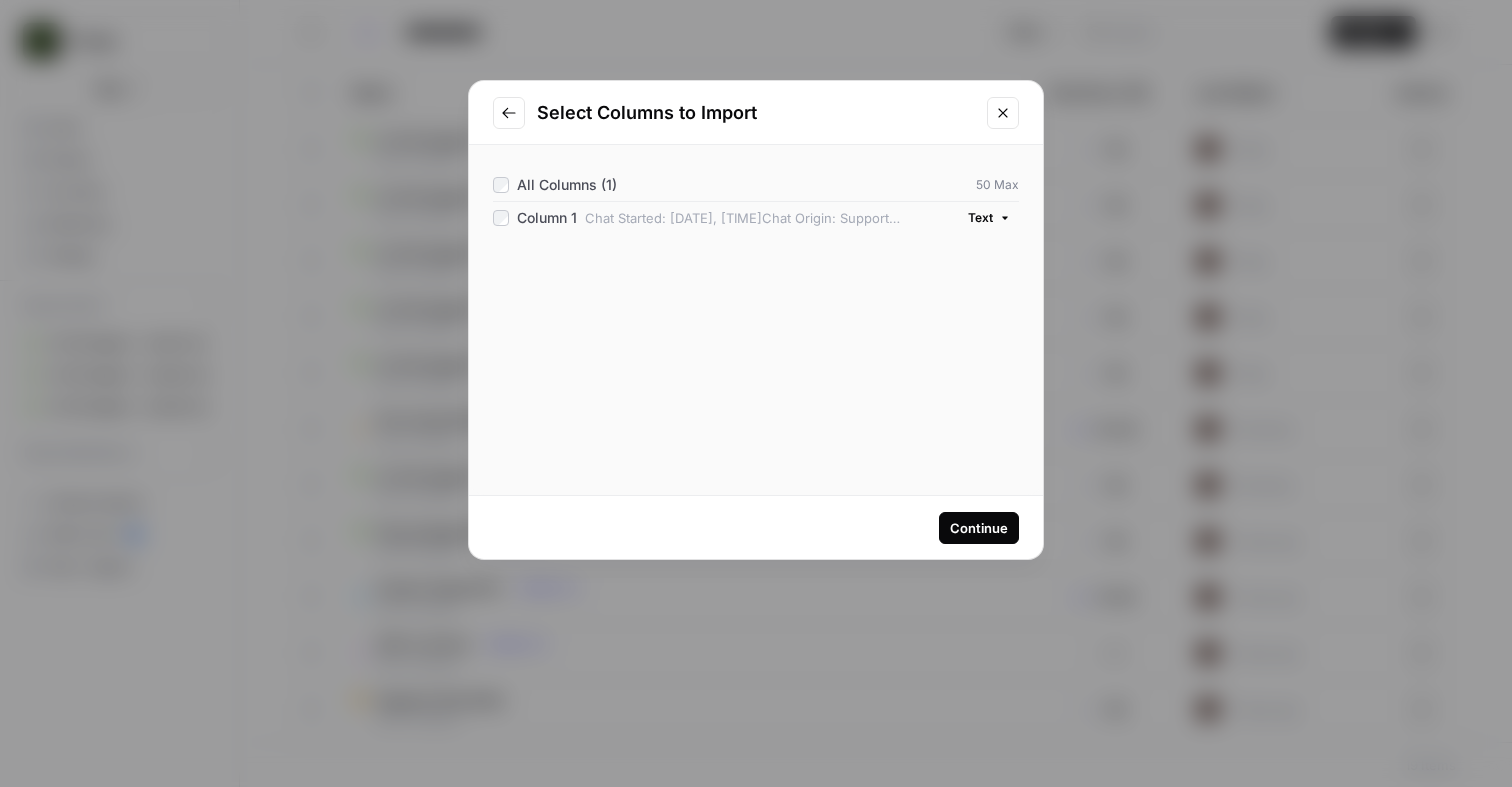click on "Continue" at bounding box center (979, 528) 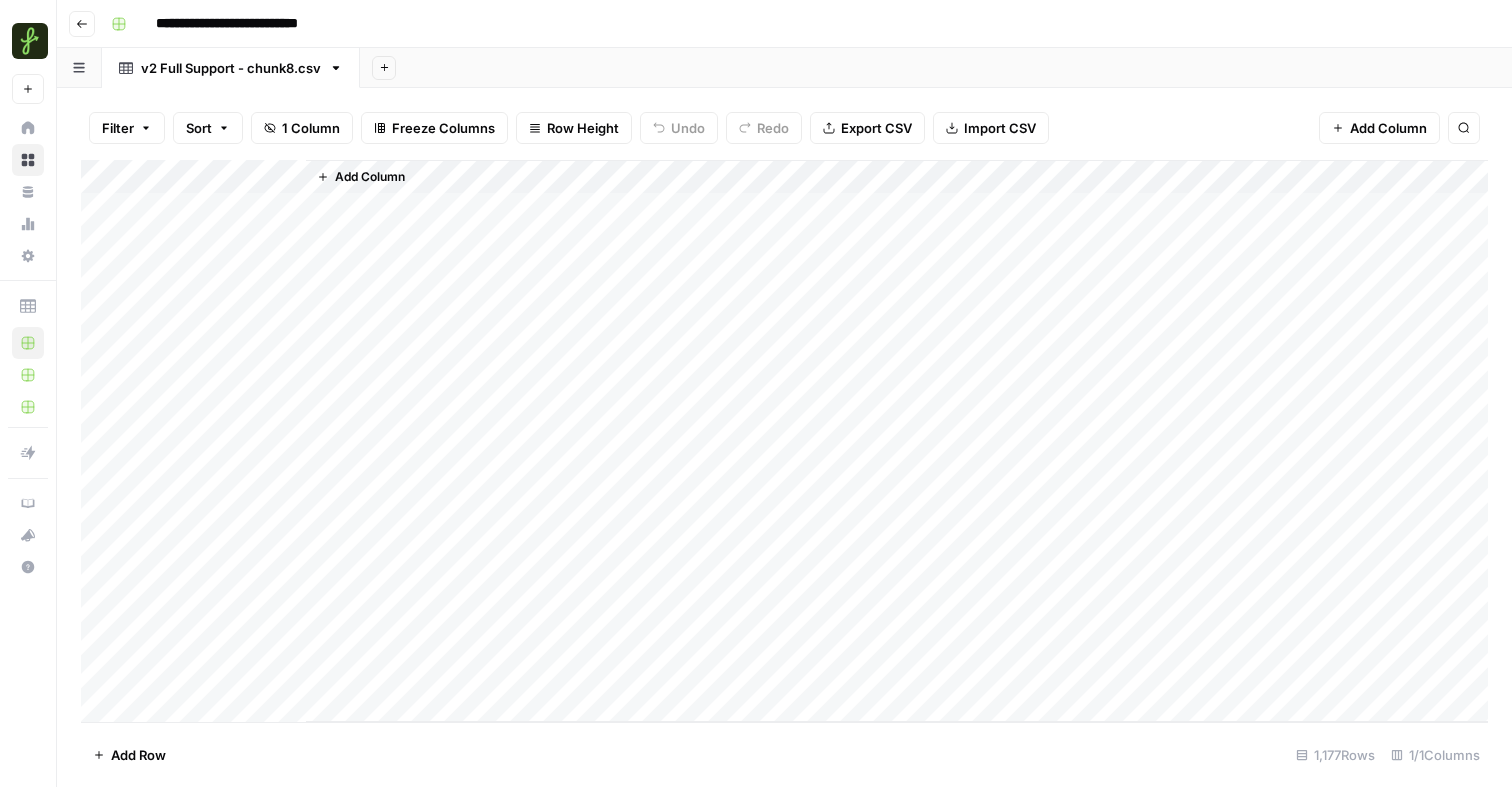 click on "Add Column" at bounding box center (361, 177) 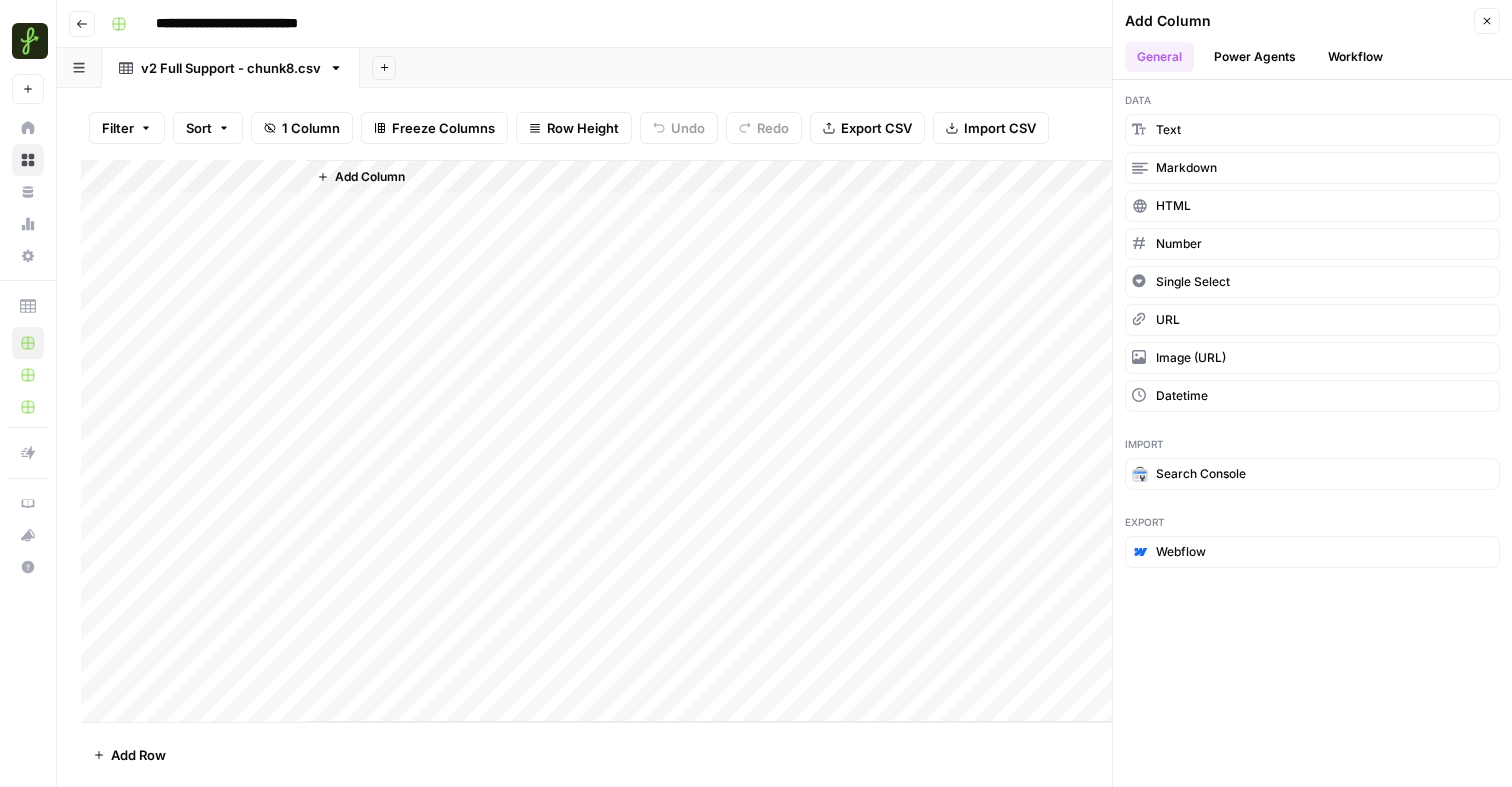 click on "Workflow" at bounding box center (1355, 57) 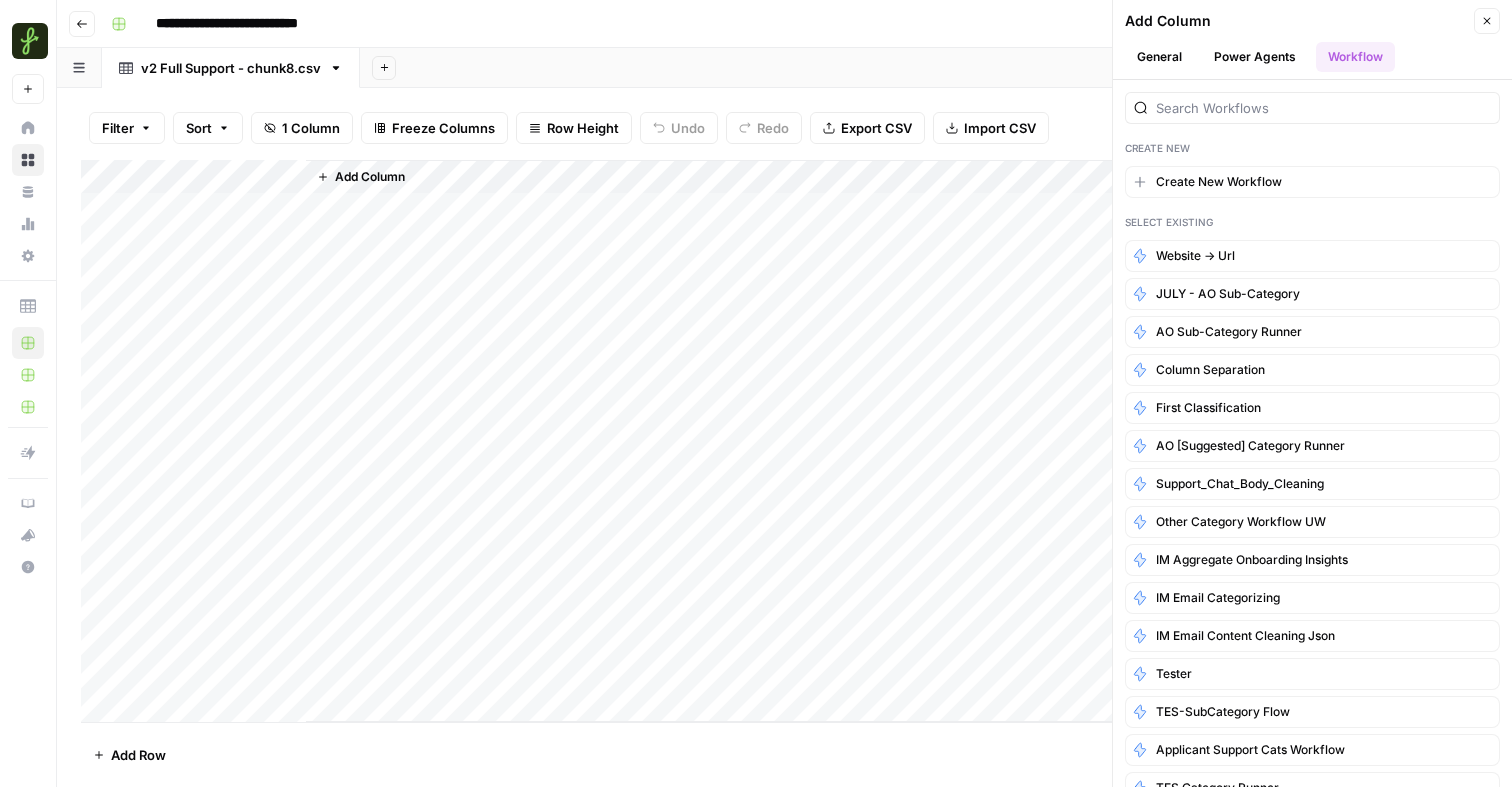 click at bounding box center (1312, 108) 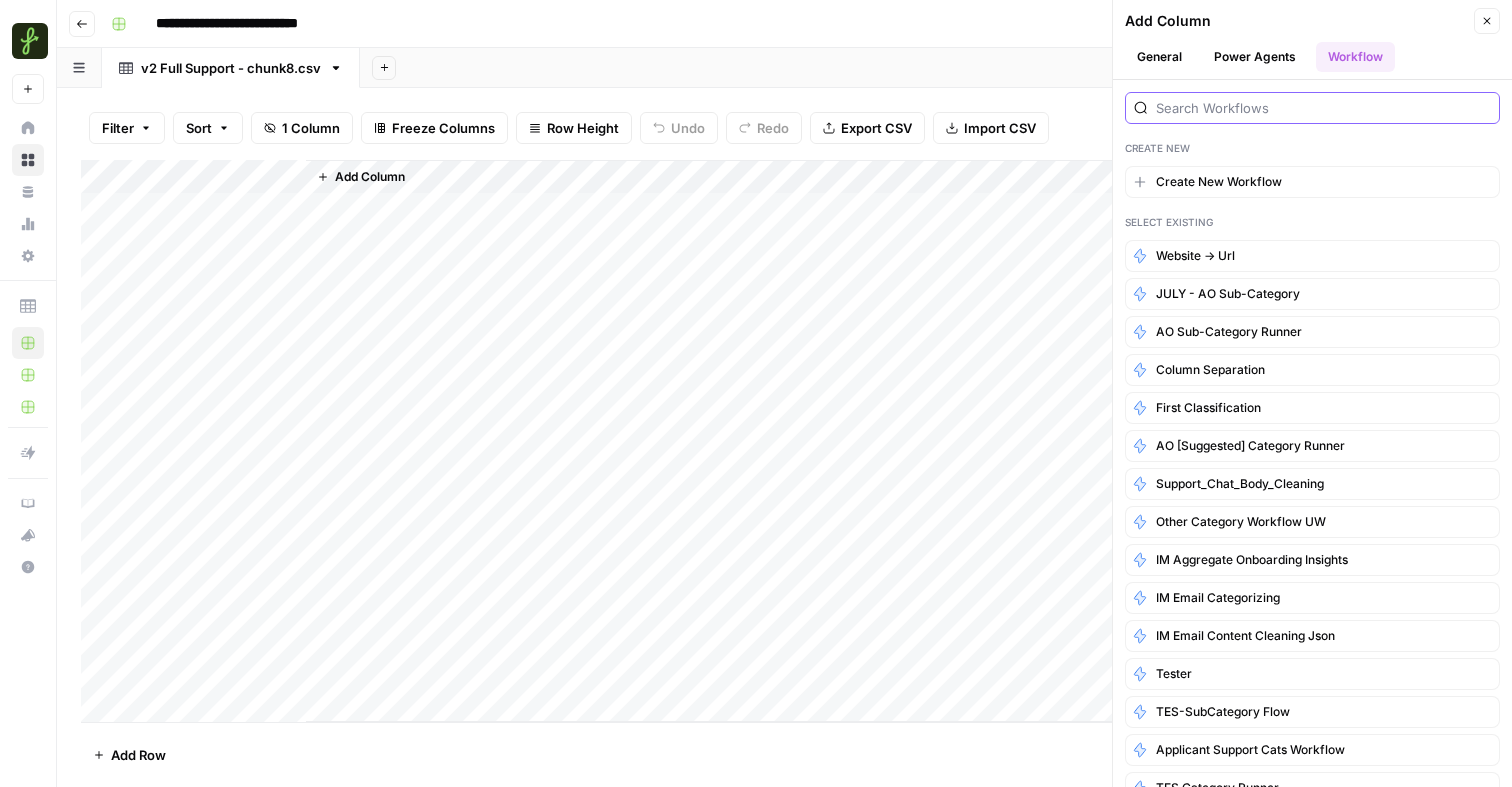 type on "first" 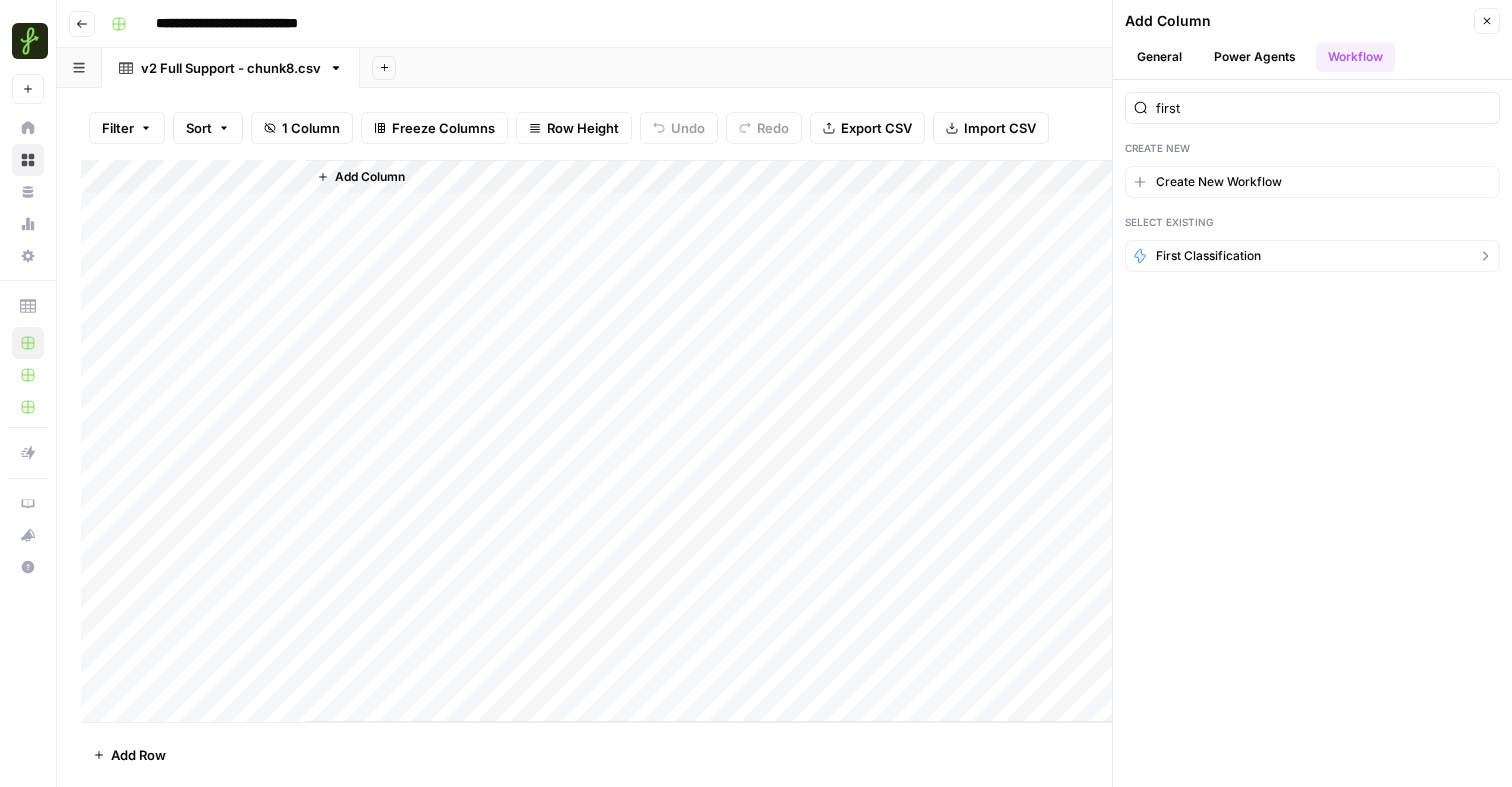 click on "First Classification" at bounding box center (1312, 256) 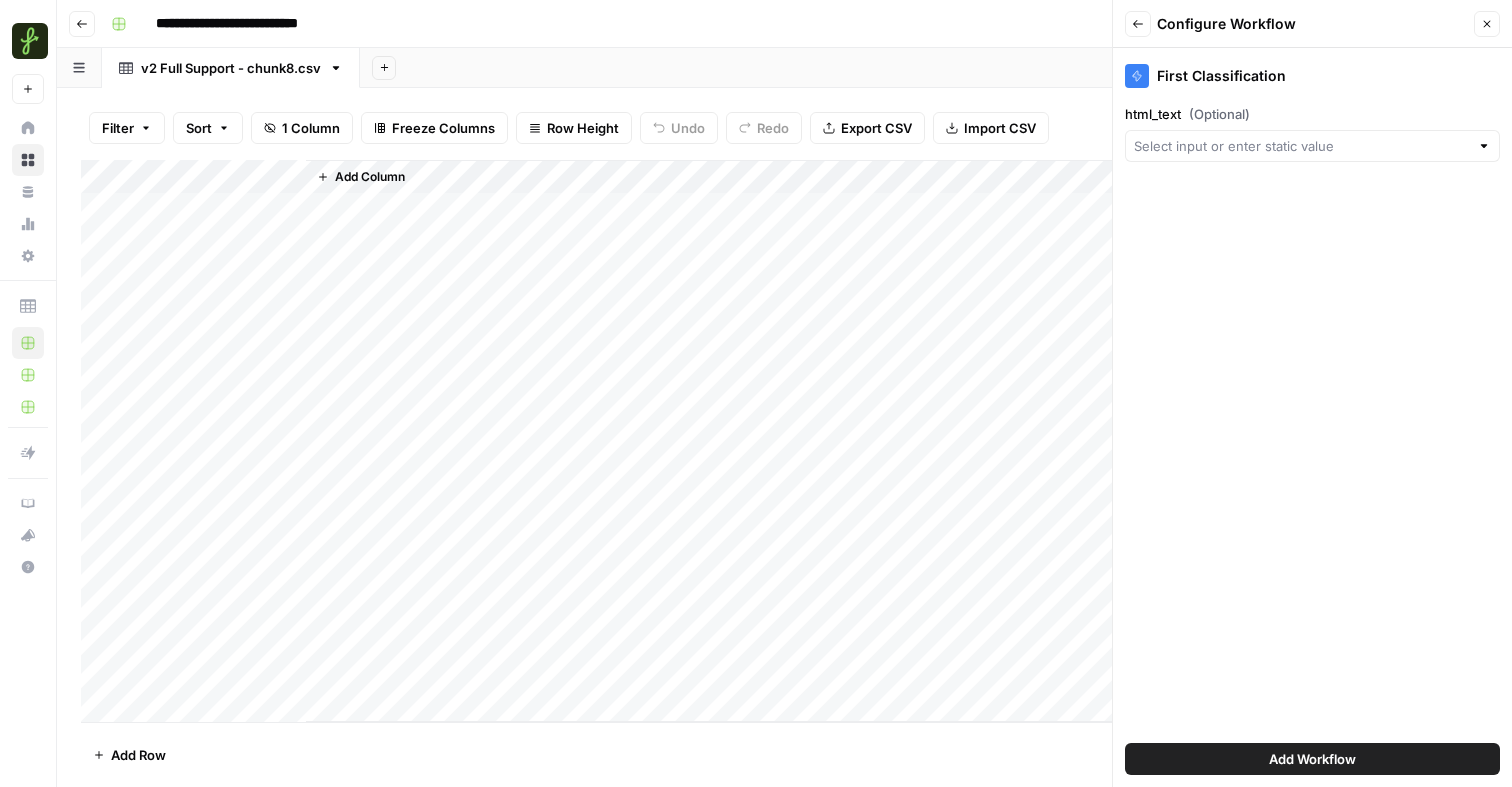 click at bounding box center (1312, 146) 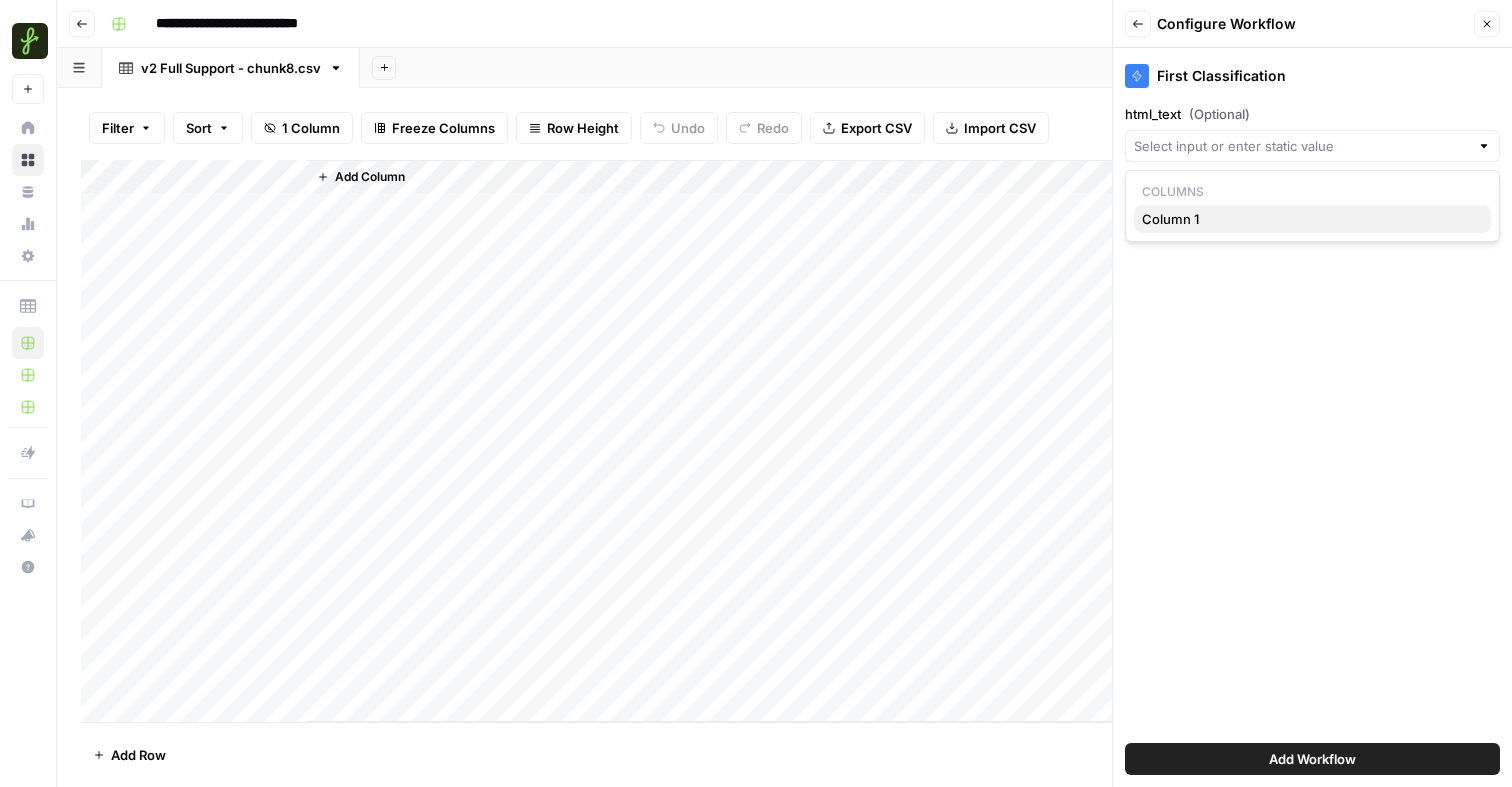 click on "Column 1" at bounding box center [1308, 219] 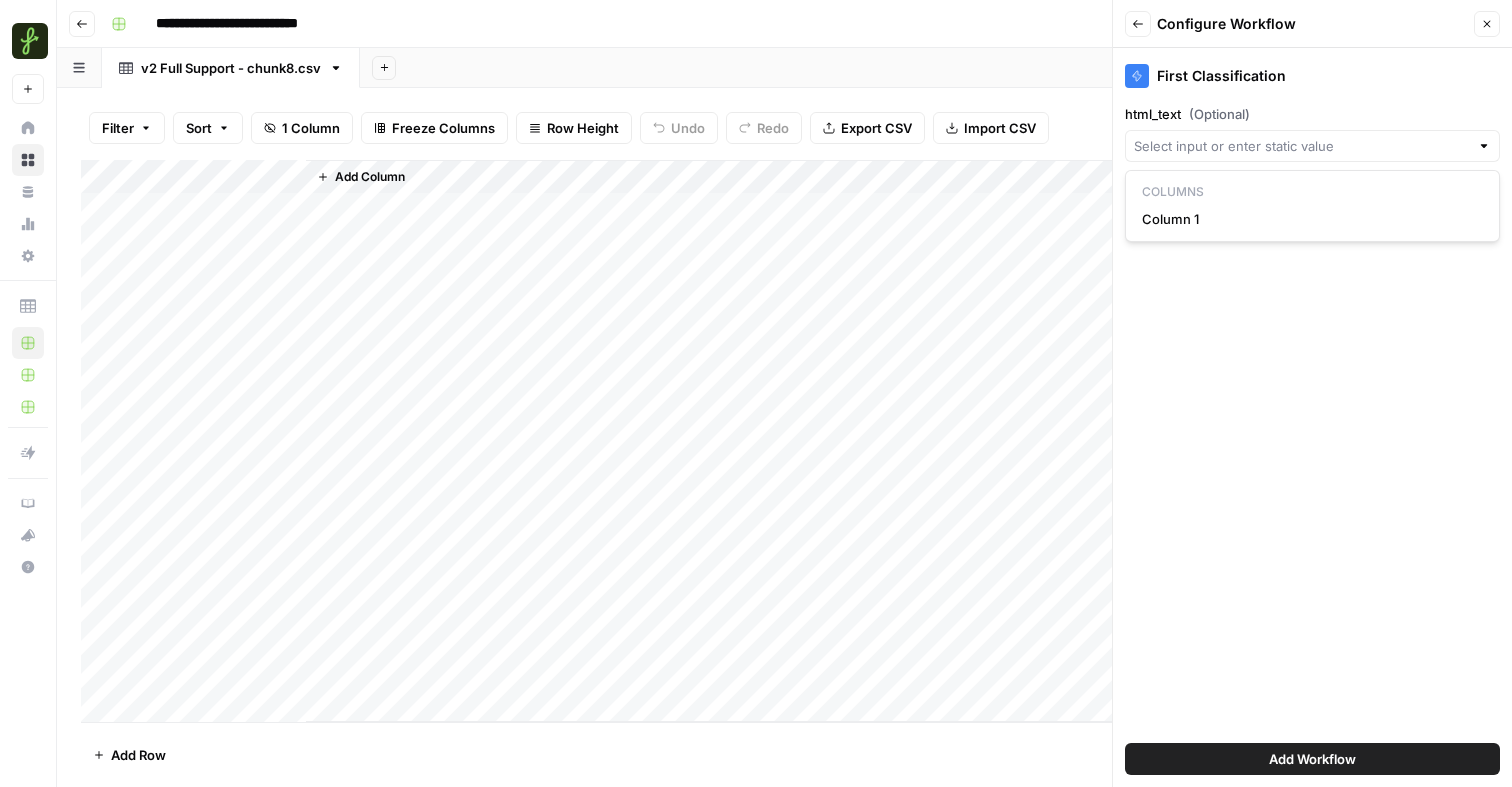 type on "Column 1" 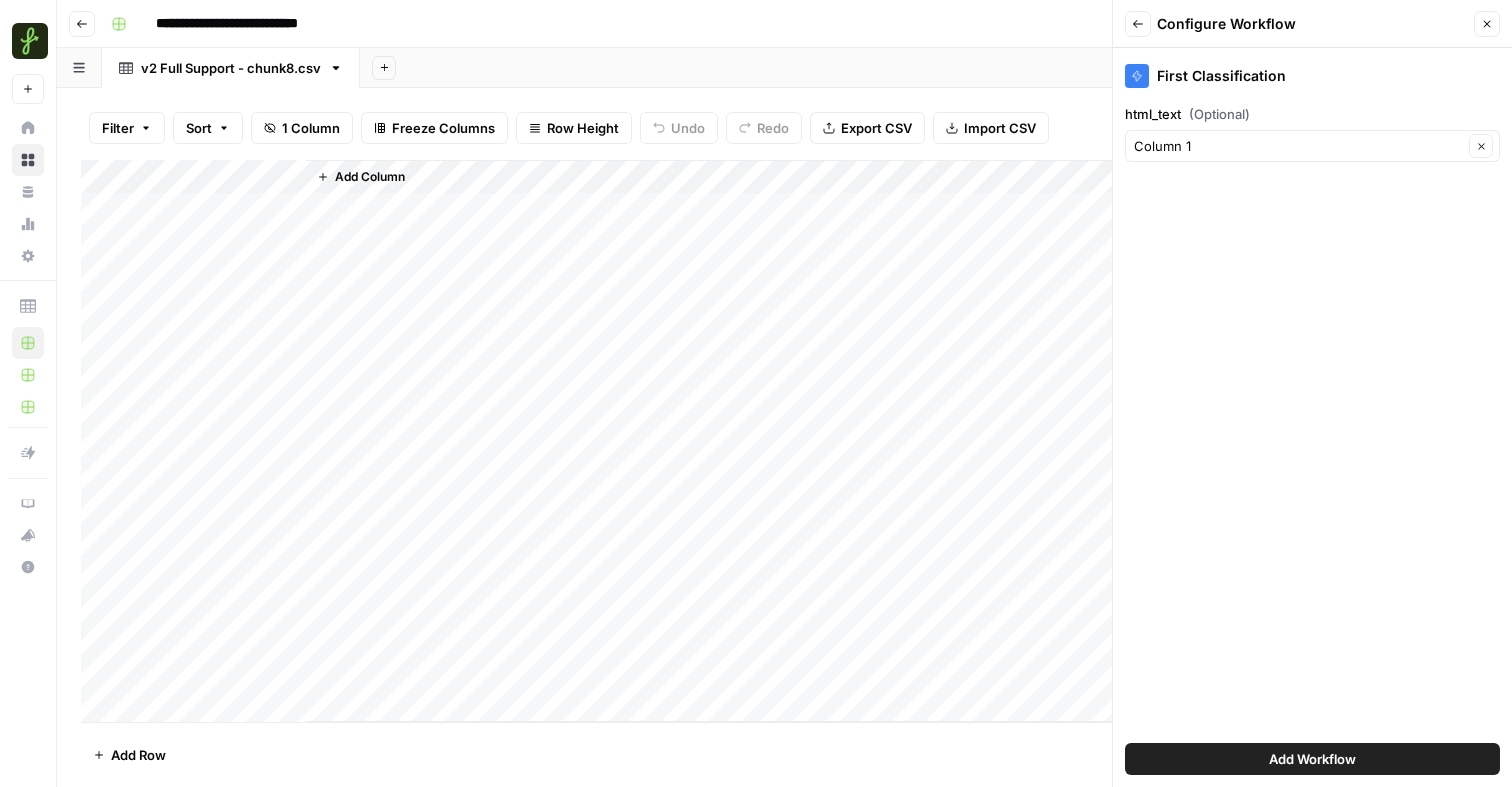 click on "Add Workflow" at bounding box center (1312, 759) 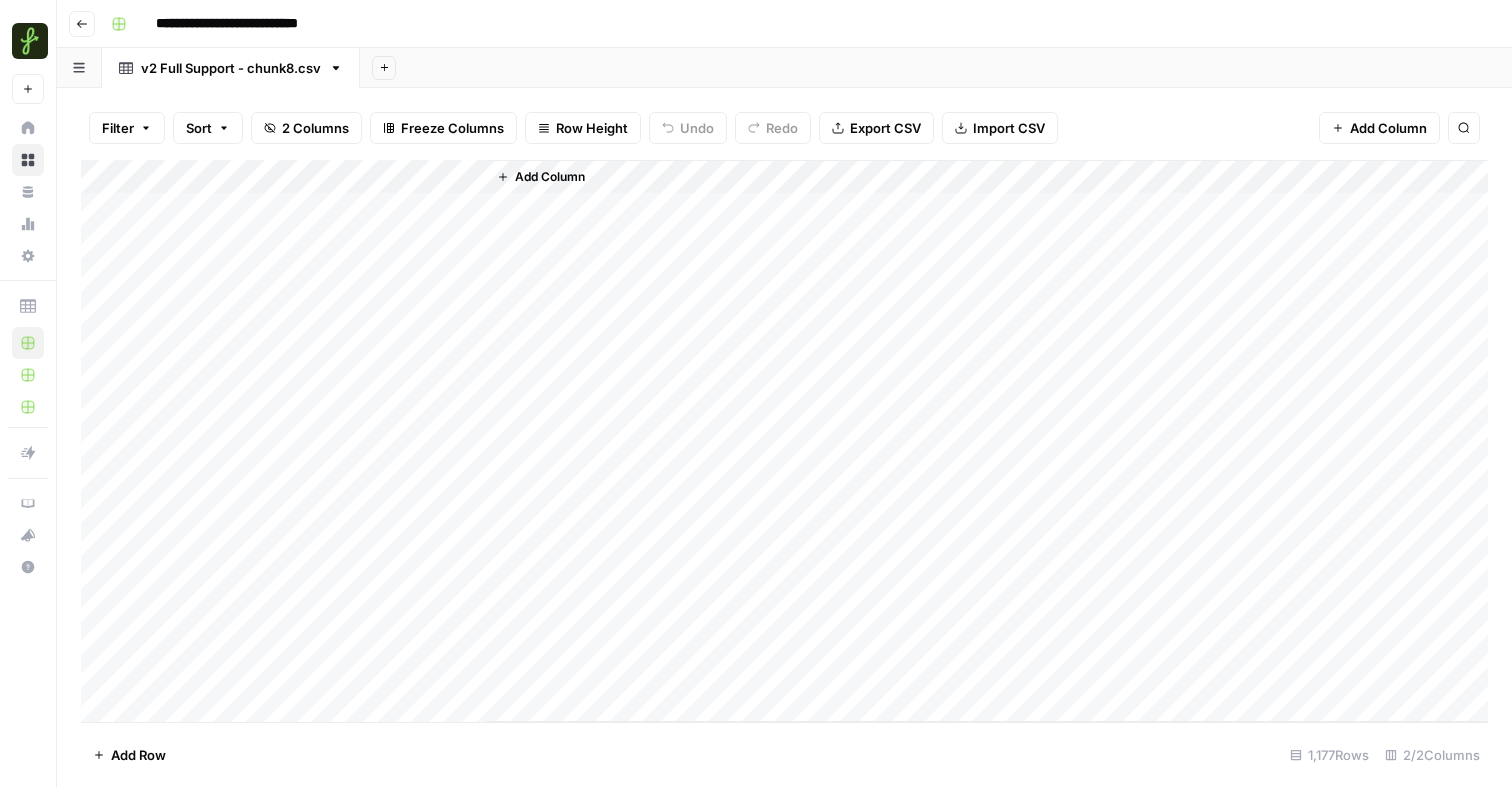 click on "Add Column" at bounding box center [784, 441] 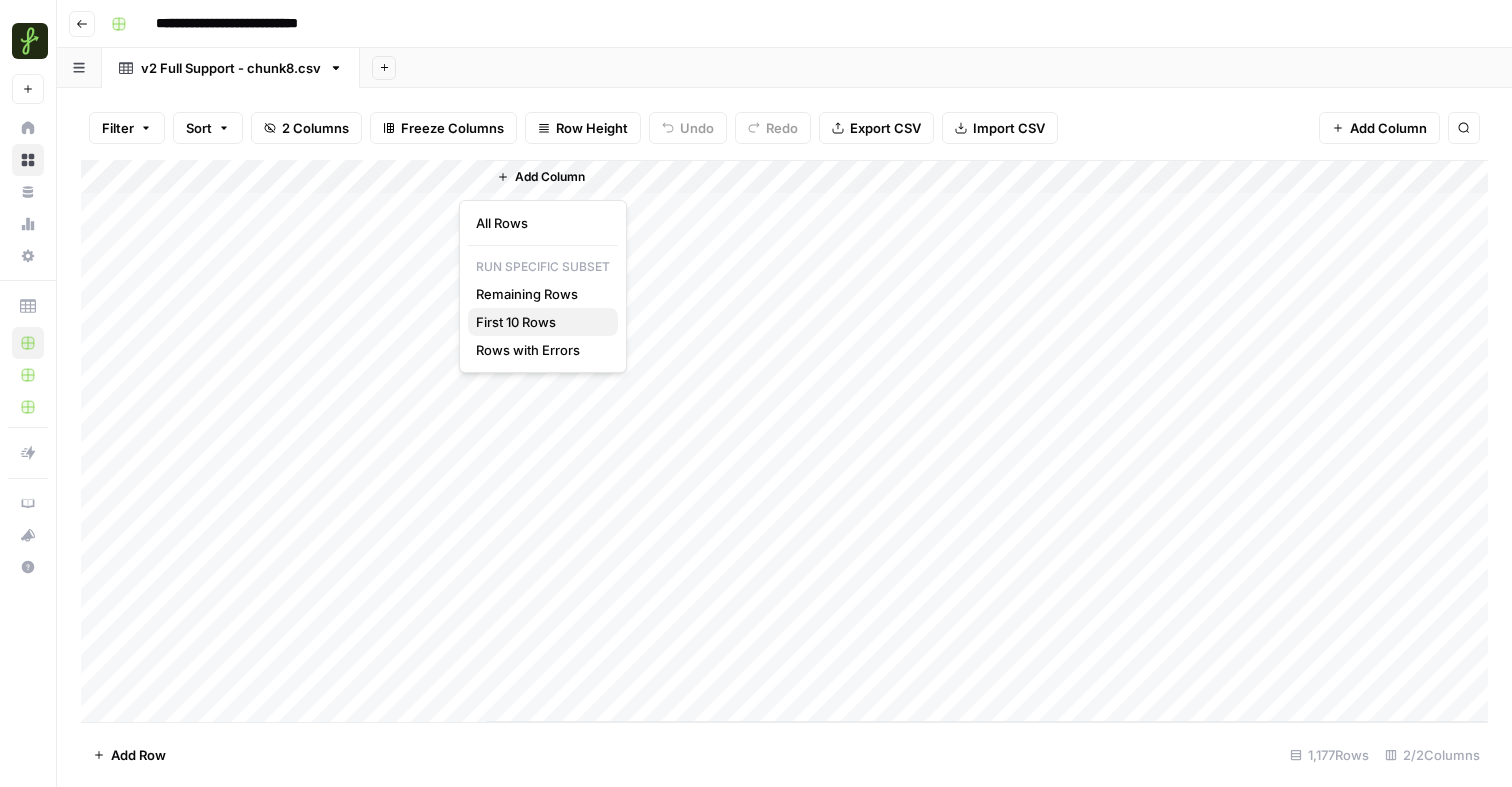 click on "First 10 Rows" at bounding box center (539, 322) 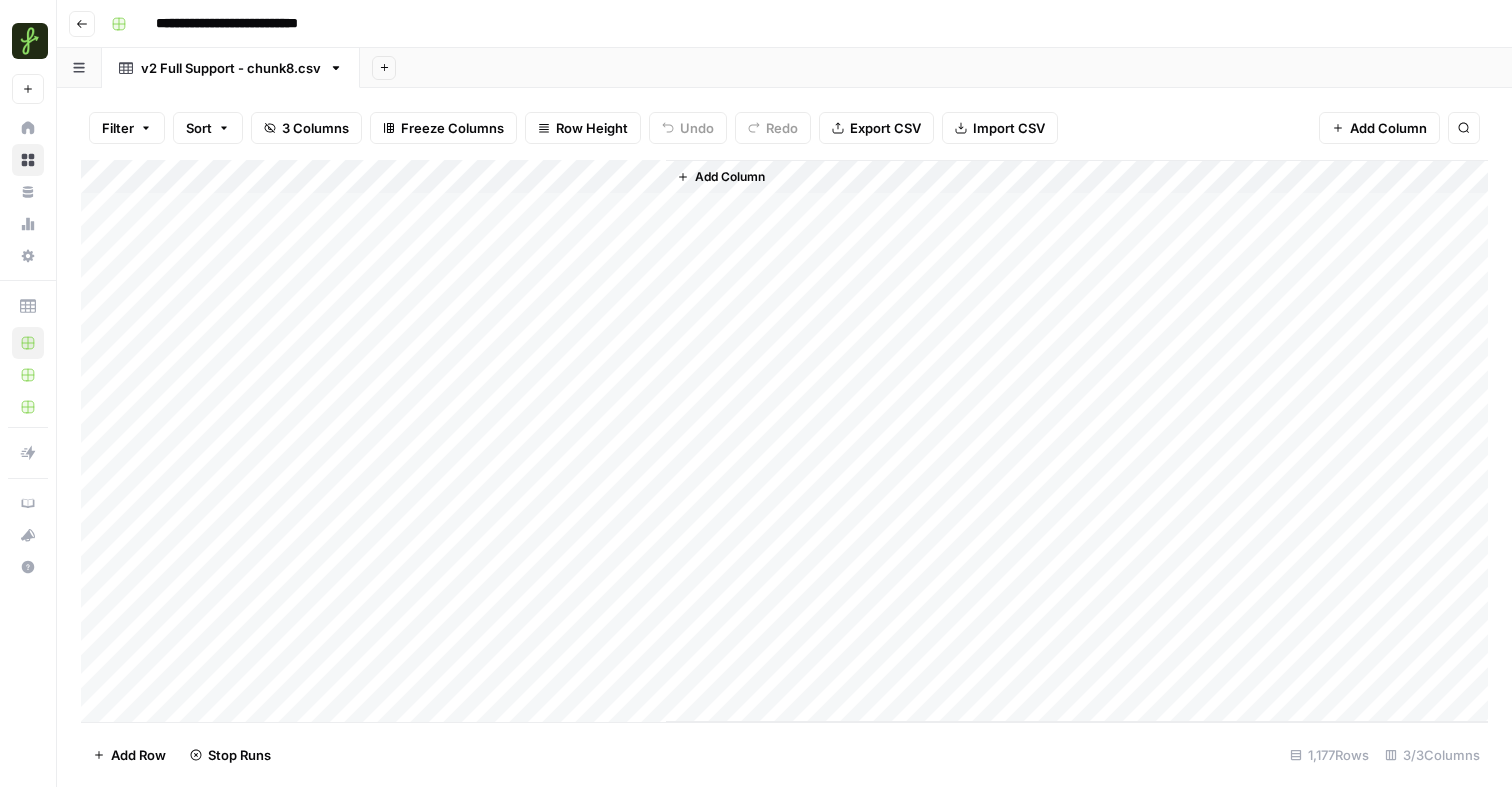 click on "Add Column" at bounding box center (784, 441) 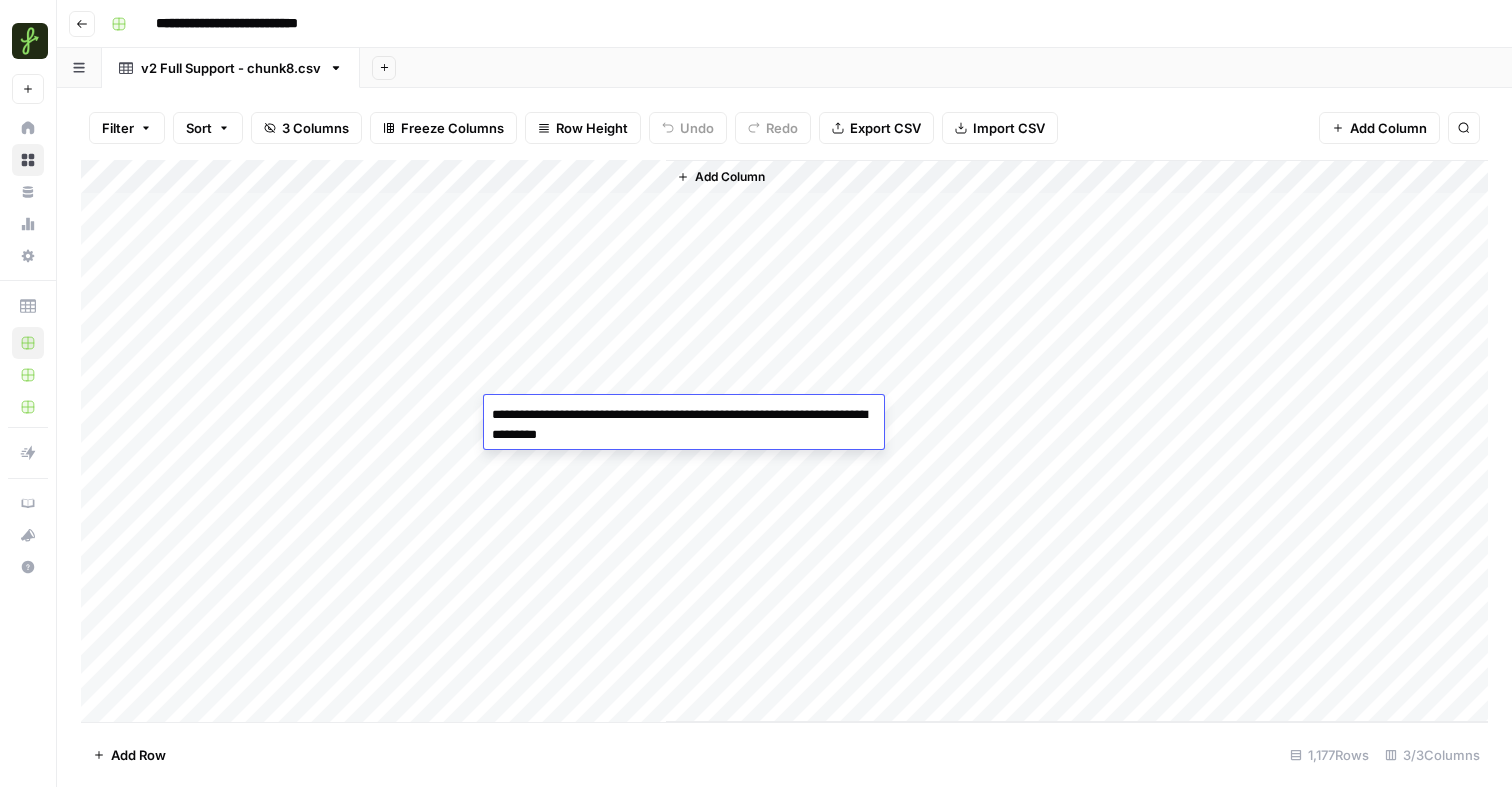 click on "Add Column" at bounding box center (784, 441) 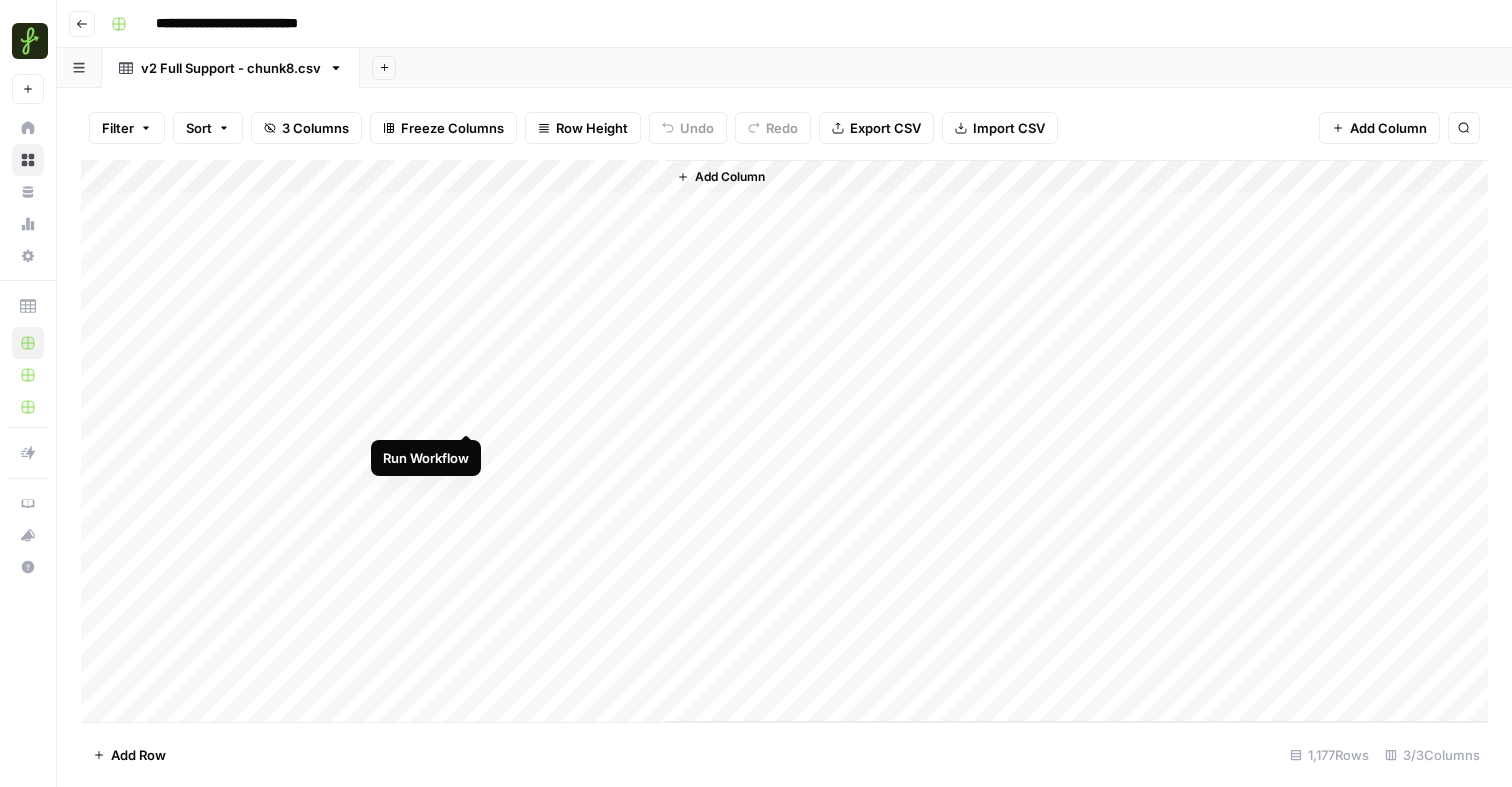 click on "Add Column" at bounding box center [784, 441] 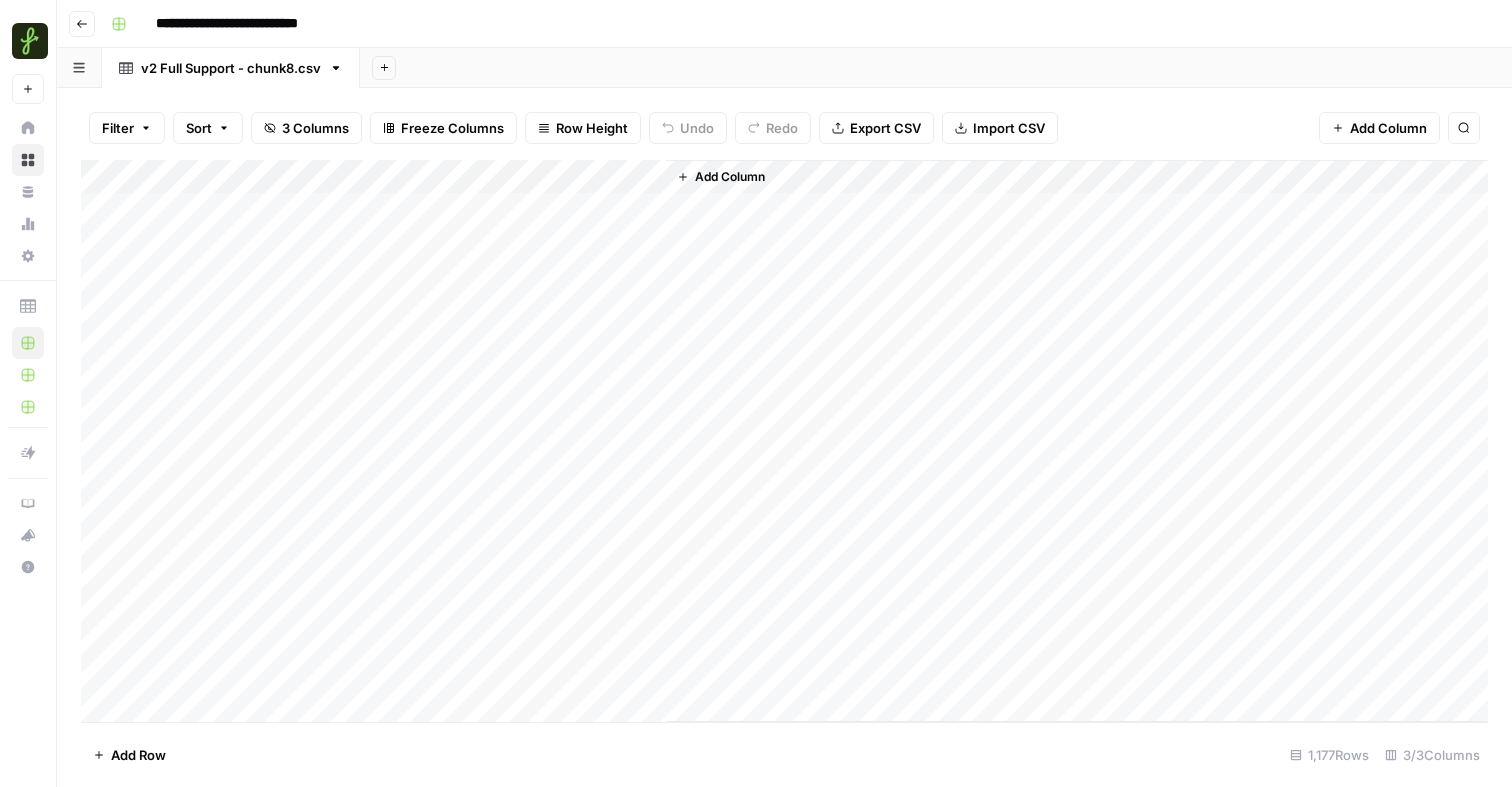click on "Add Column" at bounding box center (784, 441) 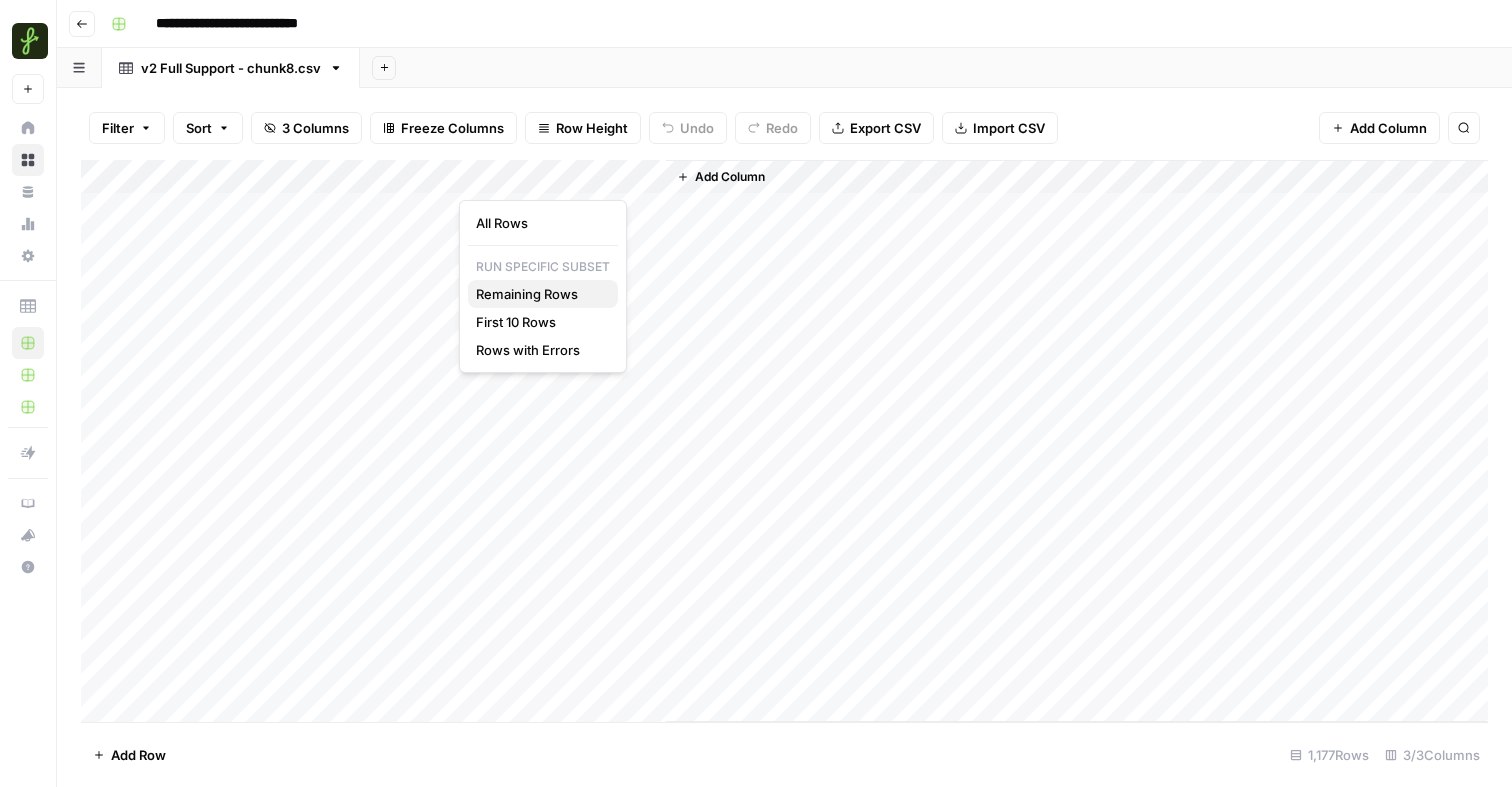 click on "Remaining Rows" at bounding box center (539, 294) 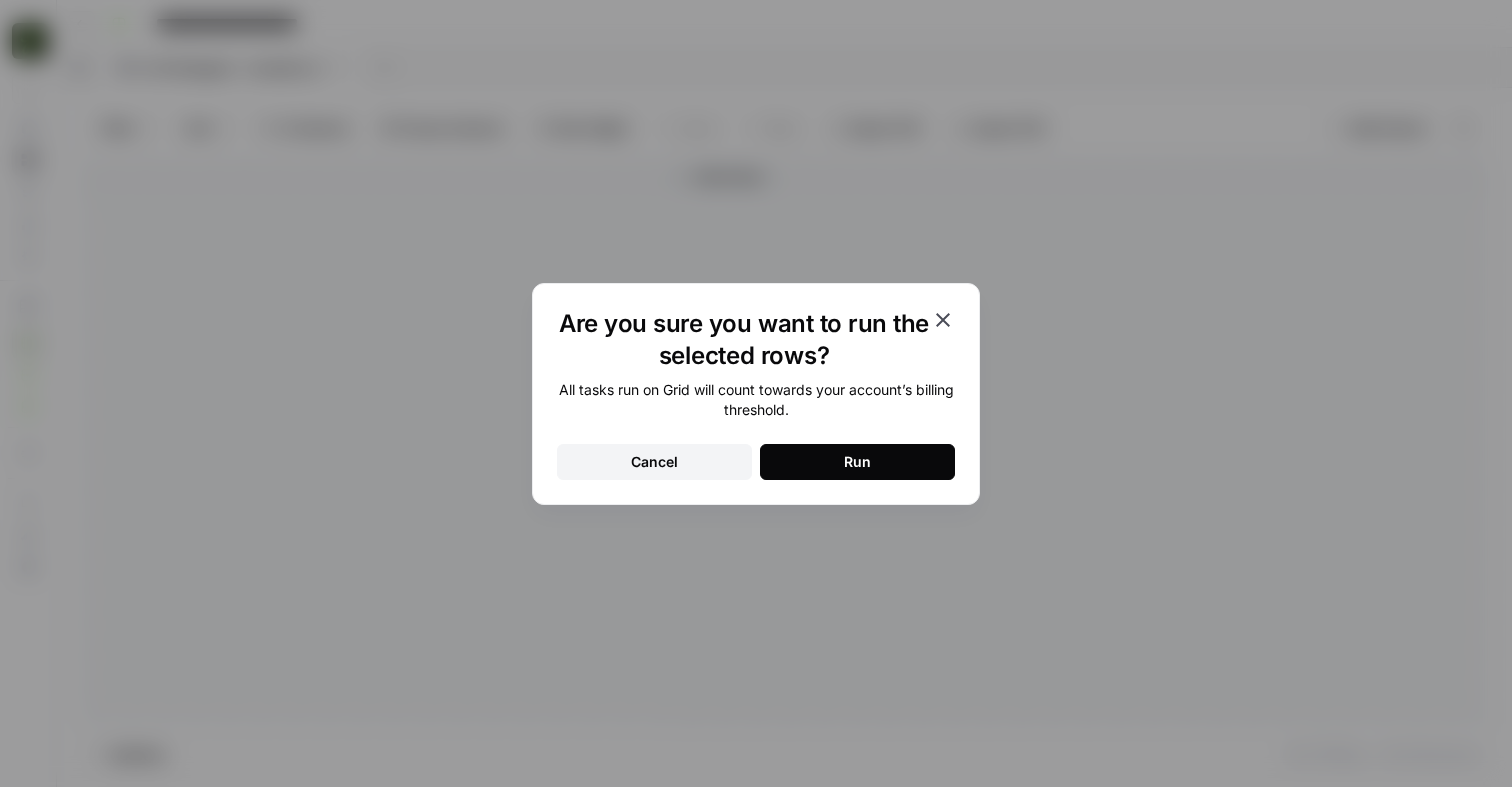click on "Run" at bounding box center [857, 462] 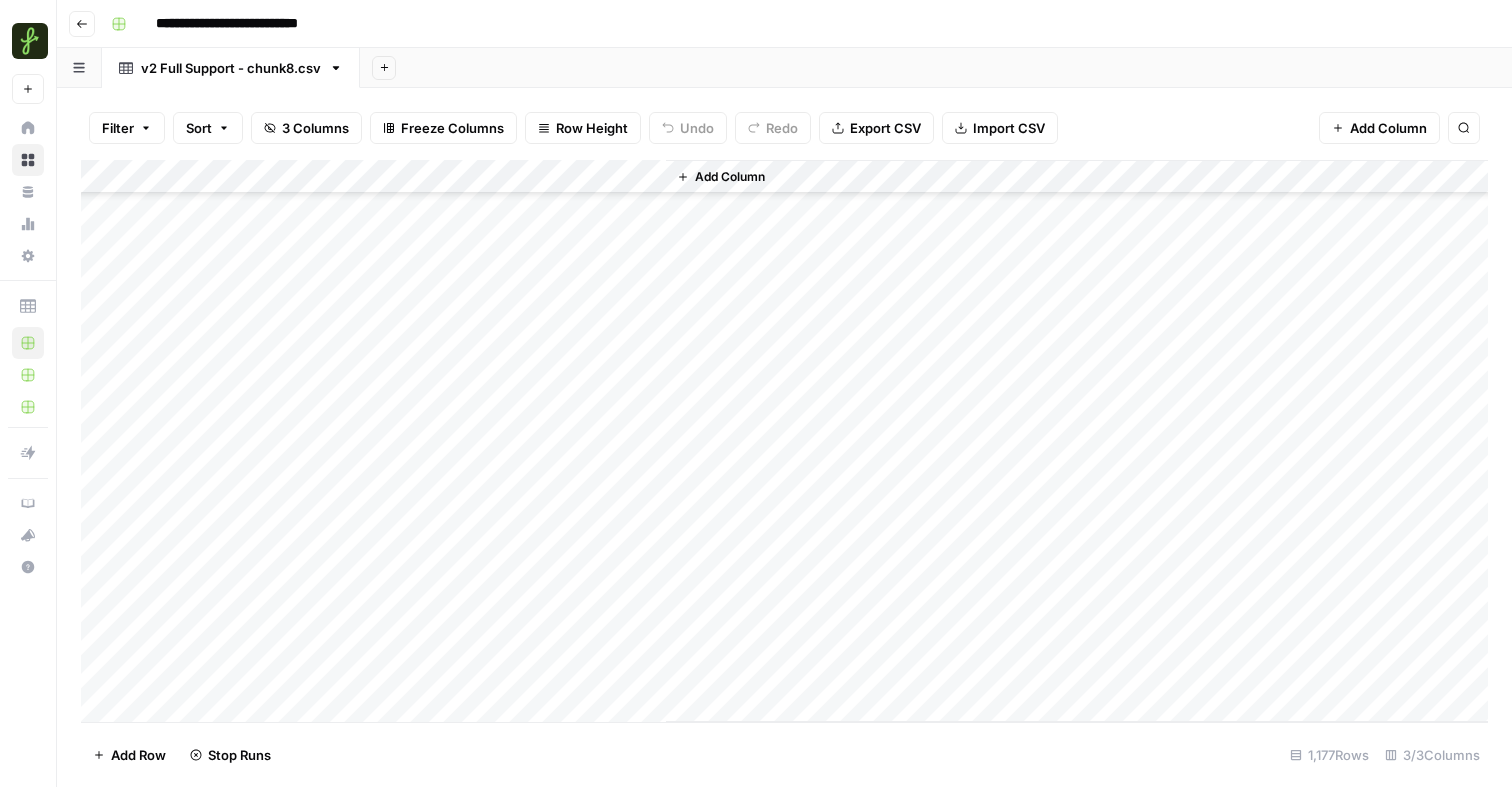 scroll, scrollTop: 39522, scrollLeft: 0, axis: vertical 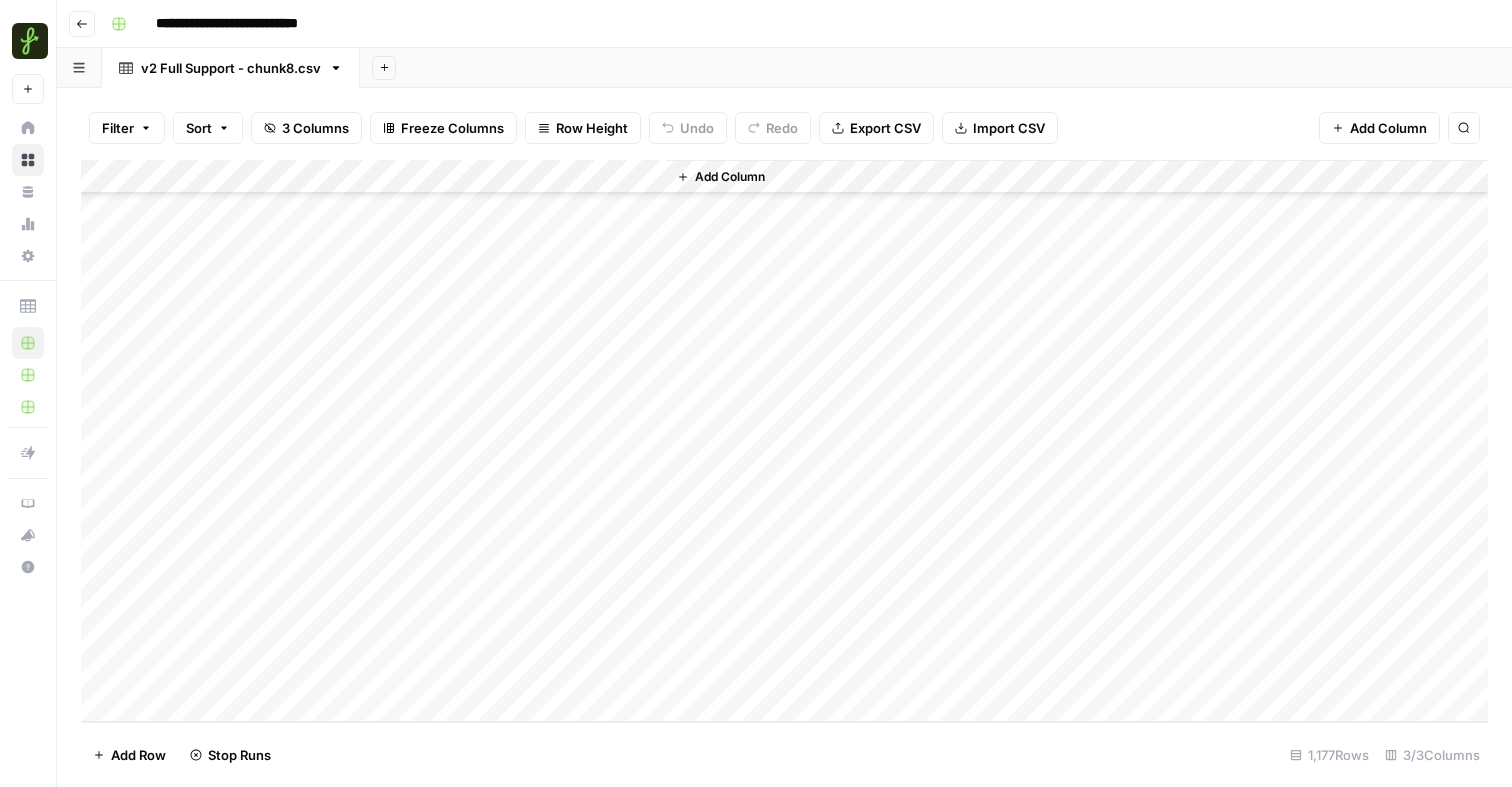 click on "Add Column" at bounding box center [730, 177] 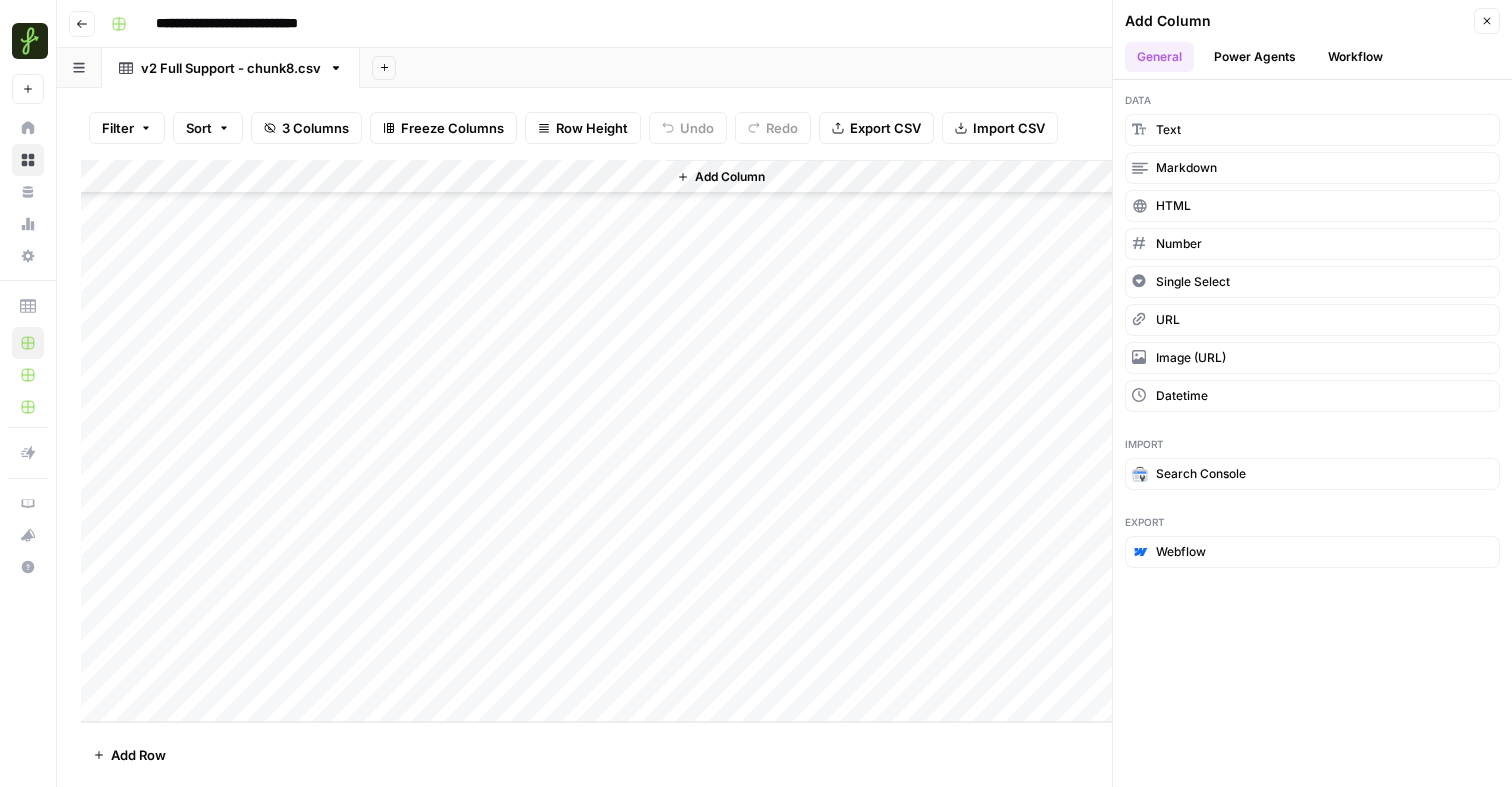 click on "Workflow" at bounding box center [1355, 57] 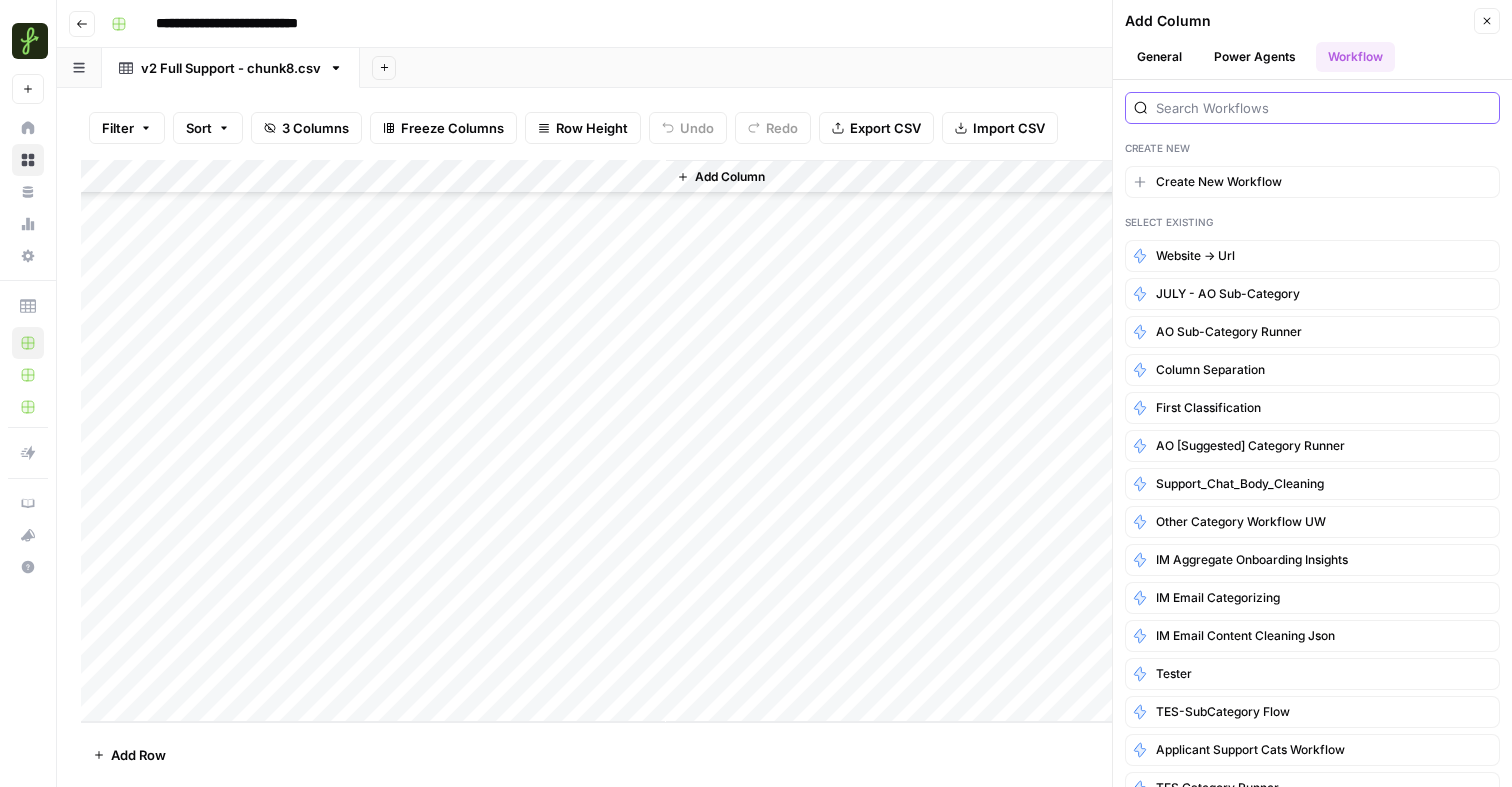 click at bounding box center [1323, 108] 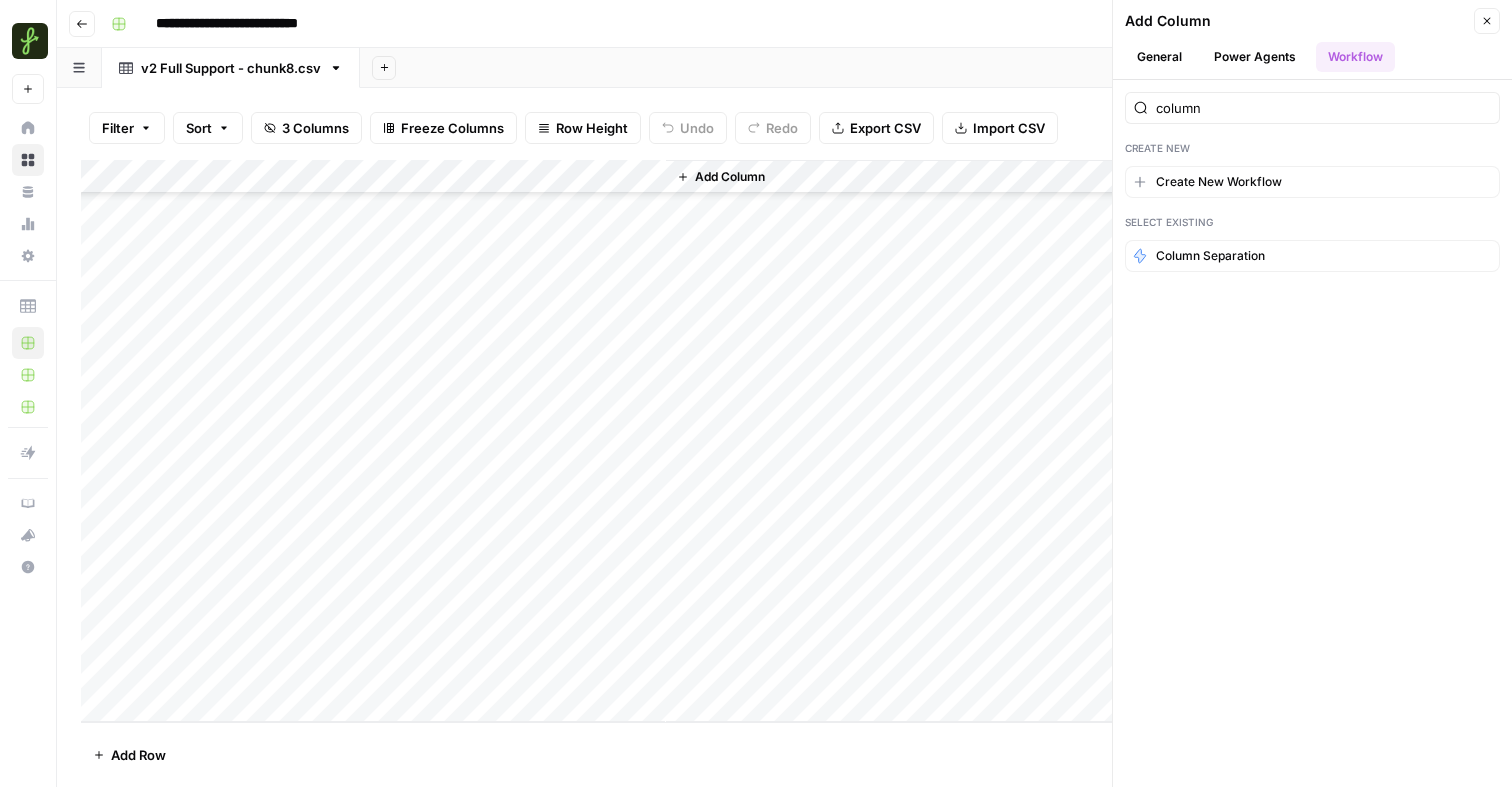 click on "Column Separation" at bounding box center [1312, 256] 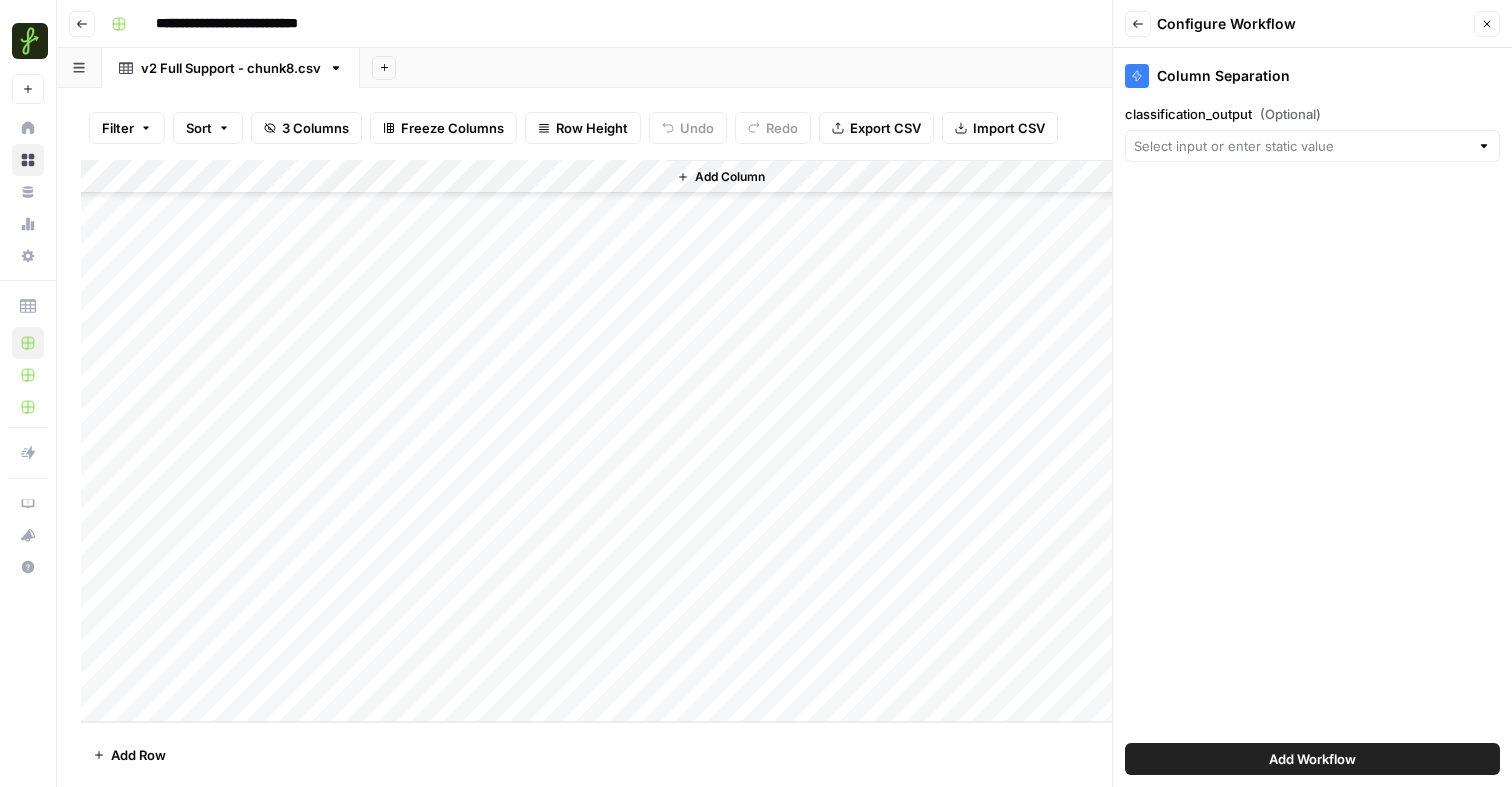 click at bounding box center [1312, 146] 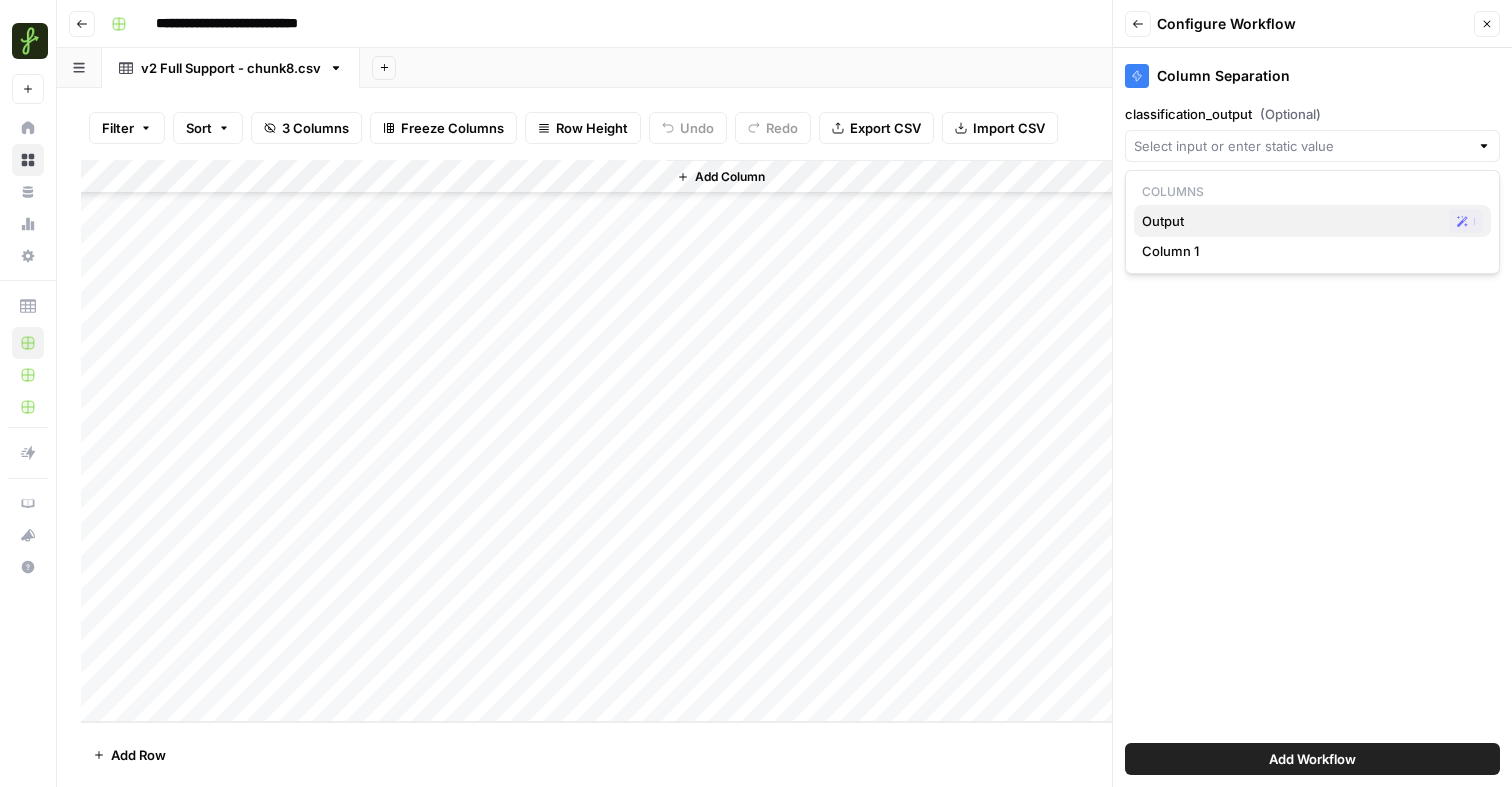 click on "Output" at bounding box center (1291, 221) 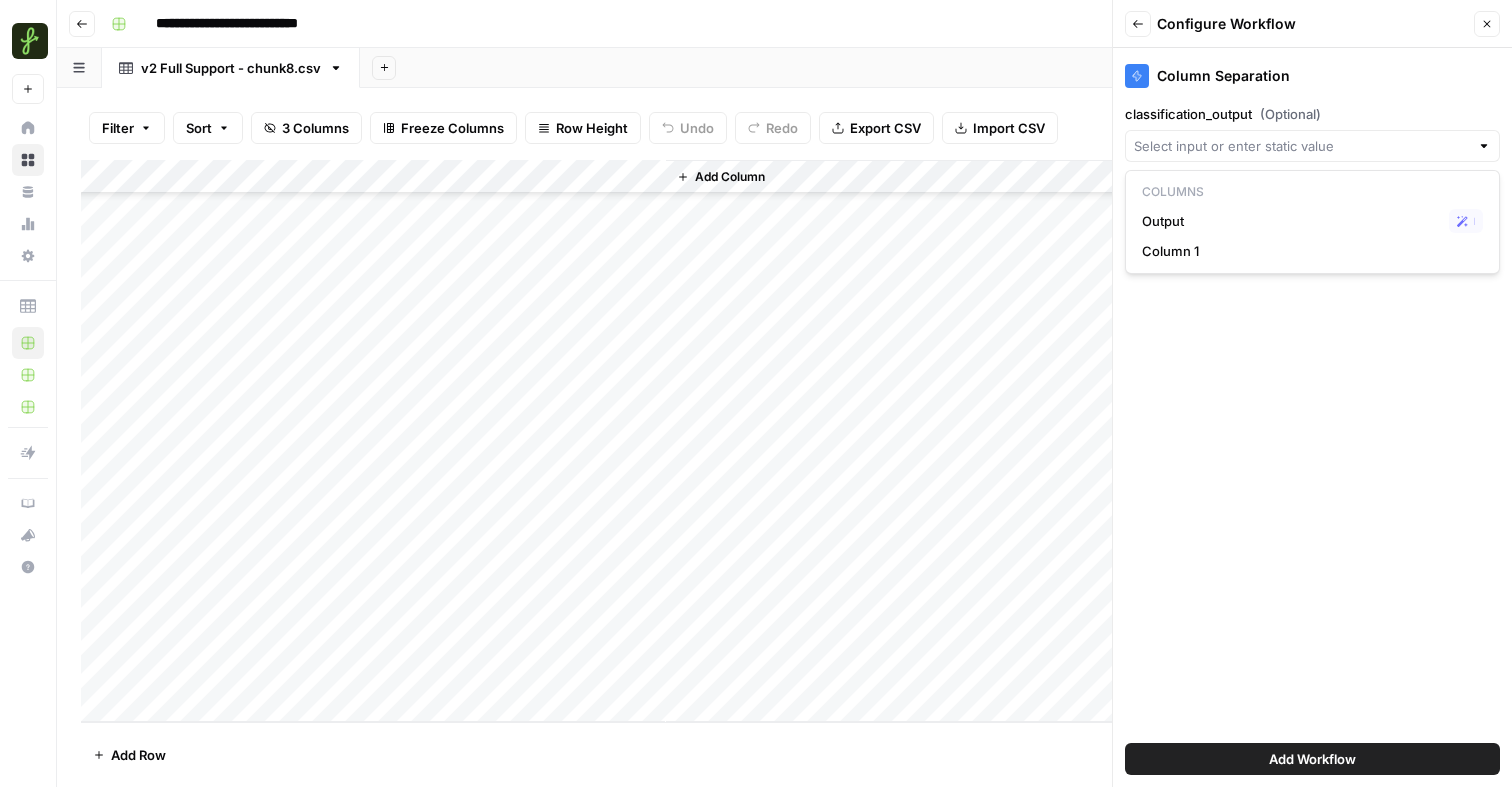 type on "Output" 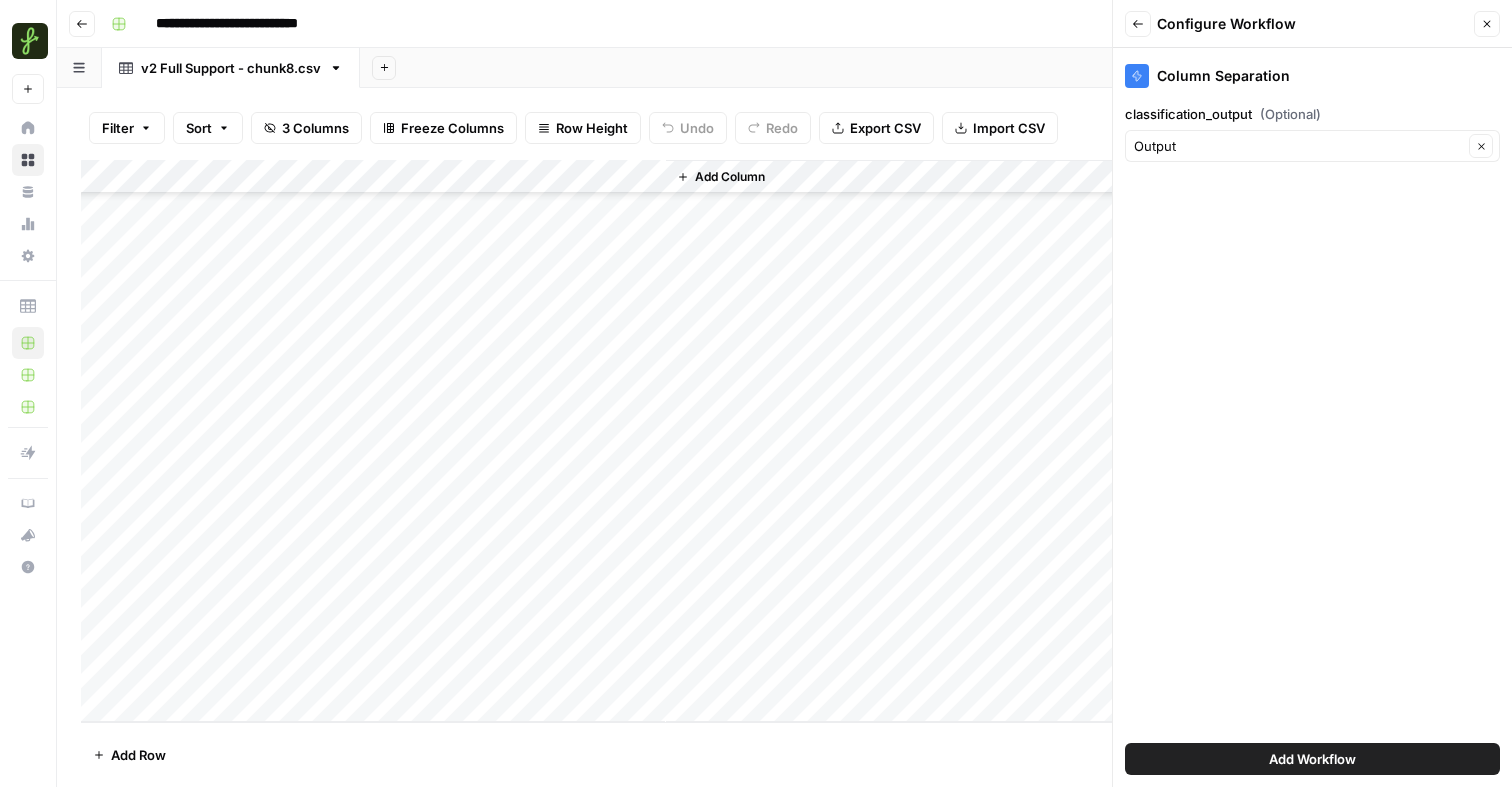 click on "Add Workflow" at bounding box center (1312, 759) 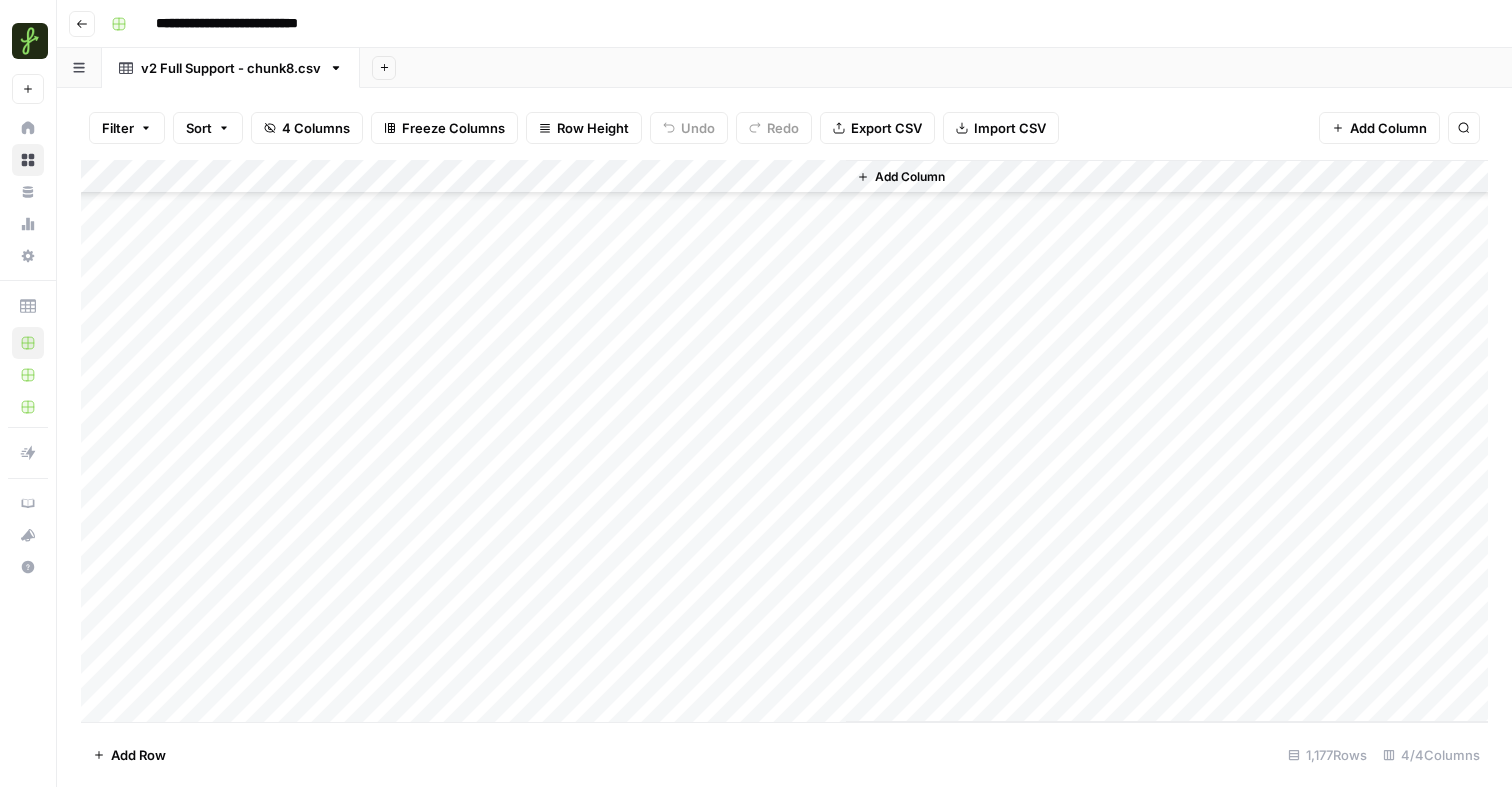scroll, scrollTop: 39180, scrollLeft: 0, axis: vertical 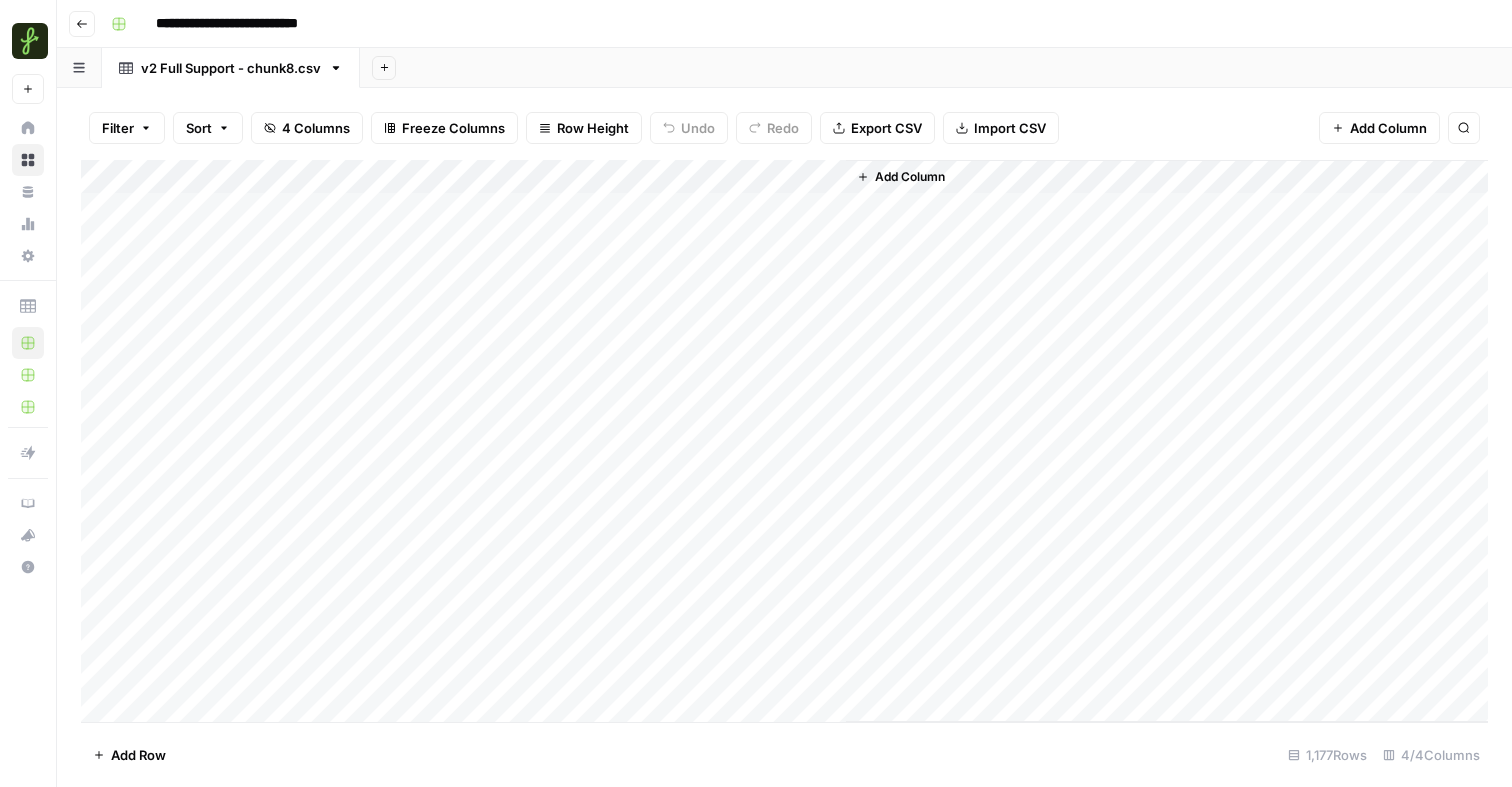 click on "Add Column" at bounding box center (784, 441) 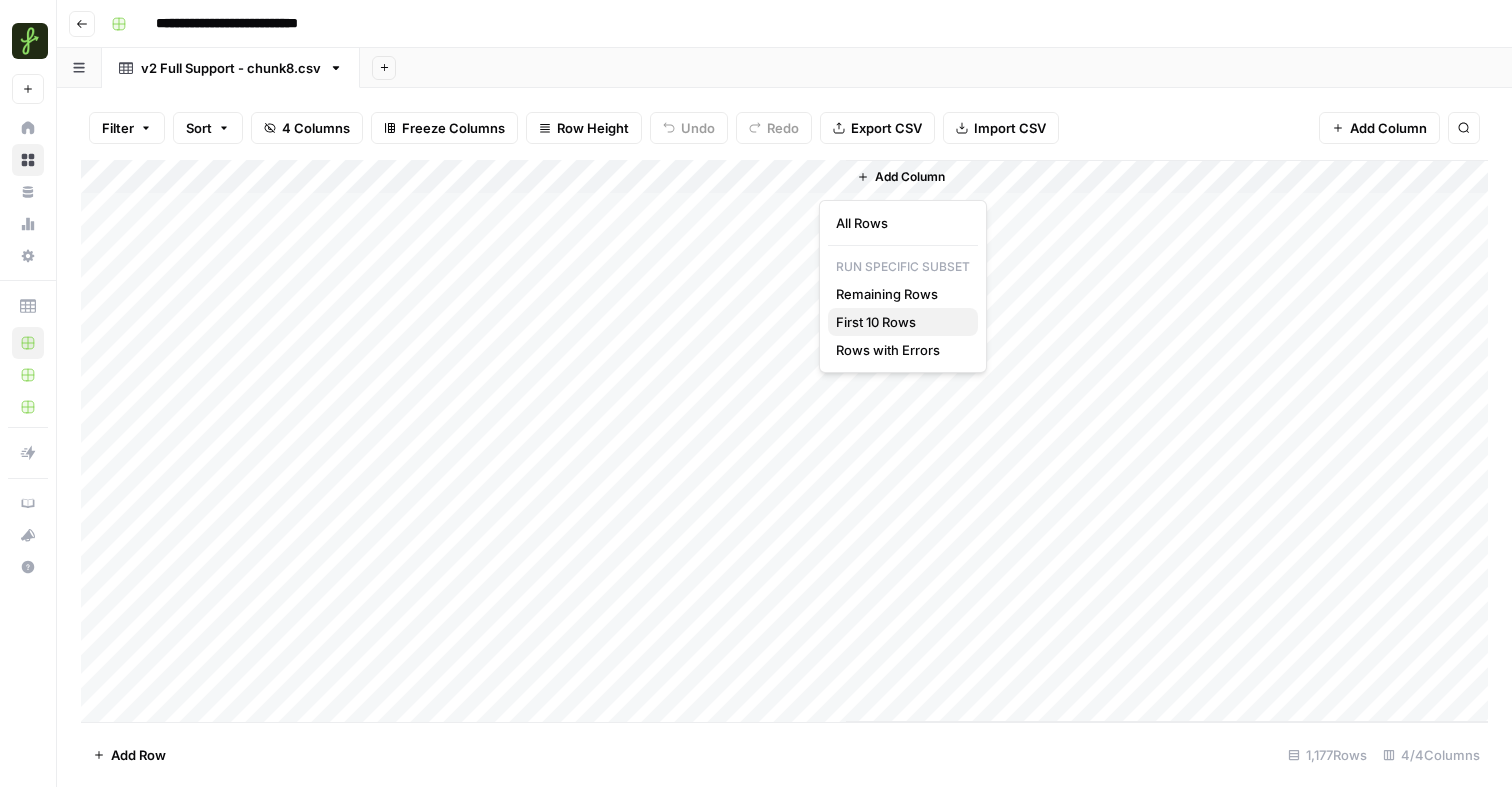 click on "First 10 Rows" at bounding box center (899, 322) 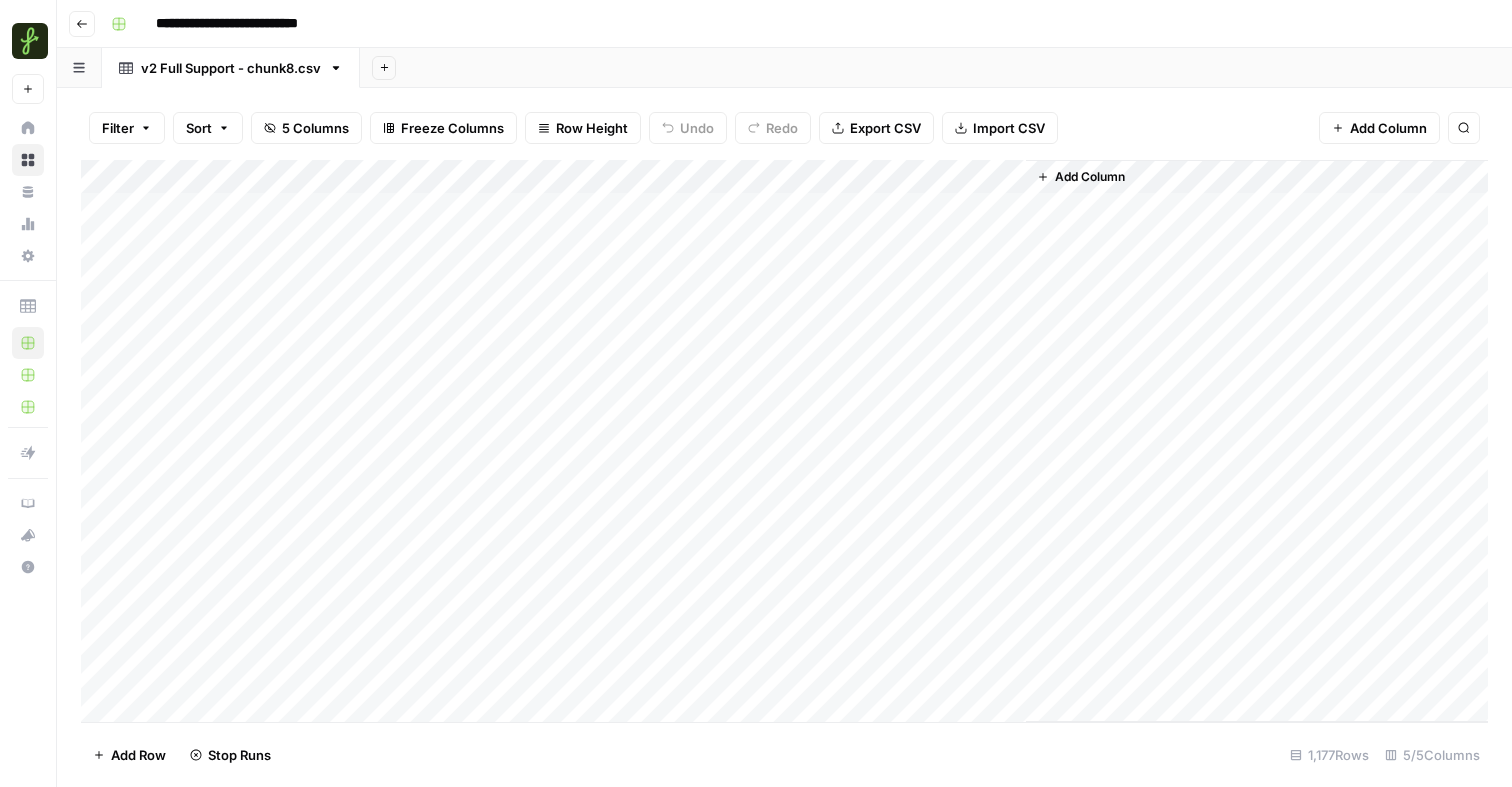 click on "Add Column" at bounding box center [784, 441] 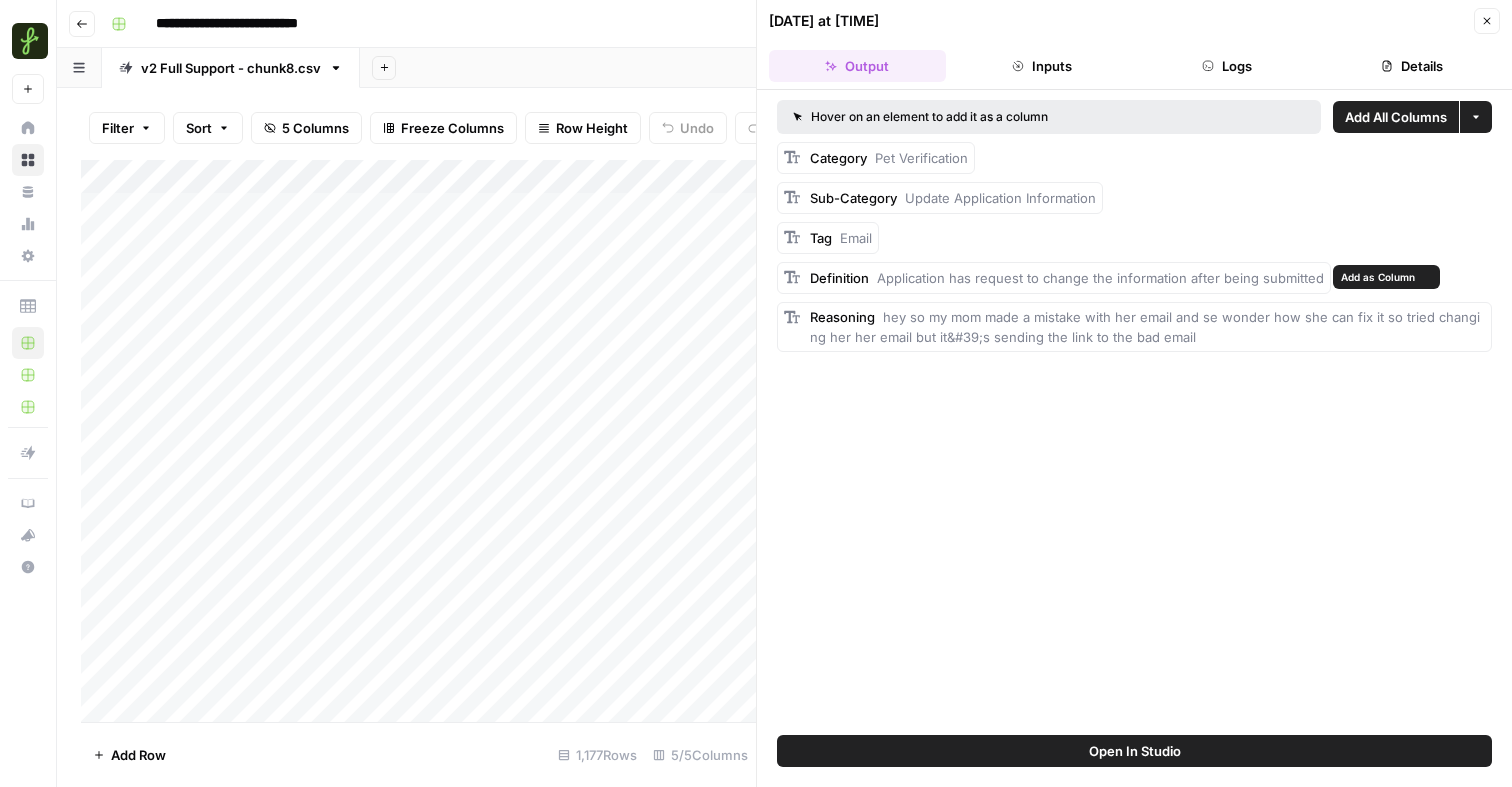 click on "Add as Column" at bounding box center (1378, 277) 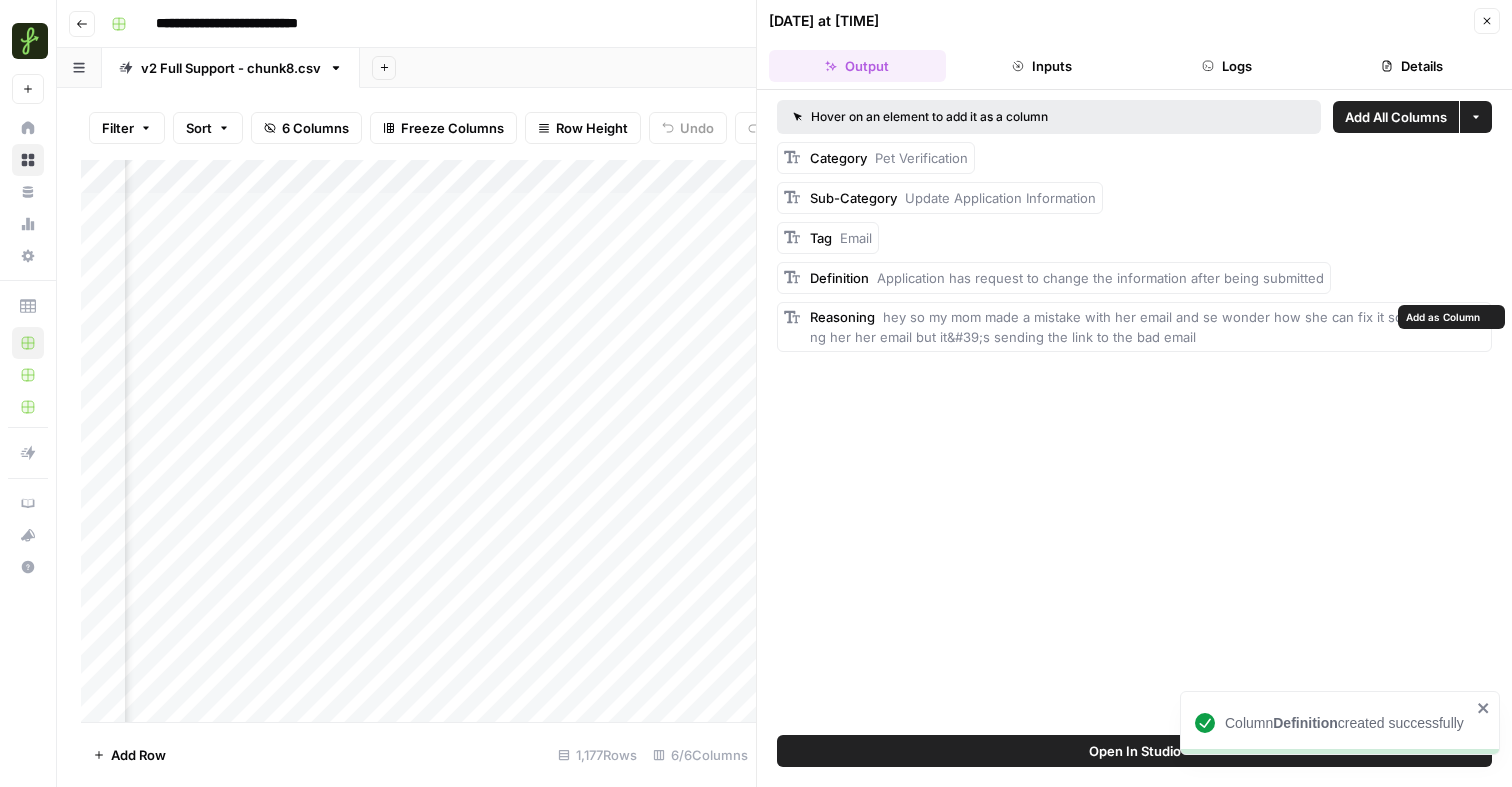 scroll, scrollTop: 0, scrollLeft: 420, axis: horizontal 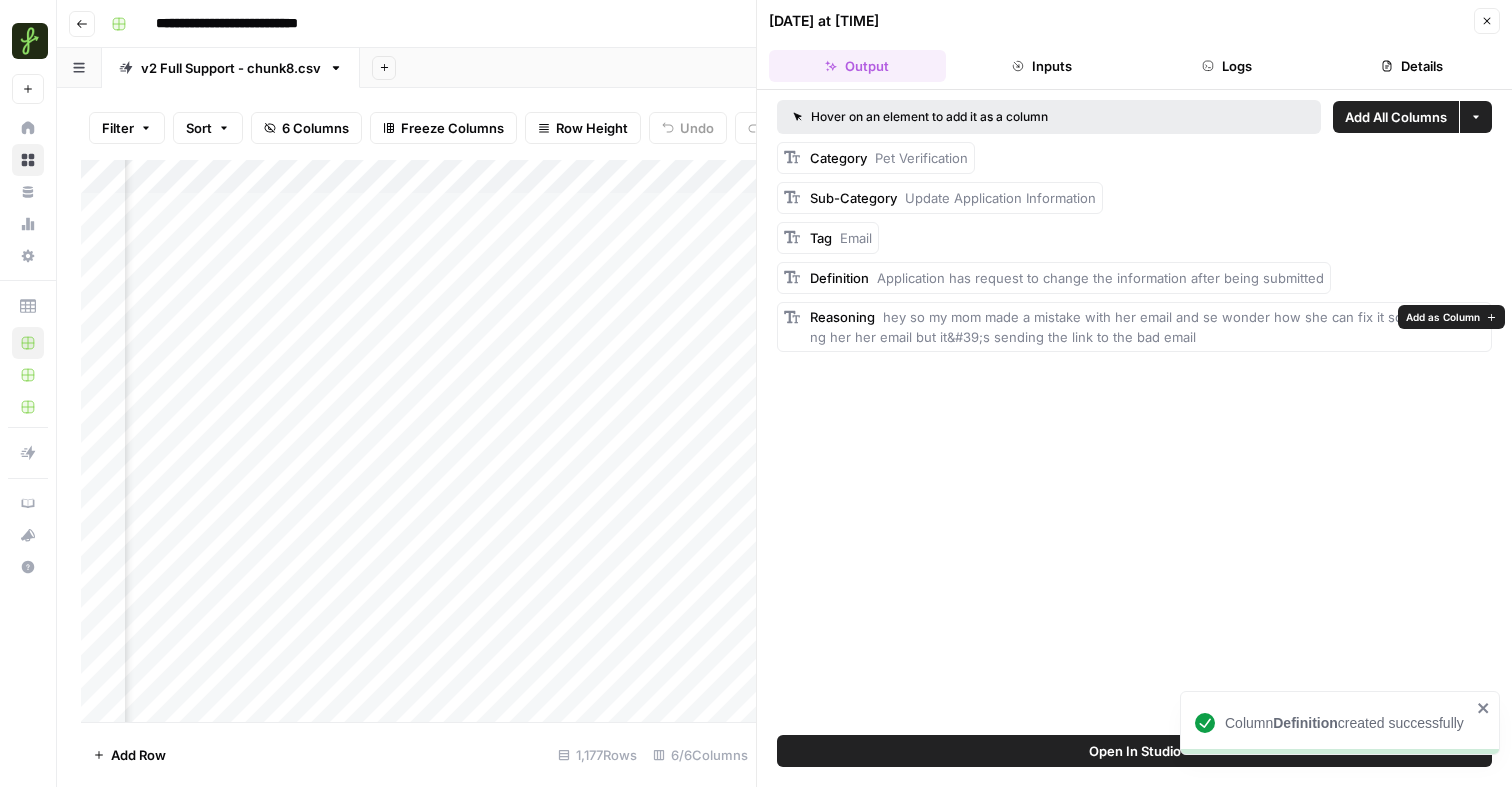 click on "Add as Column" at bounding box center [1443, 317] 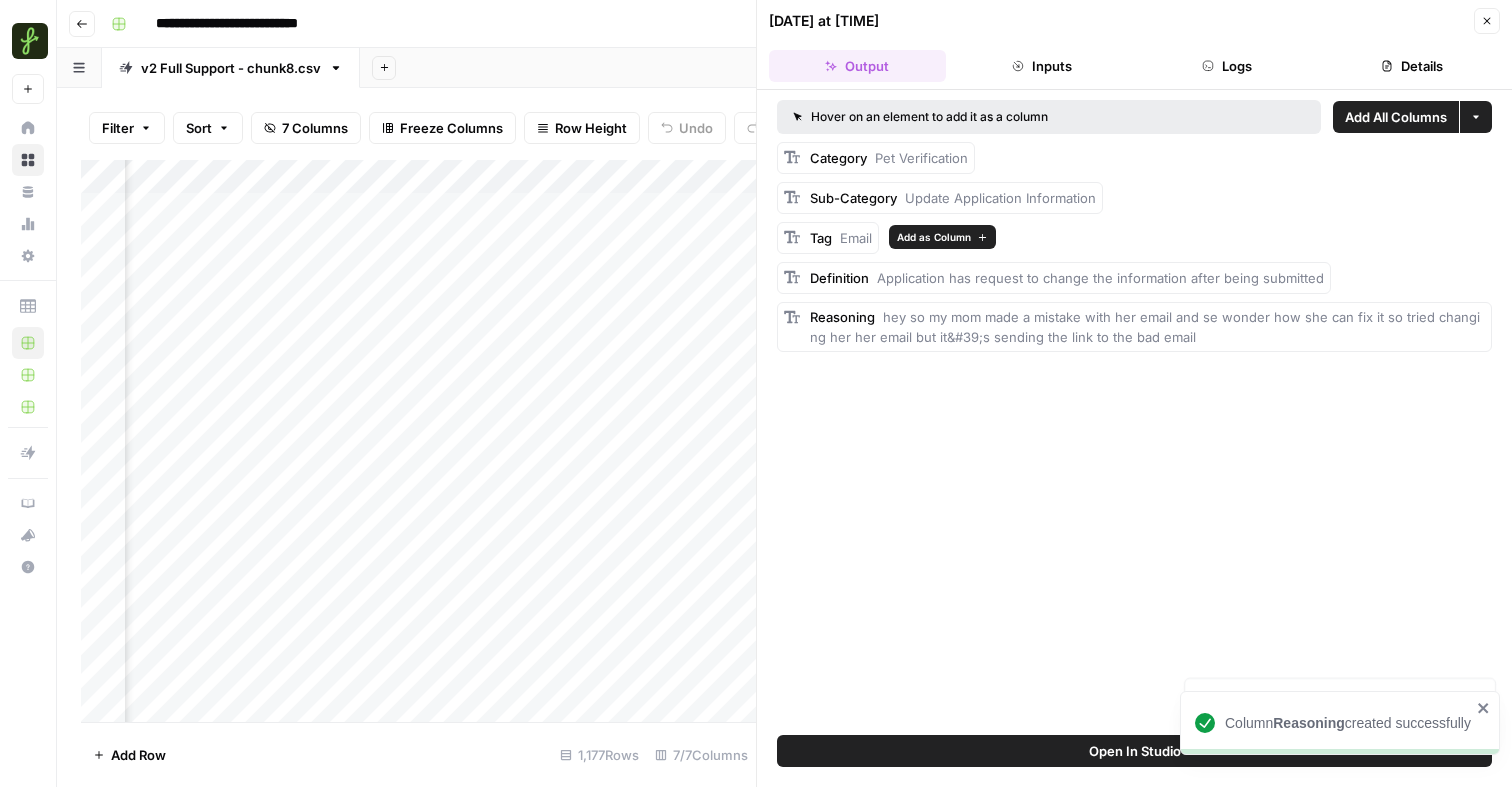 click on "Add as Column" at bounding box center [934, 237] 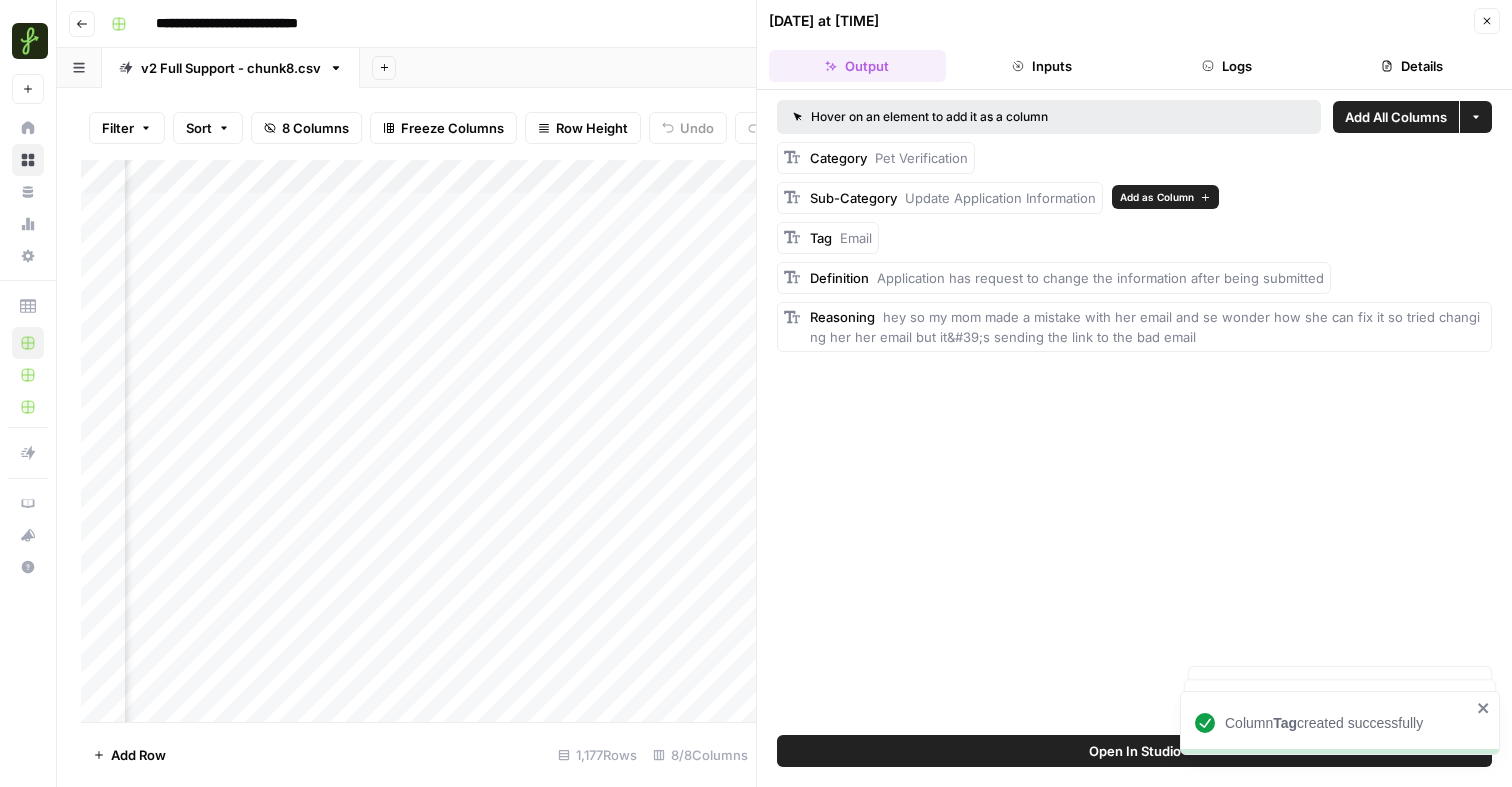 click on "Add as Column" at bounding box center [1157, 197] 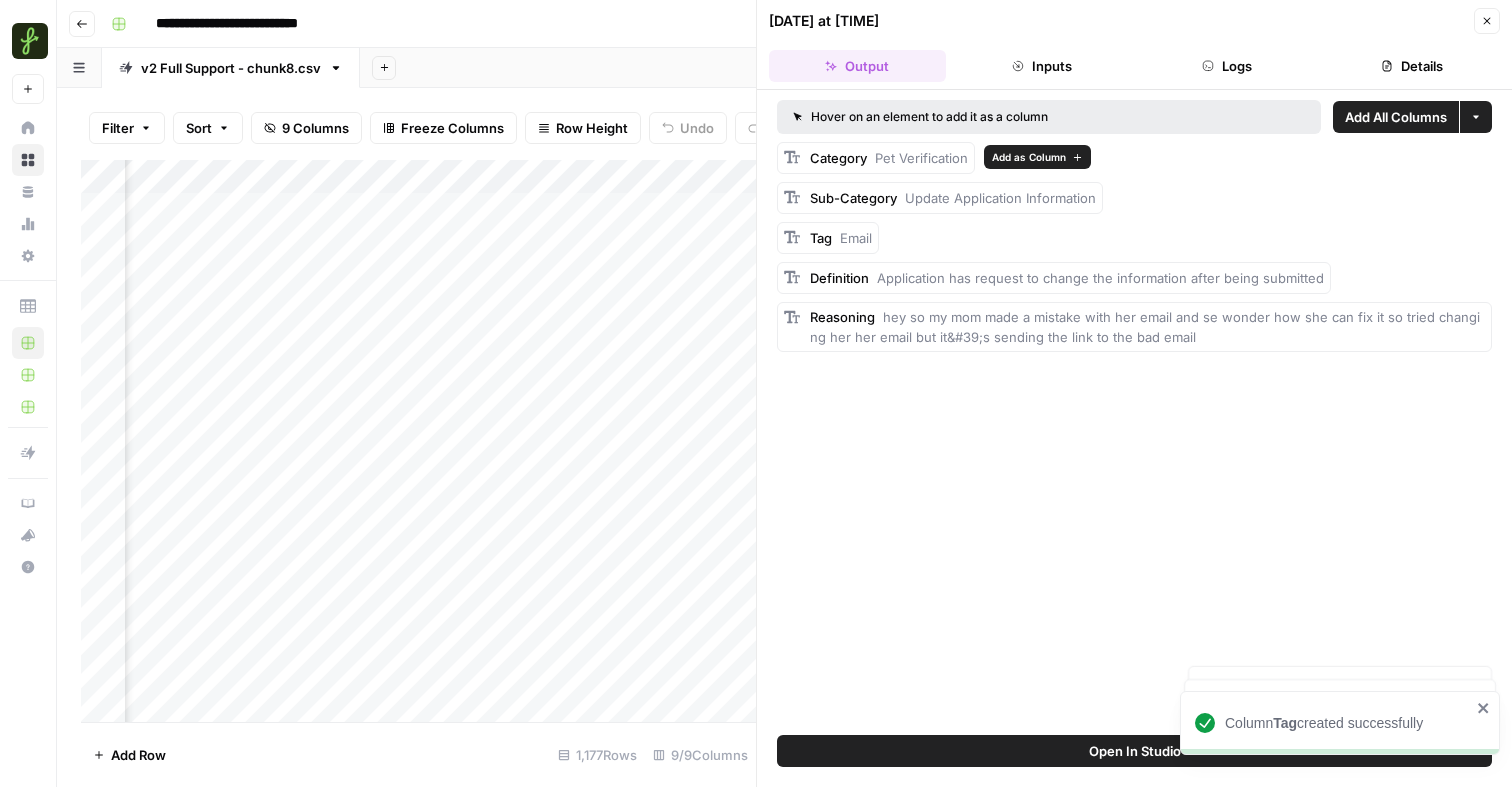 click on "Add as Column" at bounding box center [1029, 157] 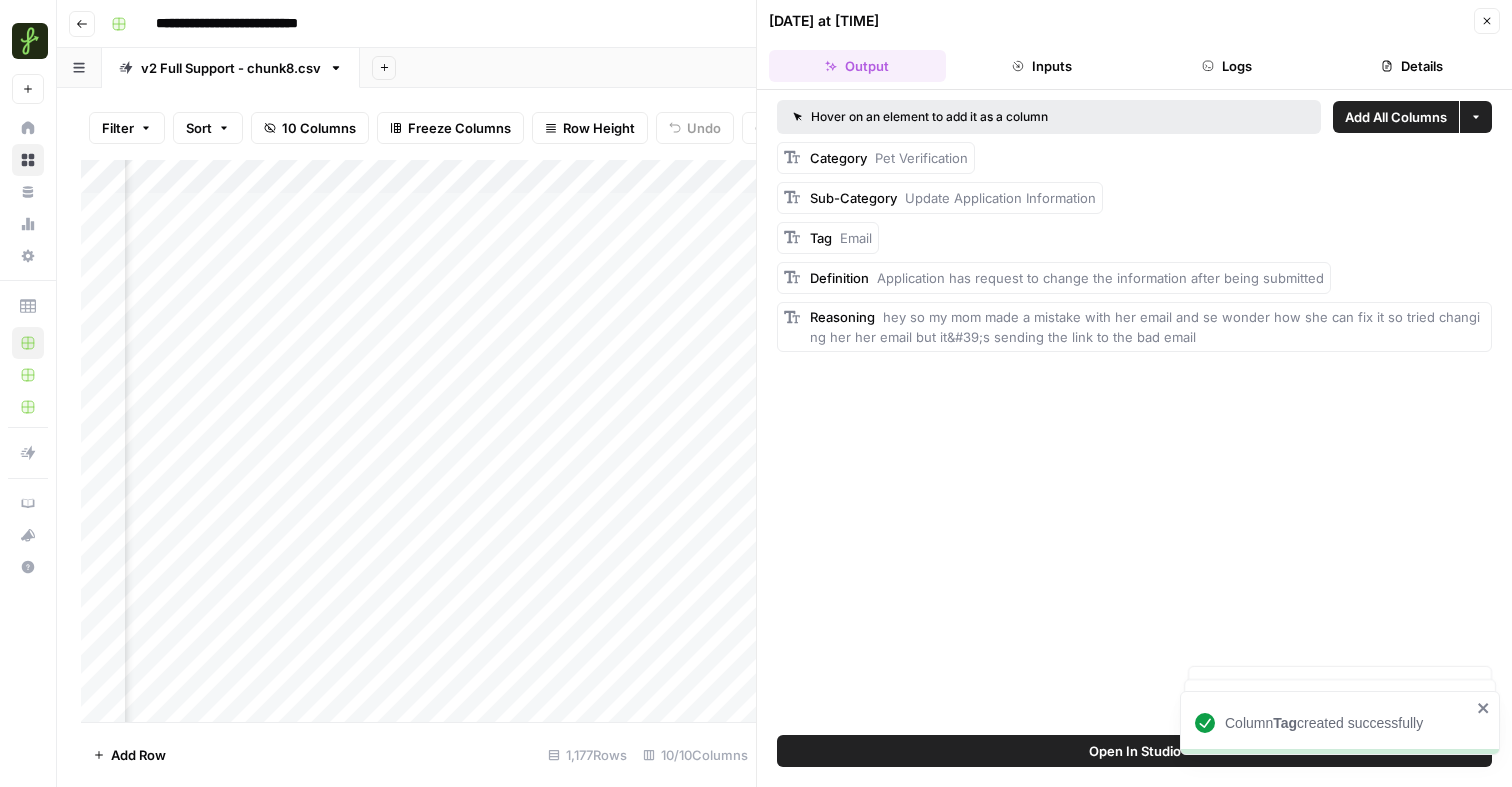 click 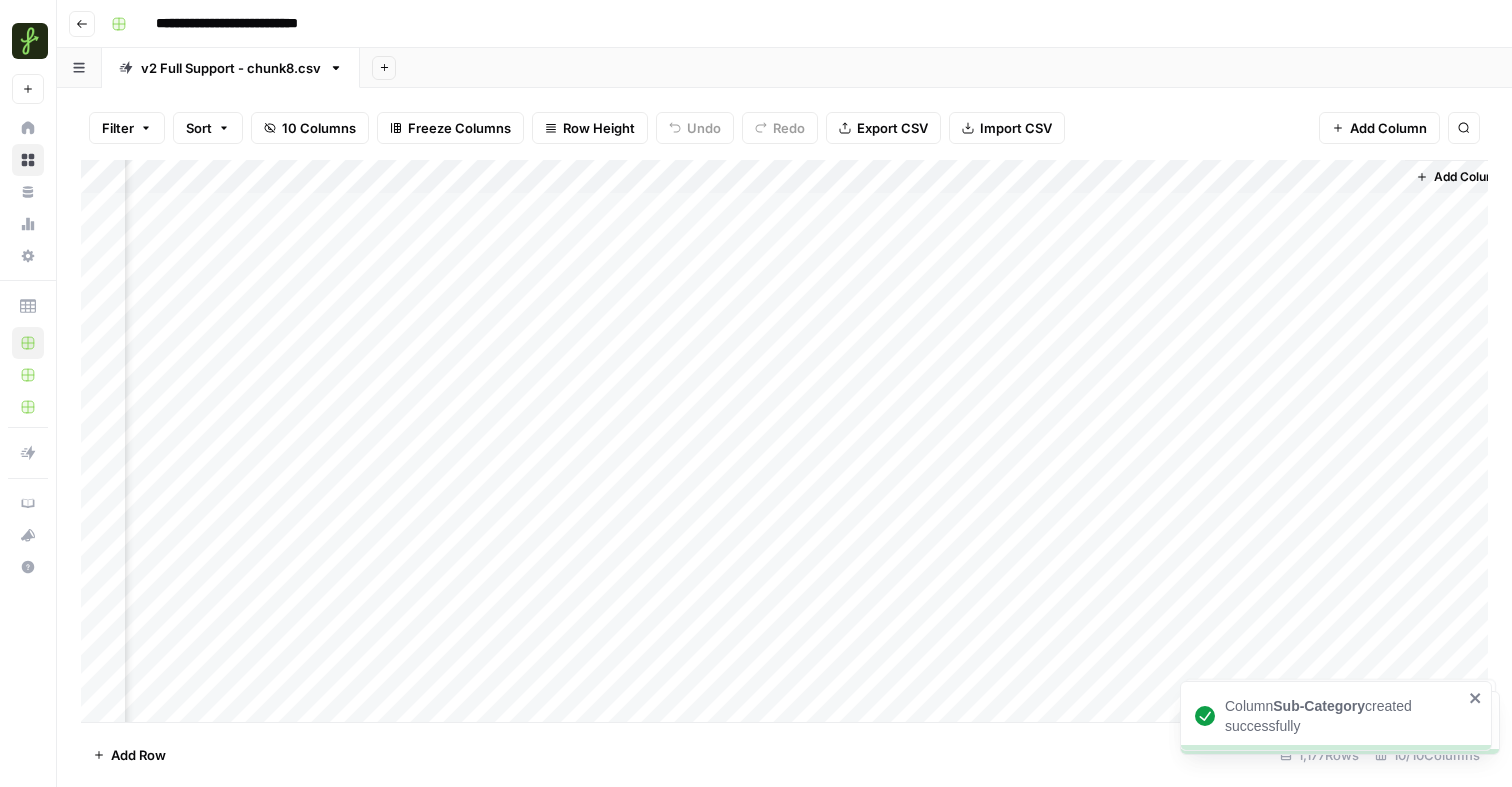 scroll, scrollTop: 0, scrollLeft: 549, axis: horizontal 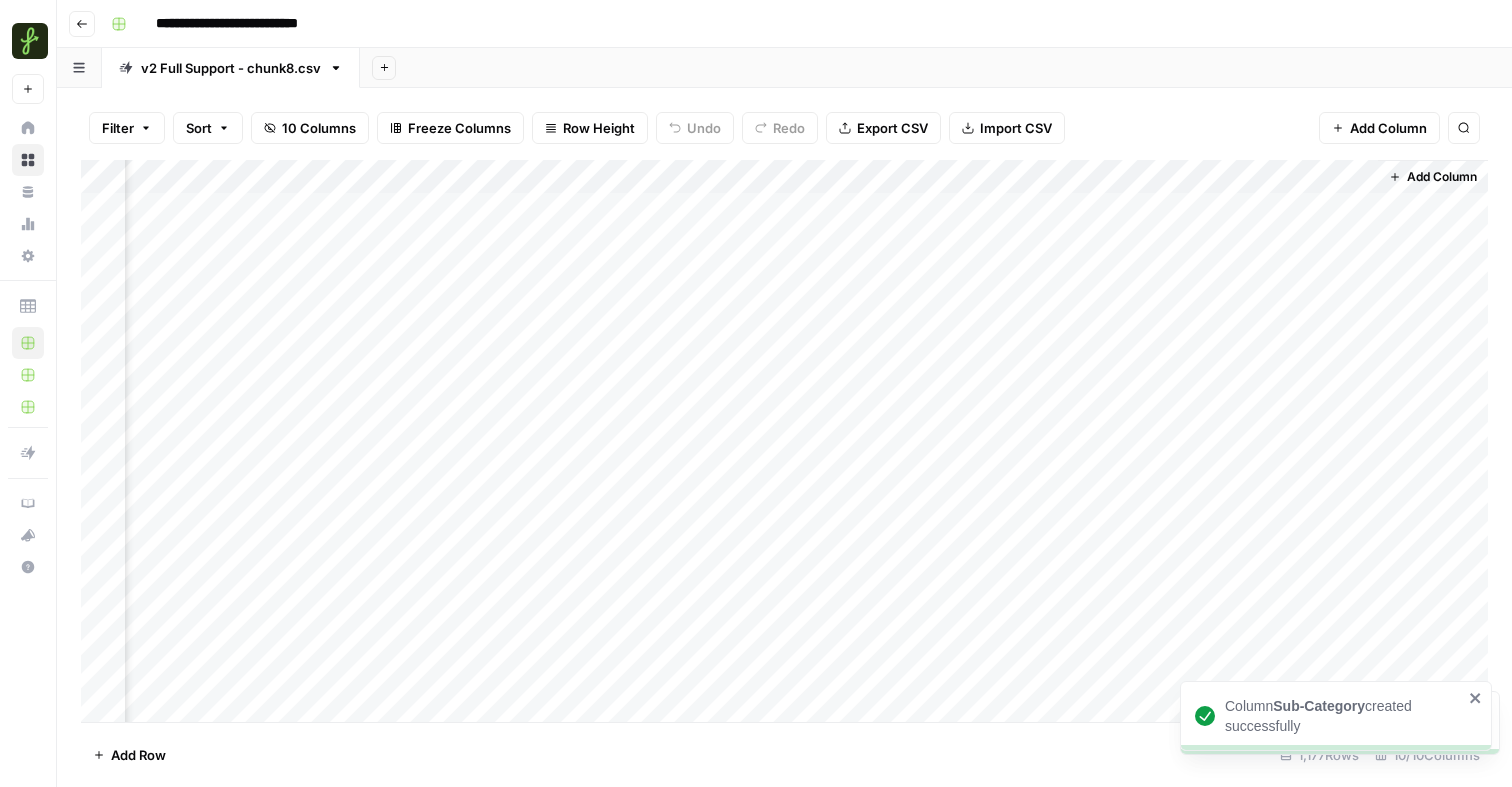 click on "Add Column" at bounding box center [784, 441] 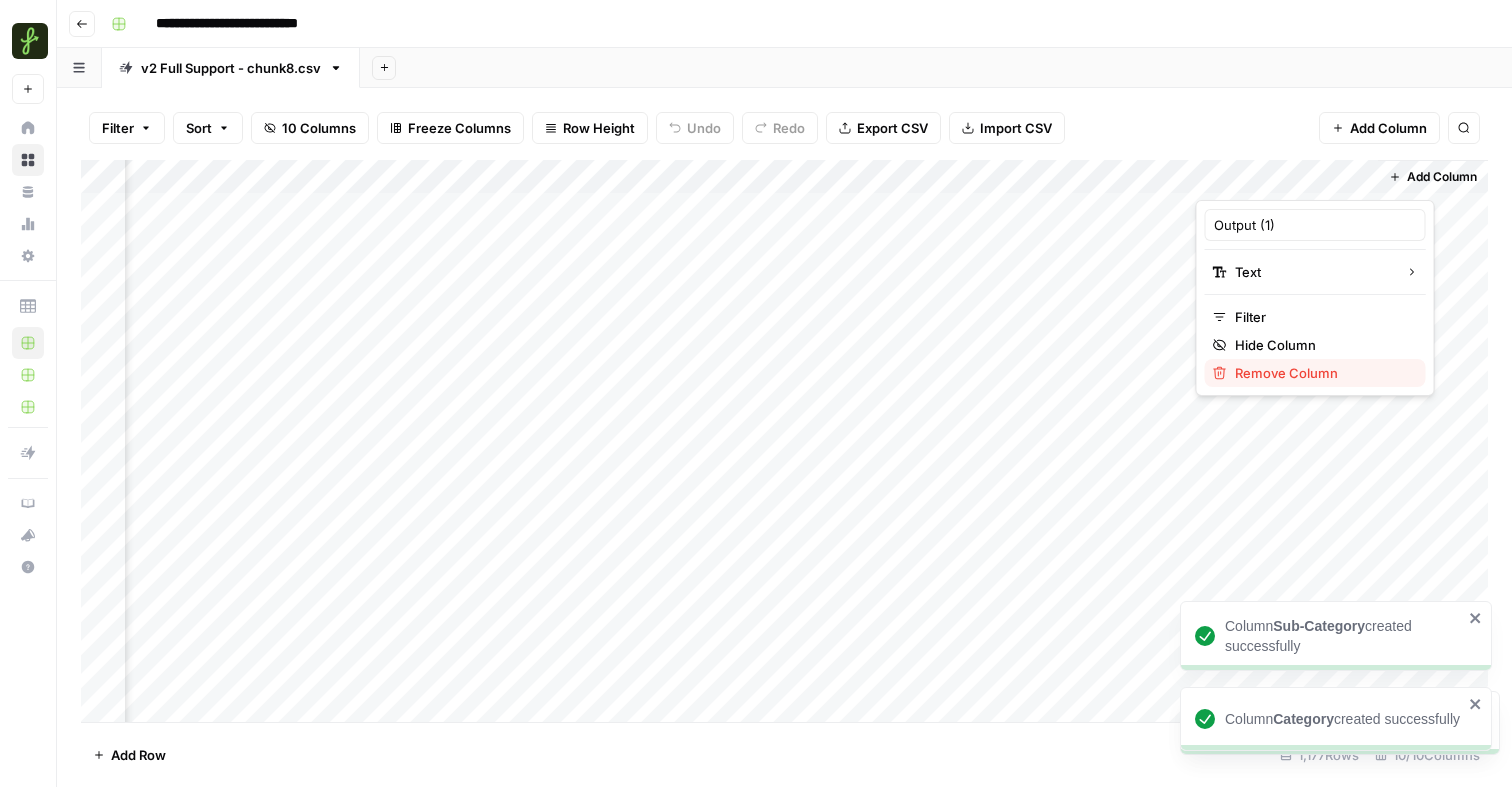 click on "Remove Column" at bounding box center (1322, 373) 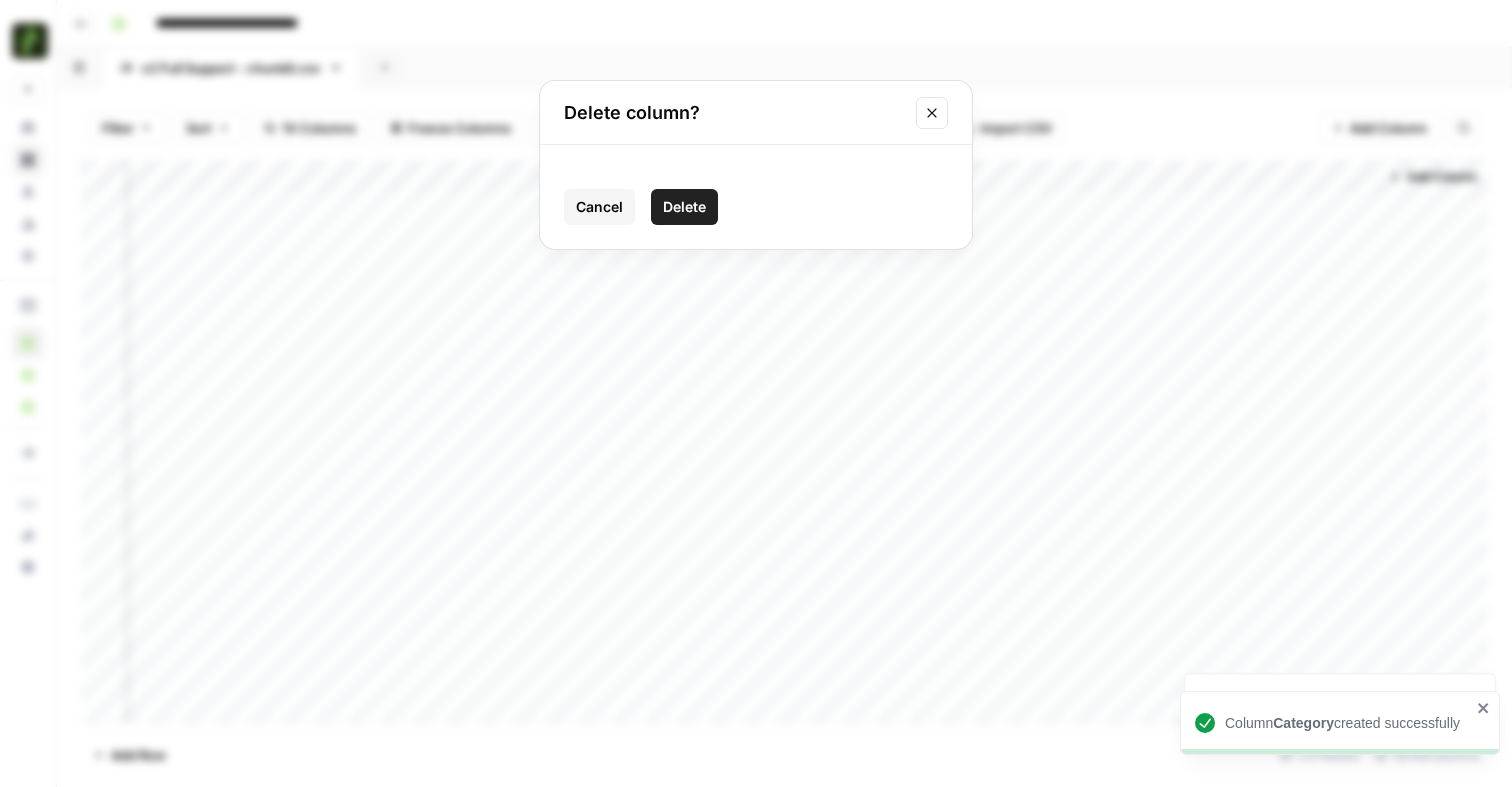 click on "Delete" at bounding box center (684, 207) 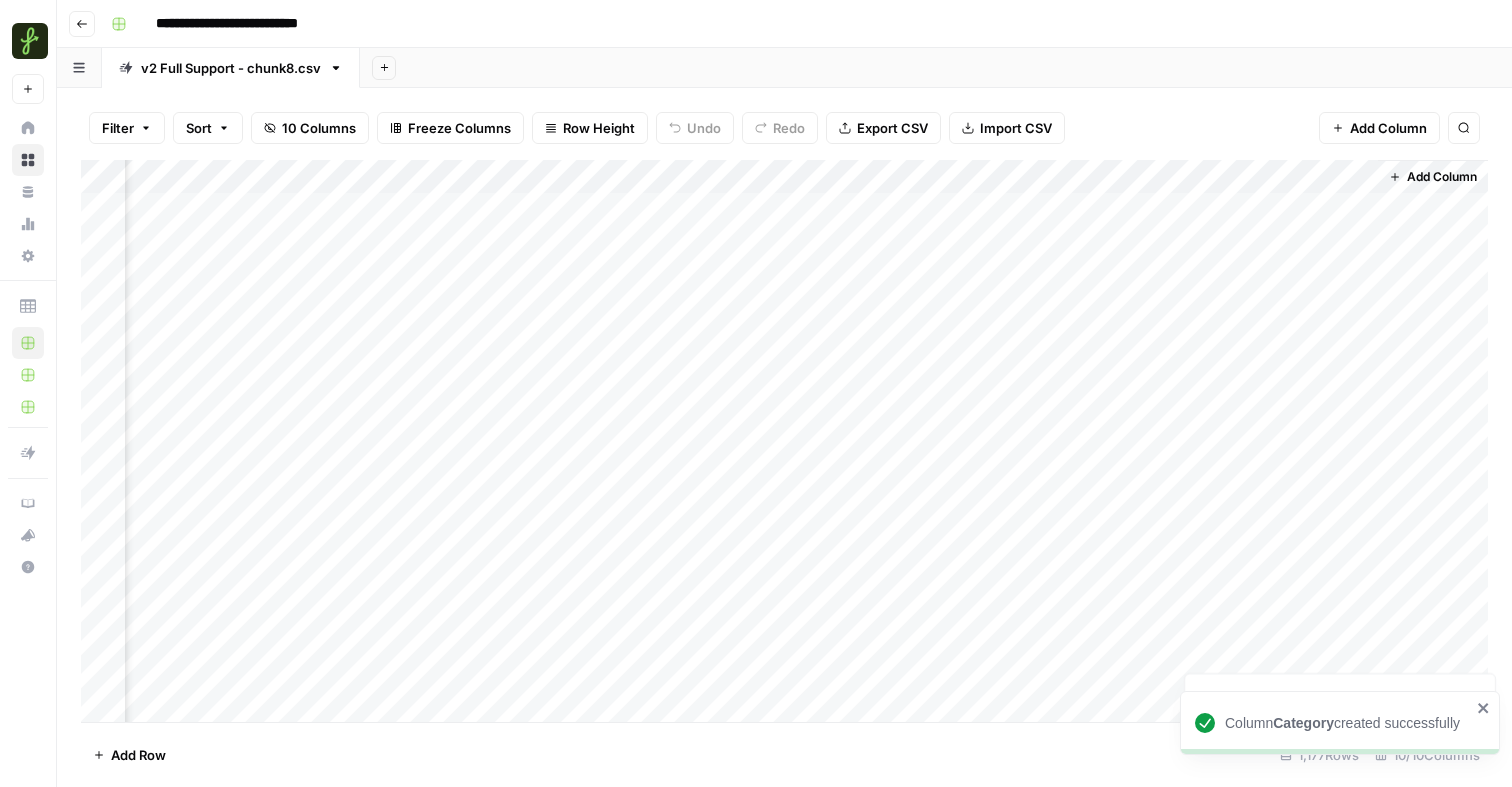 scroll, scrollTop: 0, scrollLeft: 369, axis: horizontal 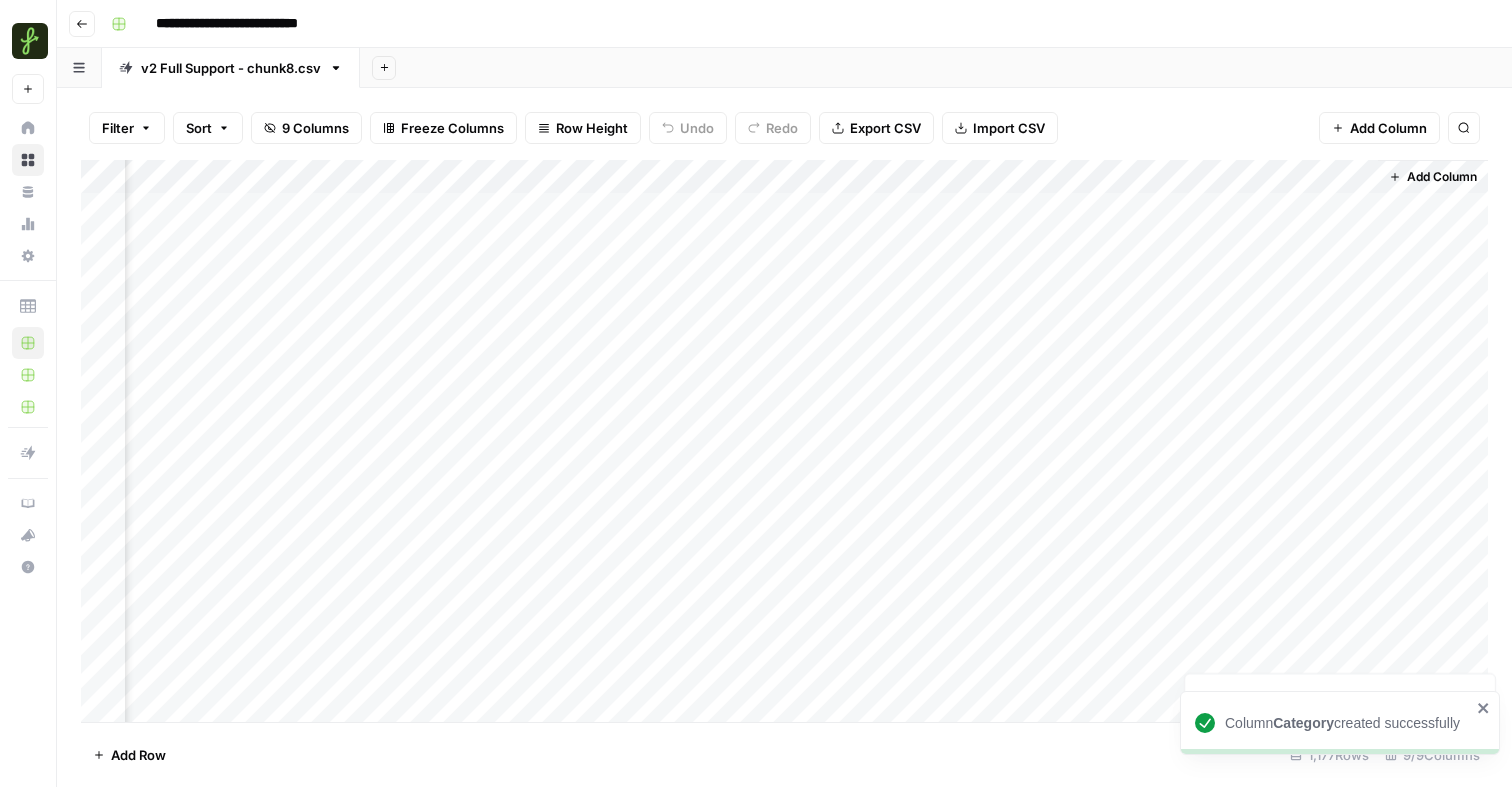 click on "Add Column" at bounding box center (784, 441) 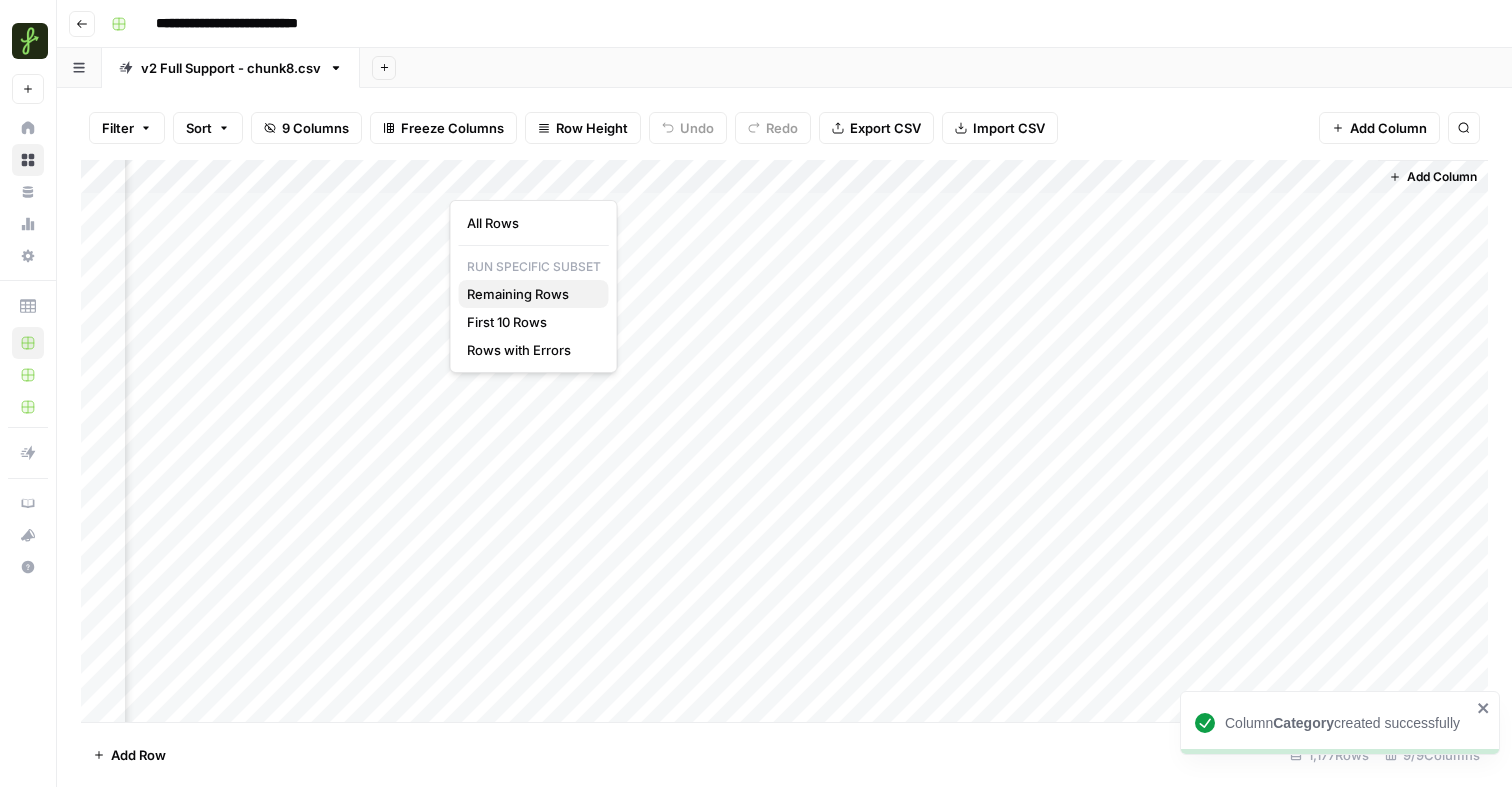 click on "Remaining Rows" at bounding box center [530, 294] 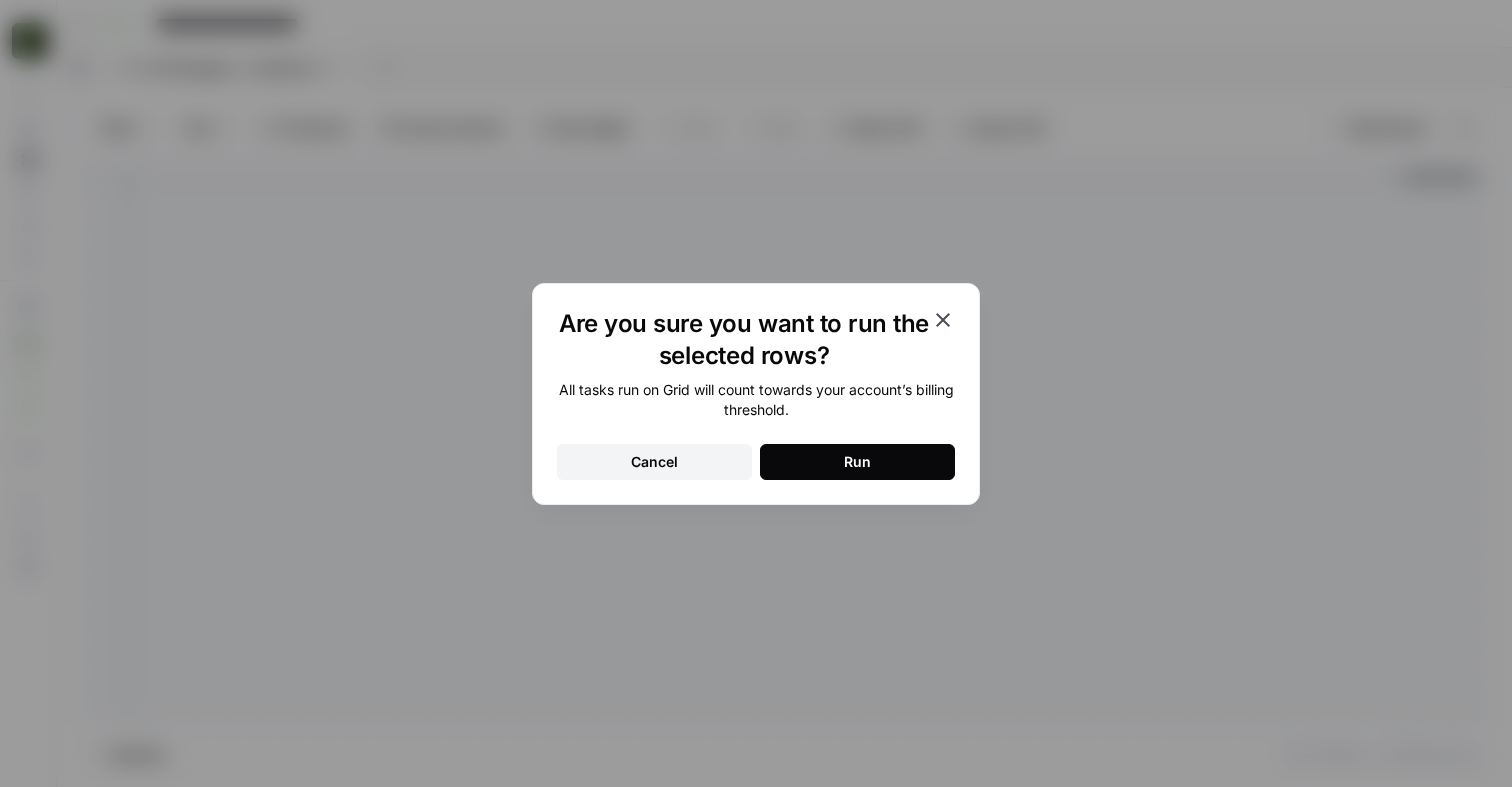 click on "Run" at bounding box center (857, 462) 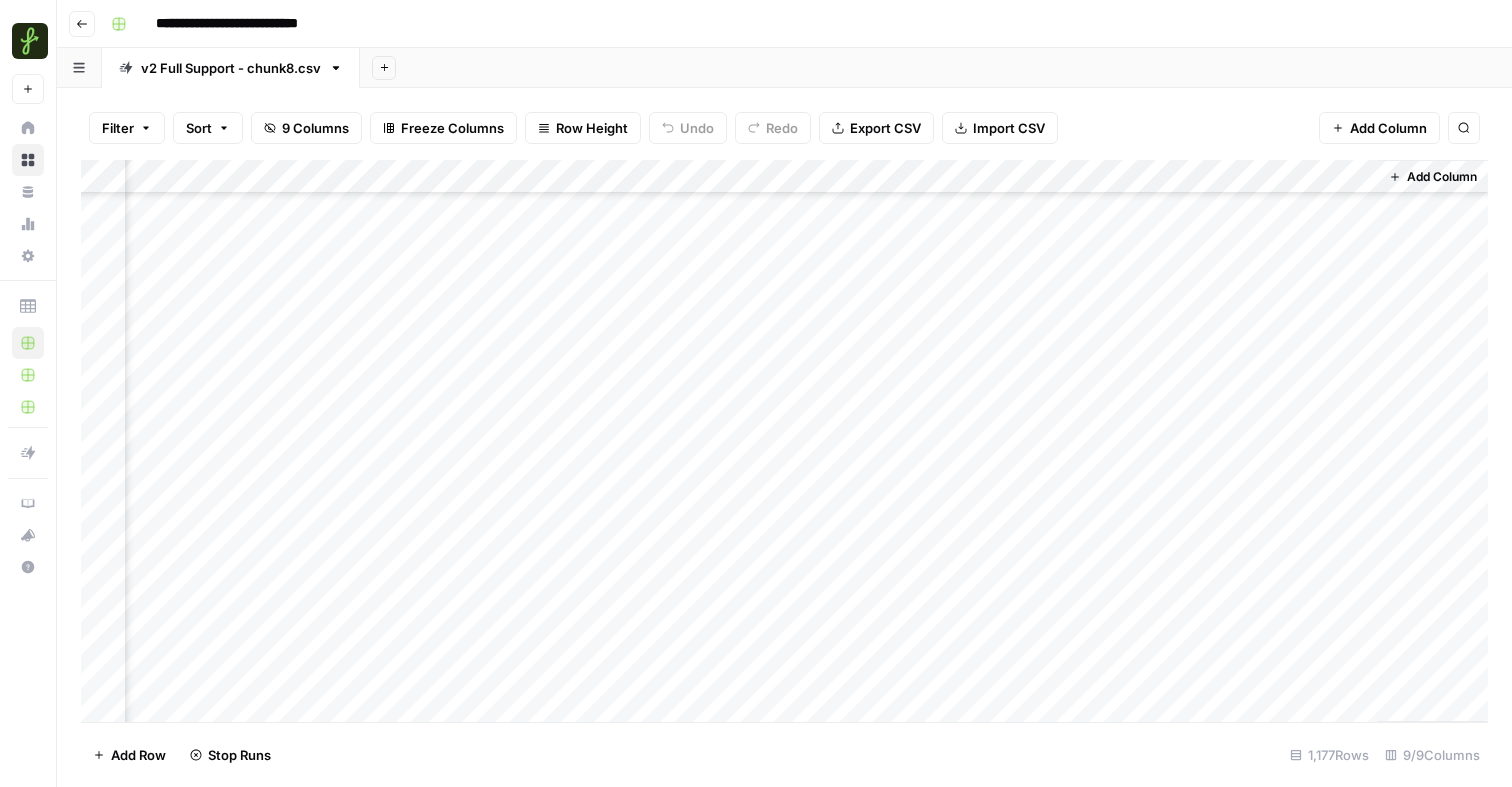 scroll, scrollTop: 39522, scrollLeft: 369, axis: both 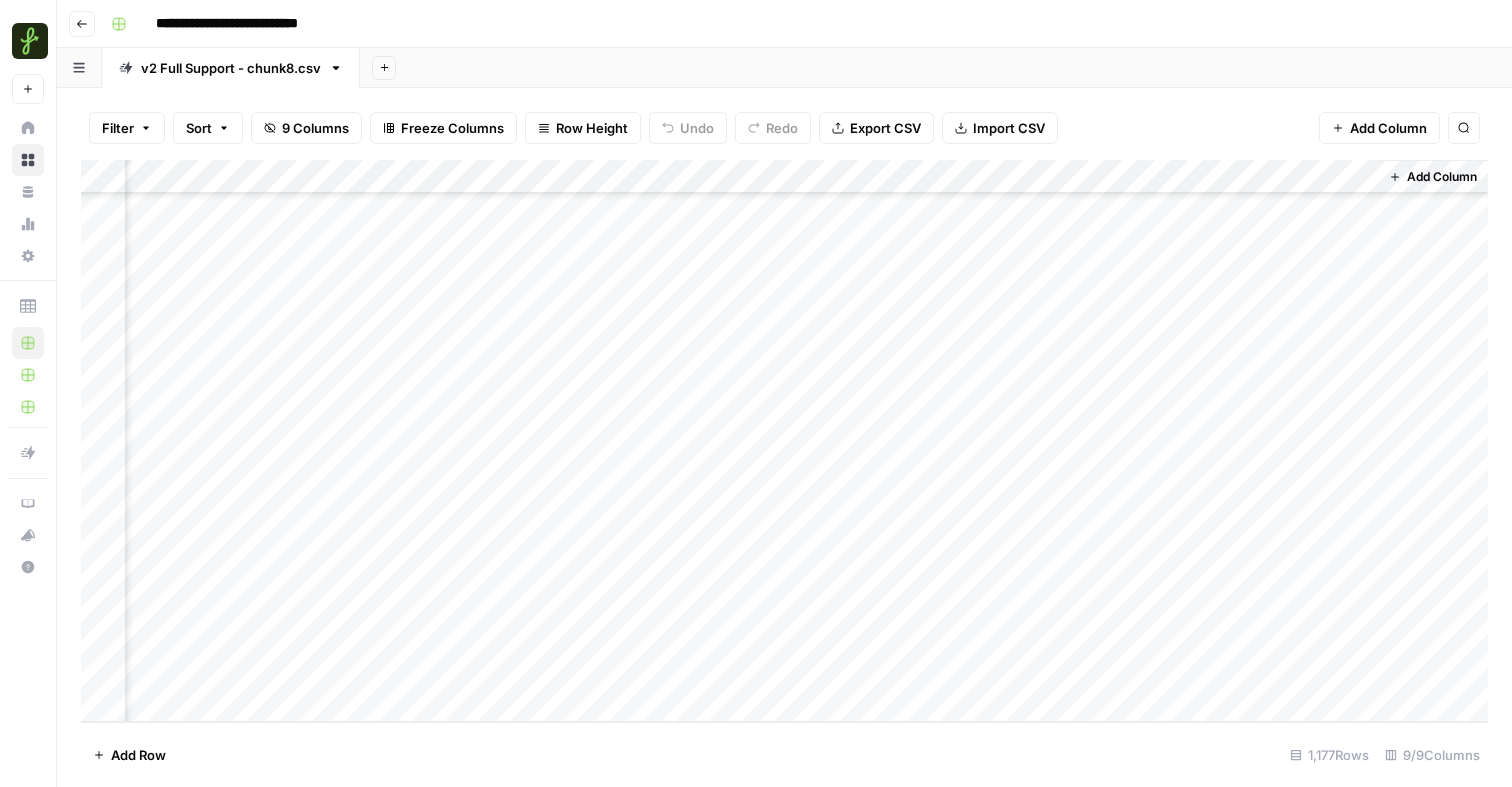 click on "Export CSV" at bounding box center [885, 128] 